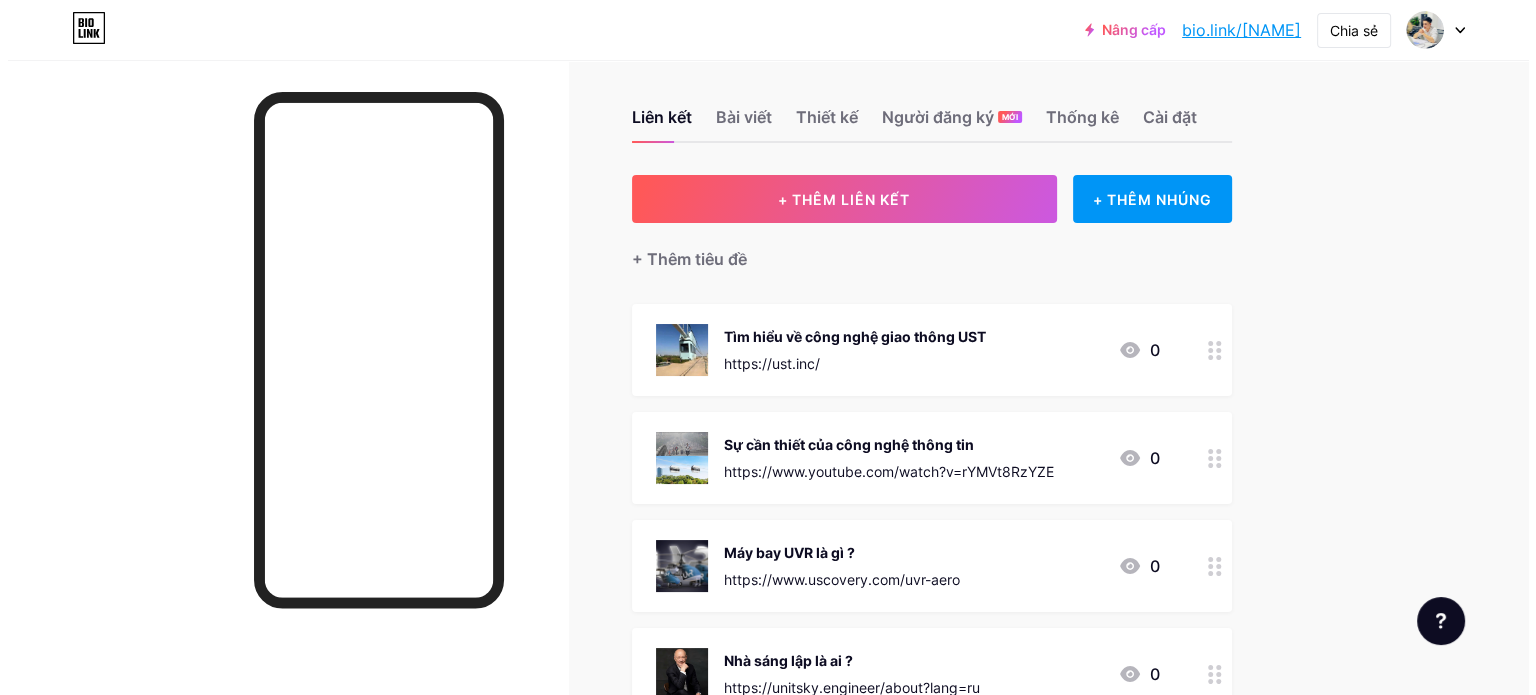 scroll, scrollTop: 0, scrollLeft: 0, axis: both 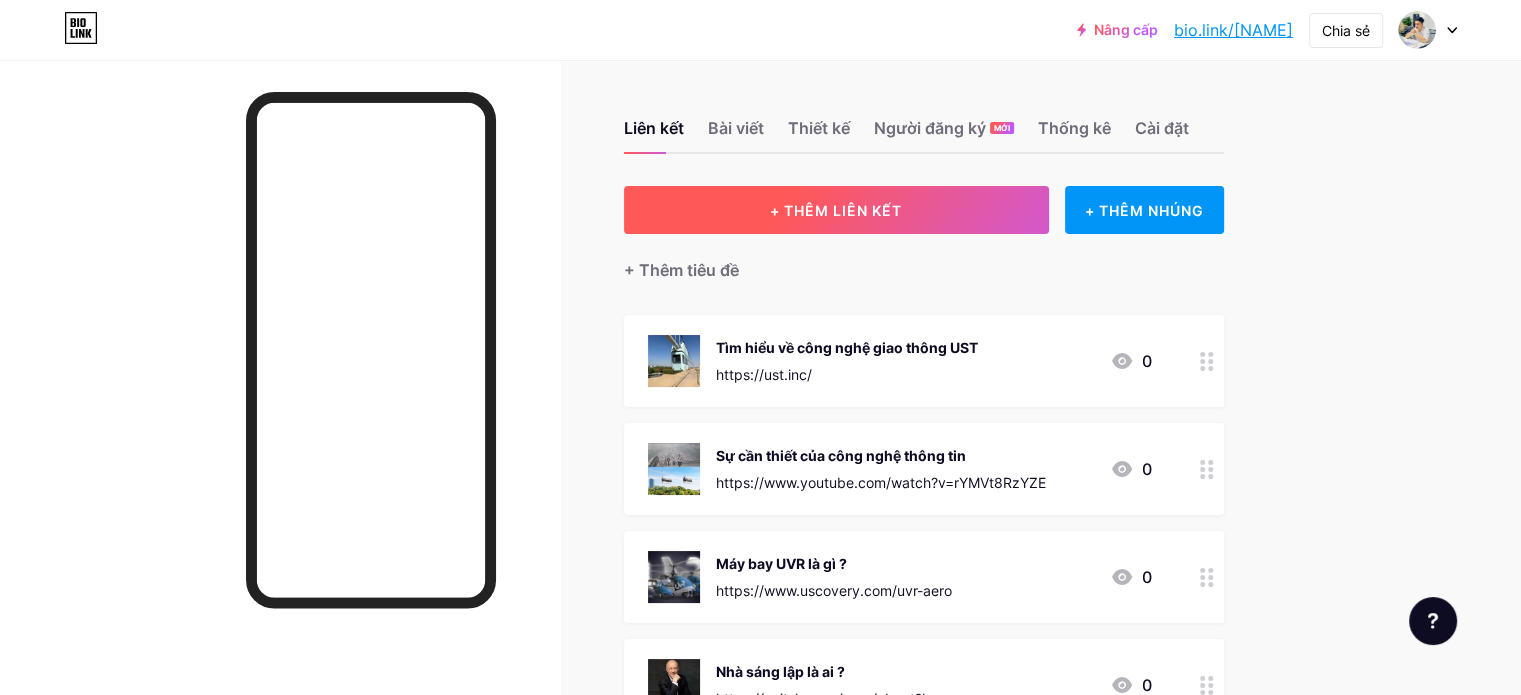 click on "+ THÊM LIÊN KẾT" at bounding box center (836, 210) 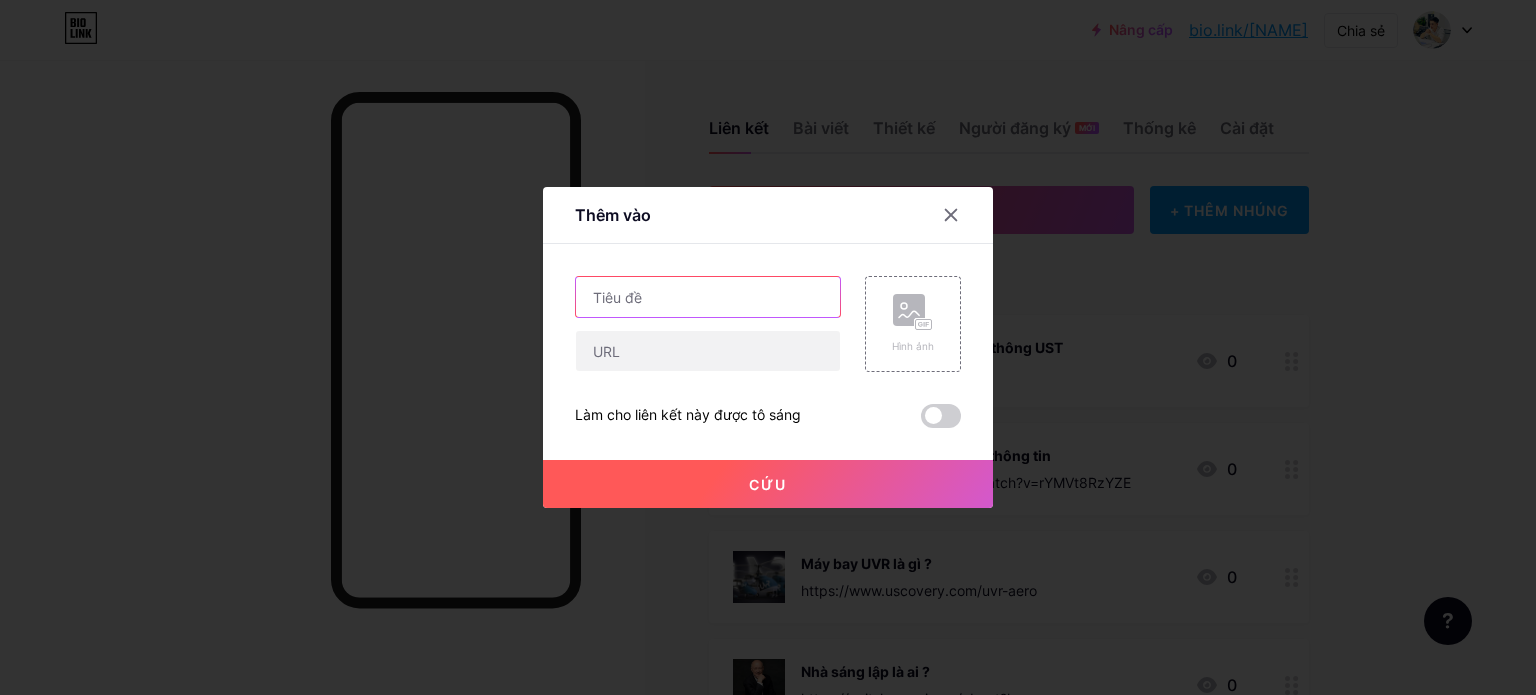 click at bounding box center [708, 297] 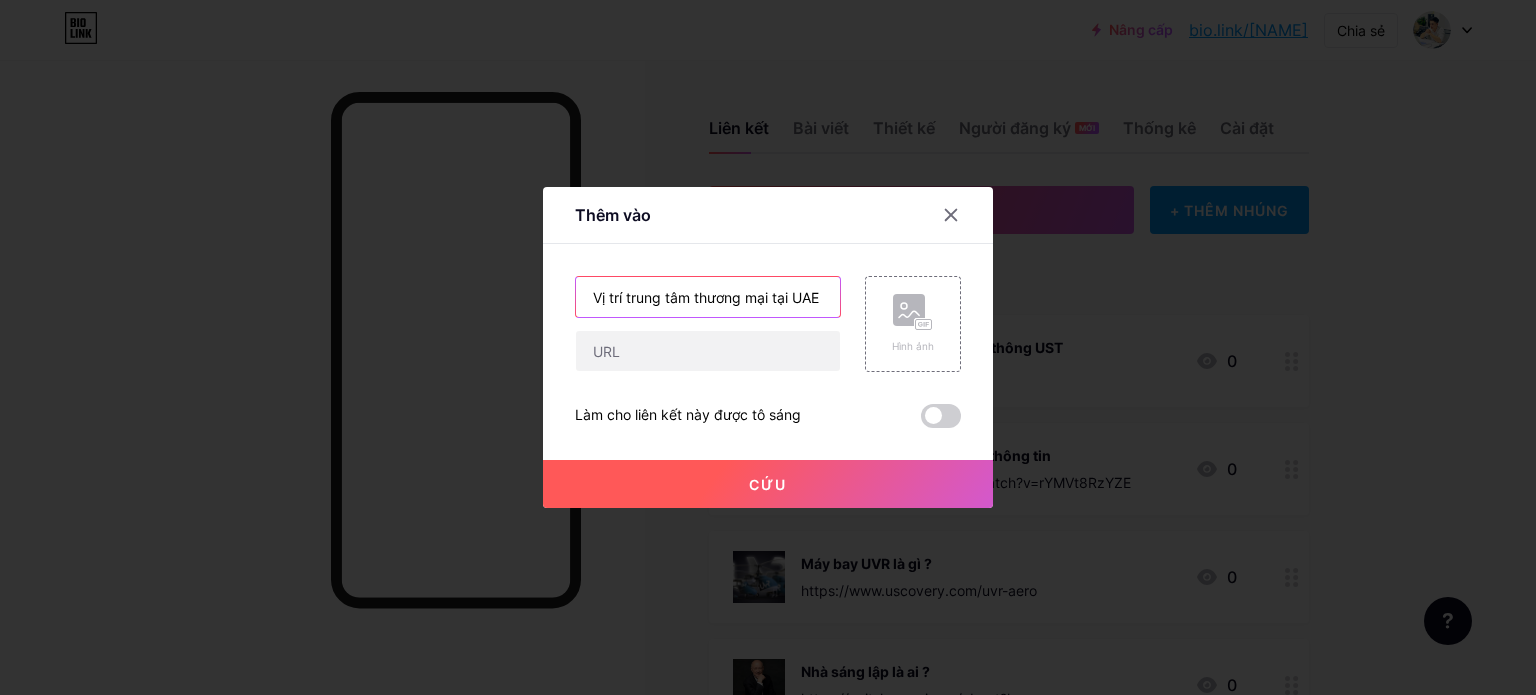 scroll, scrollTop: 0, scrollLeft: 2, axis: horizontal 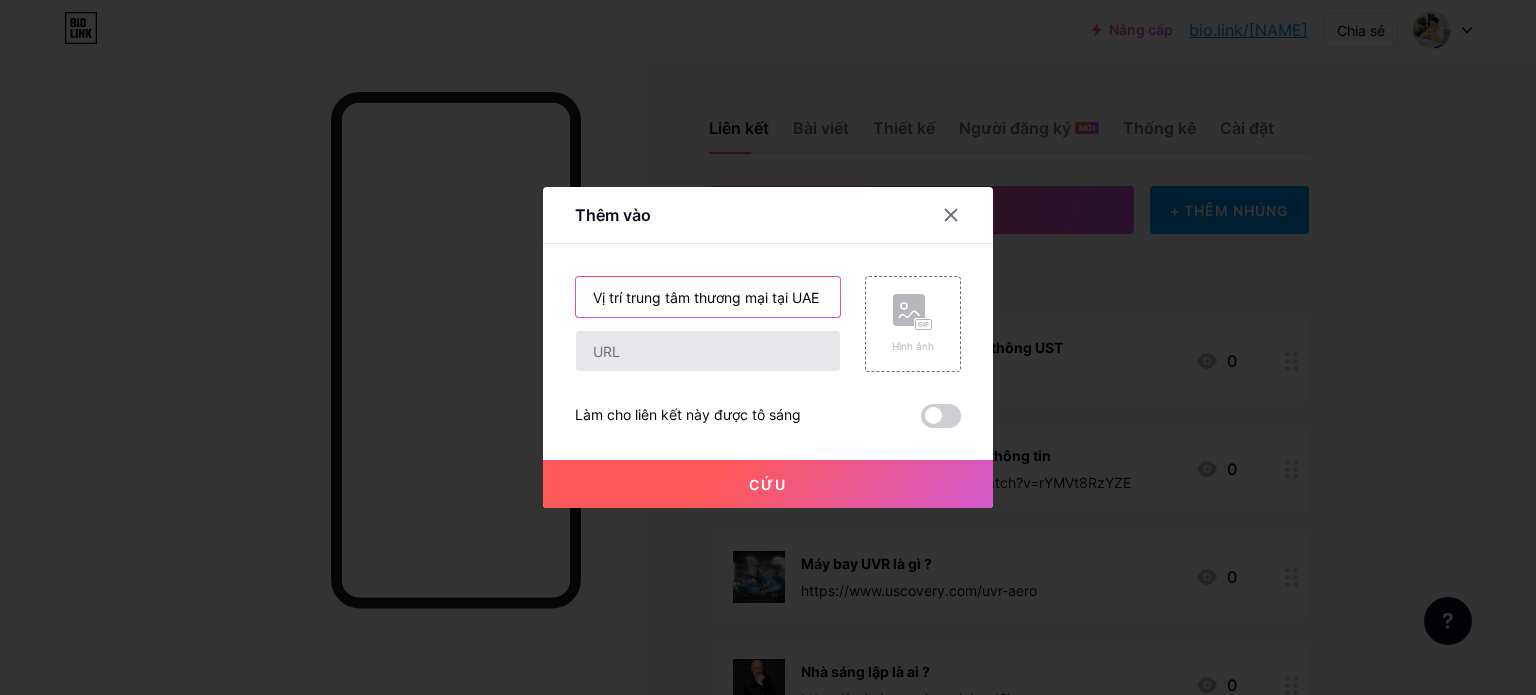 type on "Vị trí trung tâm thương mại tại UAE" 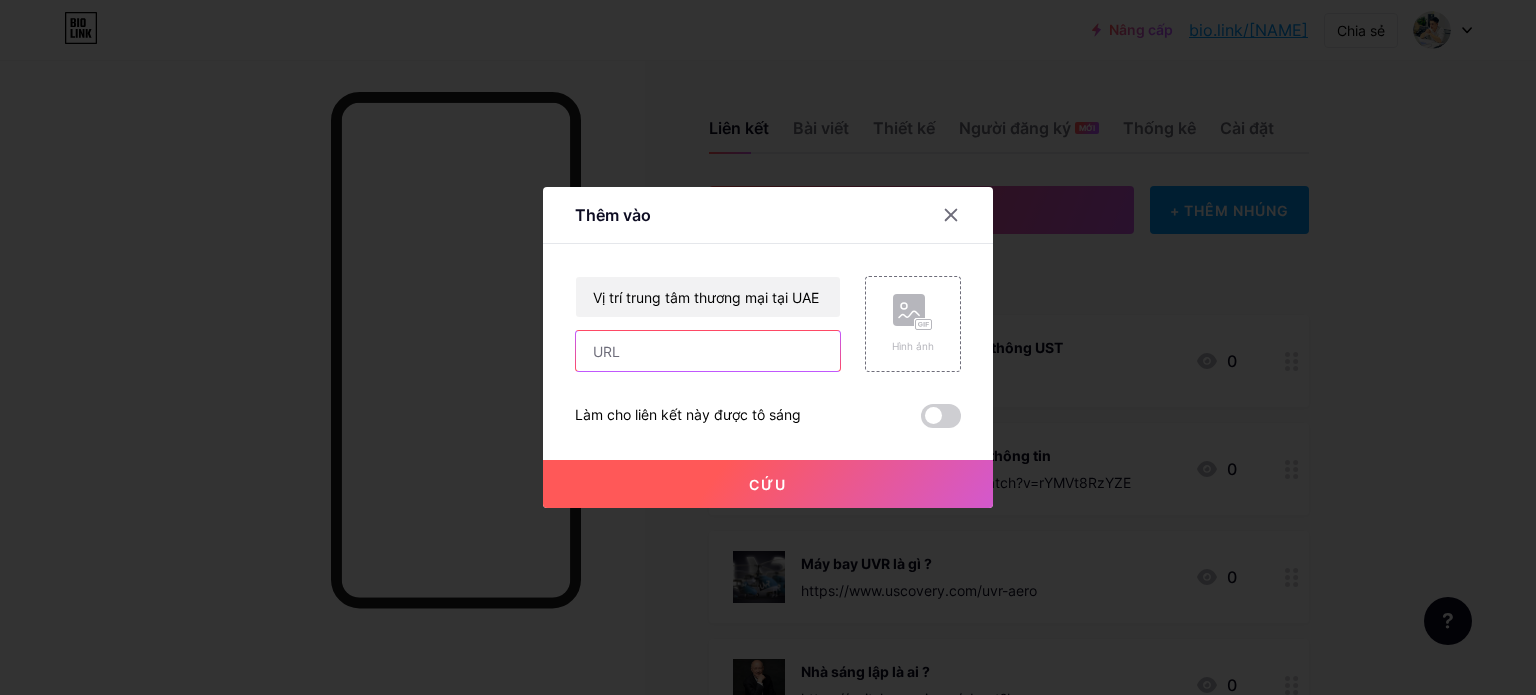 scroll, scrollTop: 0, scrollLeft: 0, axis: both 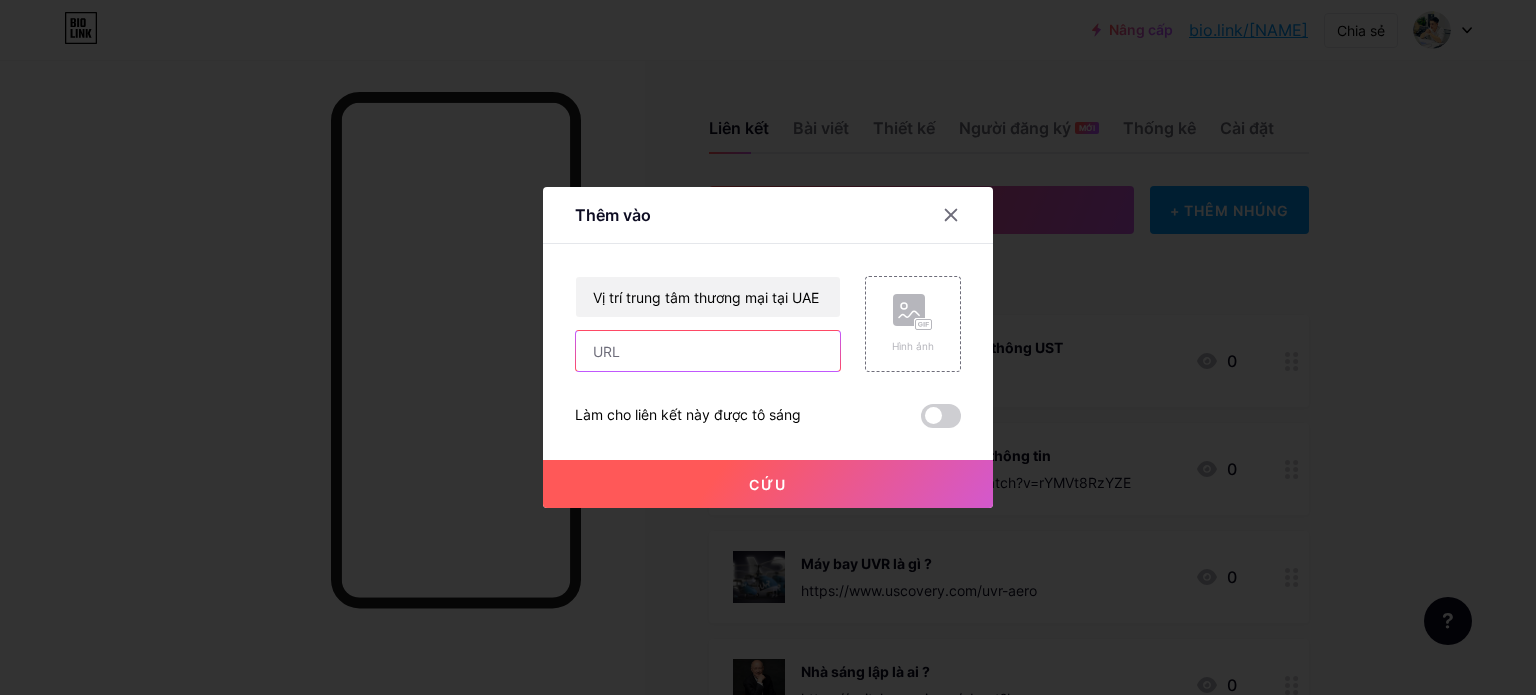 paste on "https://www.google.com/maps/place/[COMPANY]+Test+%26+Certification+Centre/@25.3045799,55.4783011,750m/data=!3m2!1e3!4b1!4m6!3m5!1s0x3e5f5fae65226077:0x8008d3e094aa8801!8m2!3d25.3045799!4d55.4783011!16s%2Fg%2F11gxmv5qvh?entry=ttu==" 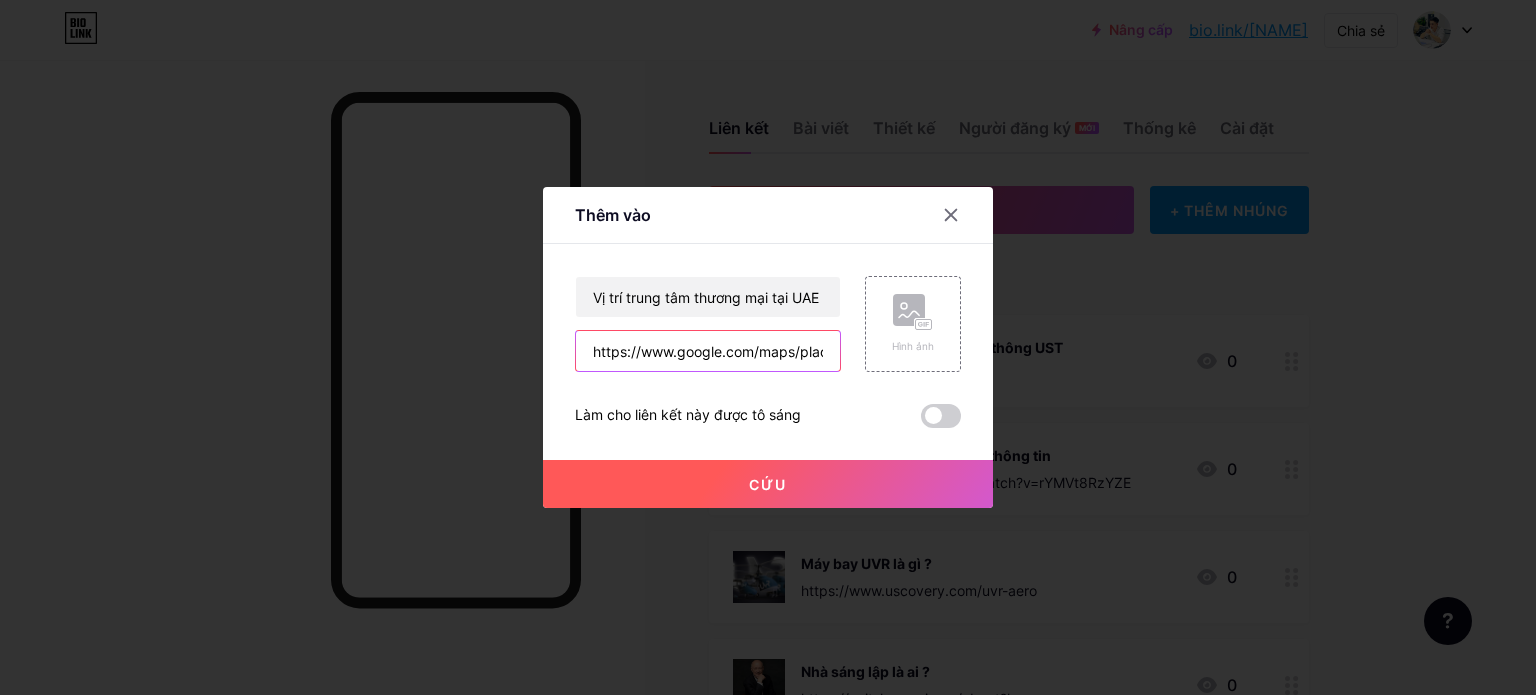 scroll, scrollTop: 0, scrollLeft: 1867, axis: horizontal 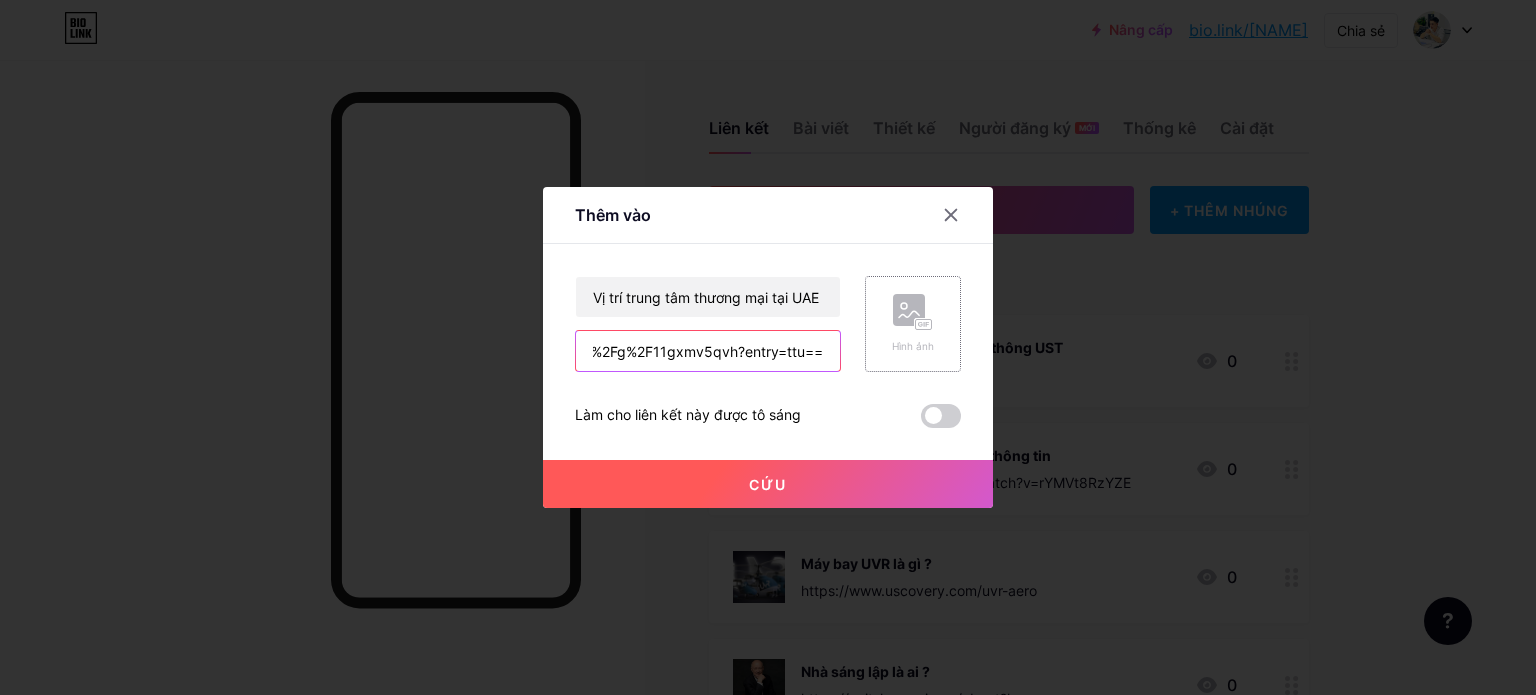 type on "https://www.google.com/maps/place/[COMPANY]+Test+%26+Certification+Centre/@25.3045799,55.4783011,750m/data=!3m2!1e3!4b1!4m6!3m5!1s0x3e5f5fae65226077:0x8008d3e094aa8801!8m2!3d25.3045799!4d55.4783011!16s%2Fg%2F11gxmv5qvh?entry=ttu==" 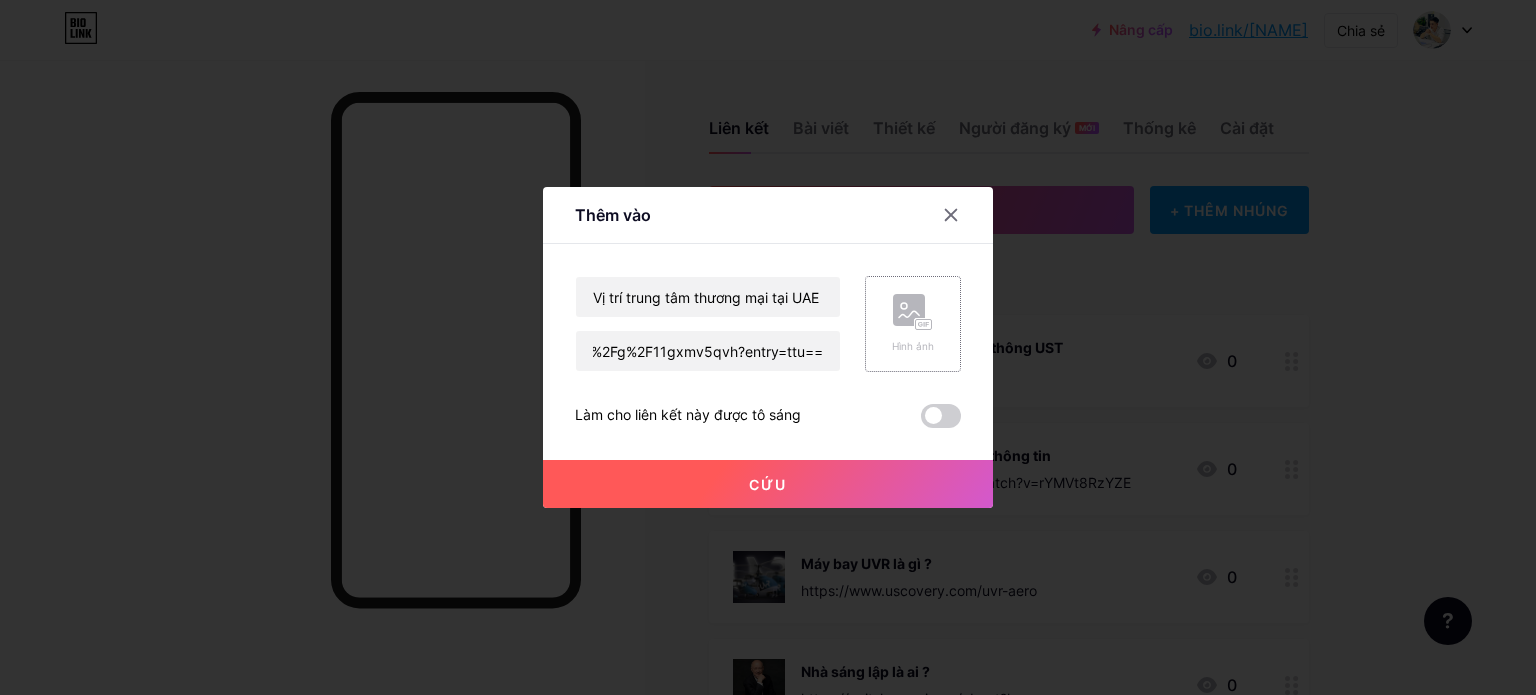 click 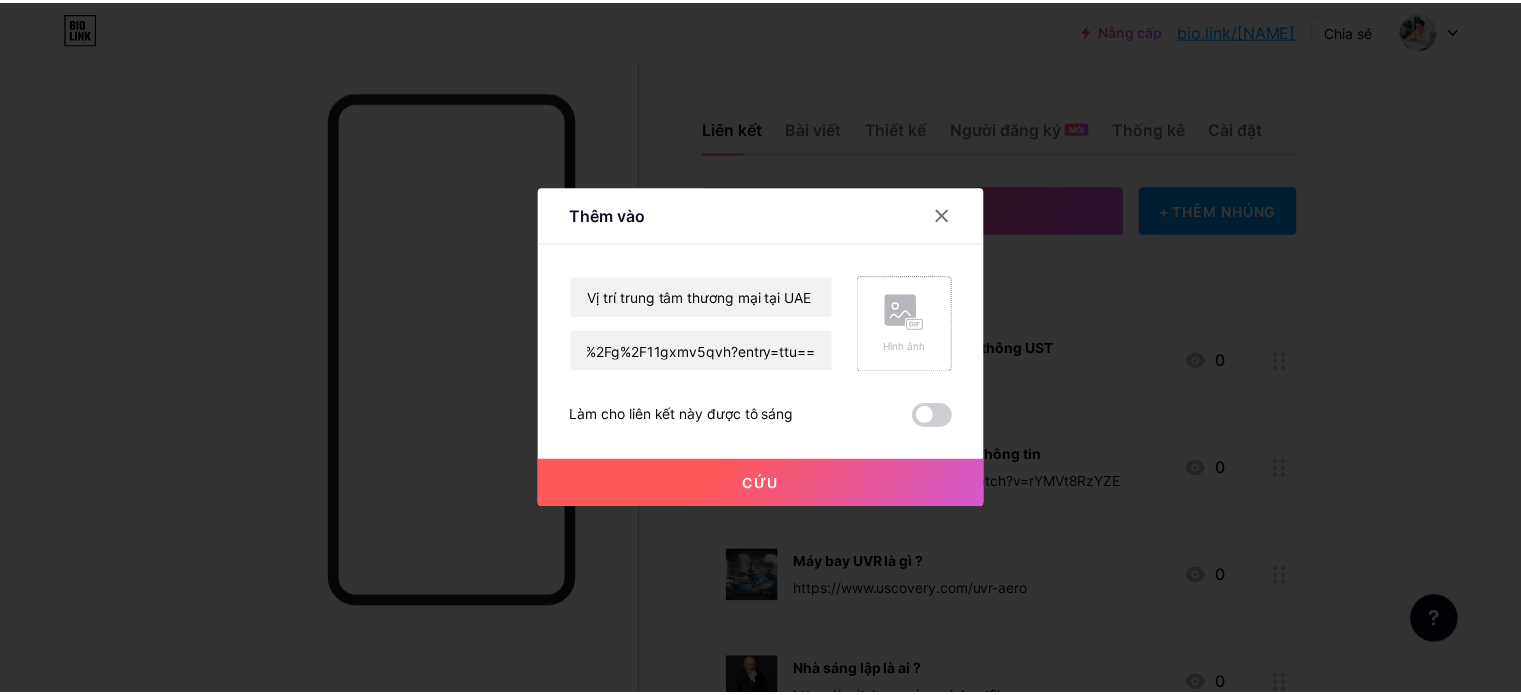scroll, scrollTop: 0, scrollLeft: 0, axis: both 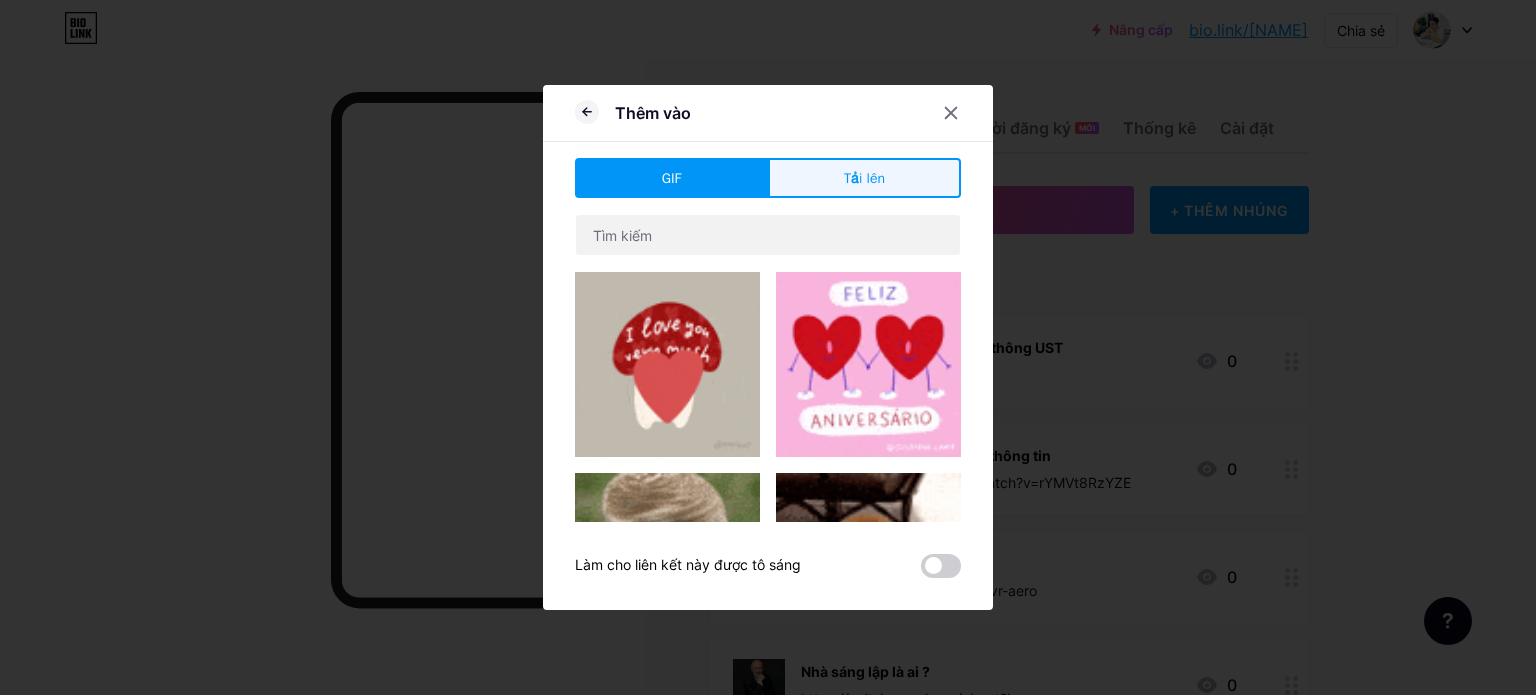 click on "Tải lên" at bounding box center [864, 178] 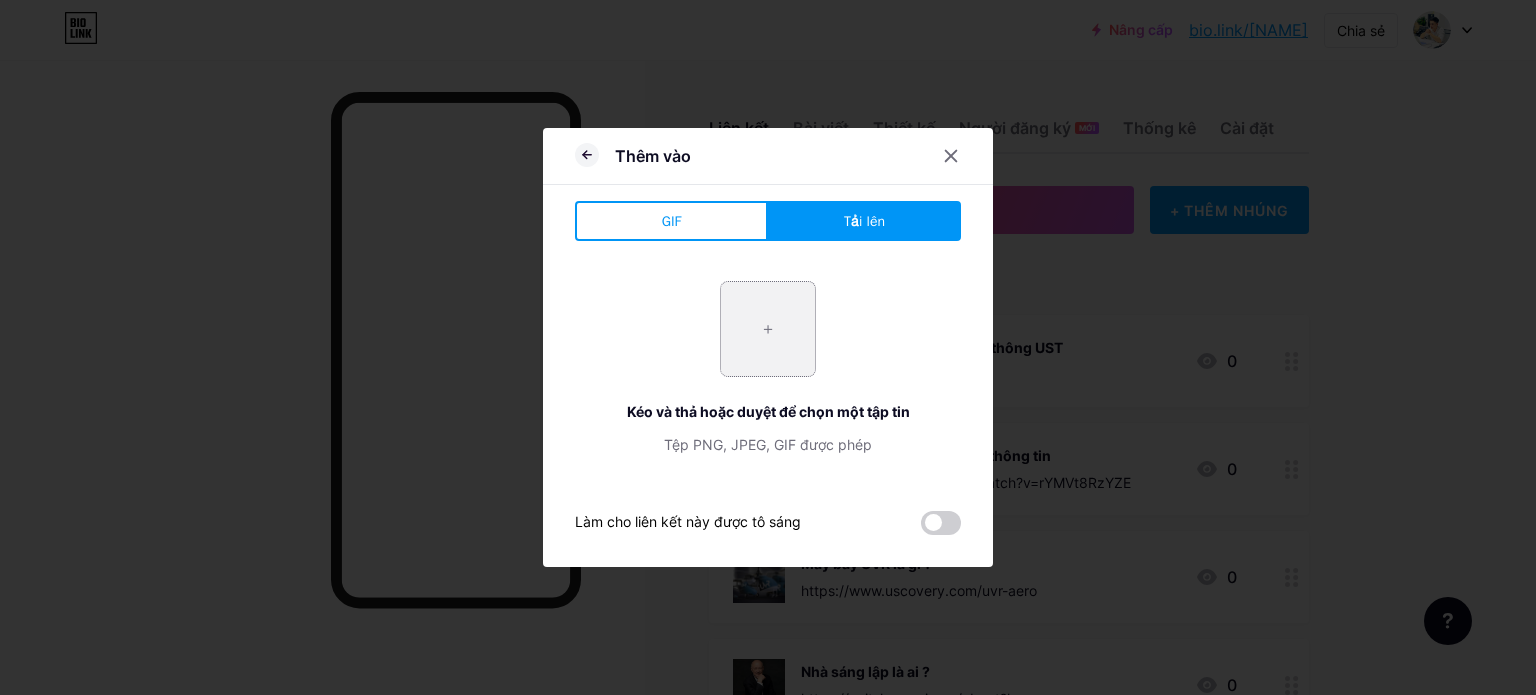 click at bounding box center [768, 329] 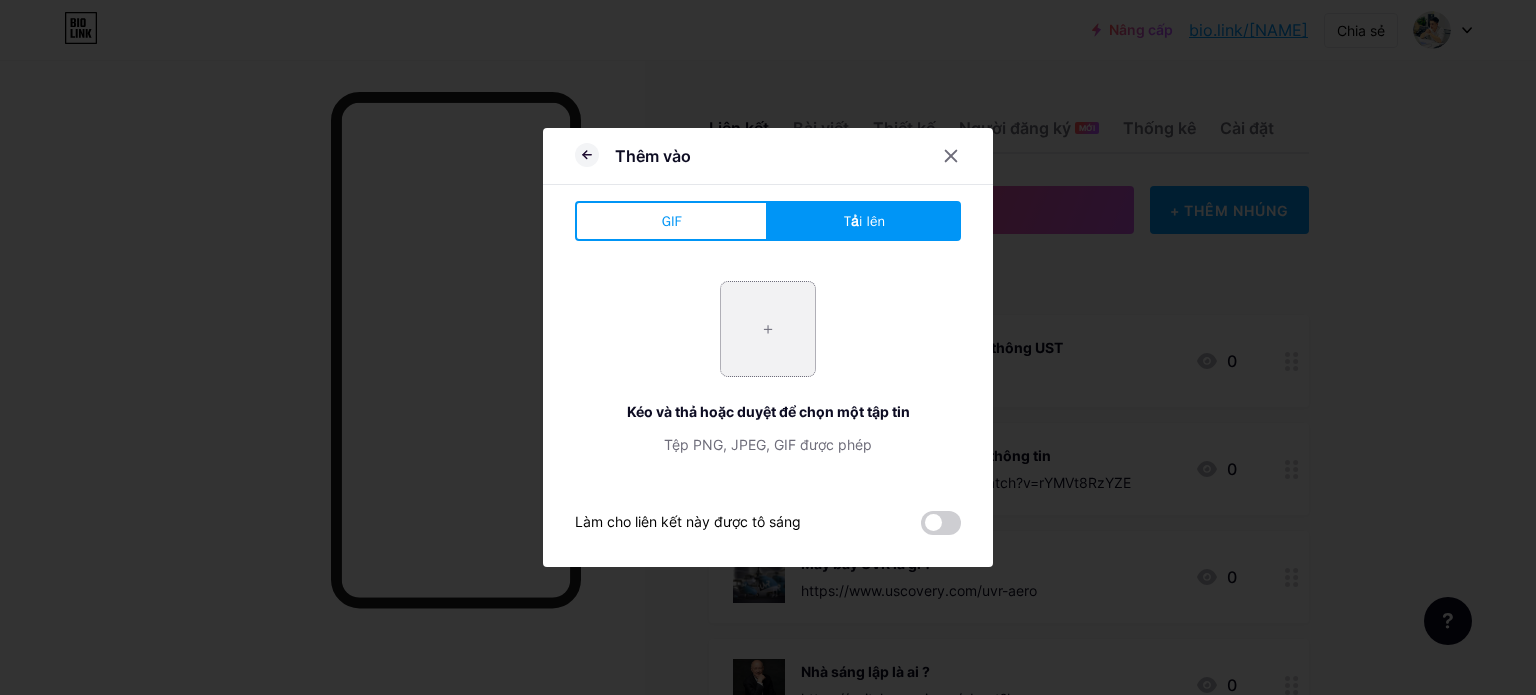 type on "C:\fakepath\20250527_045855881_iOS.jpg" 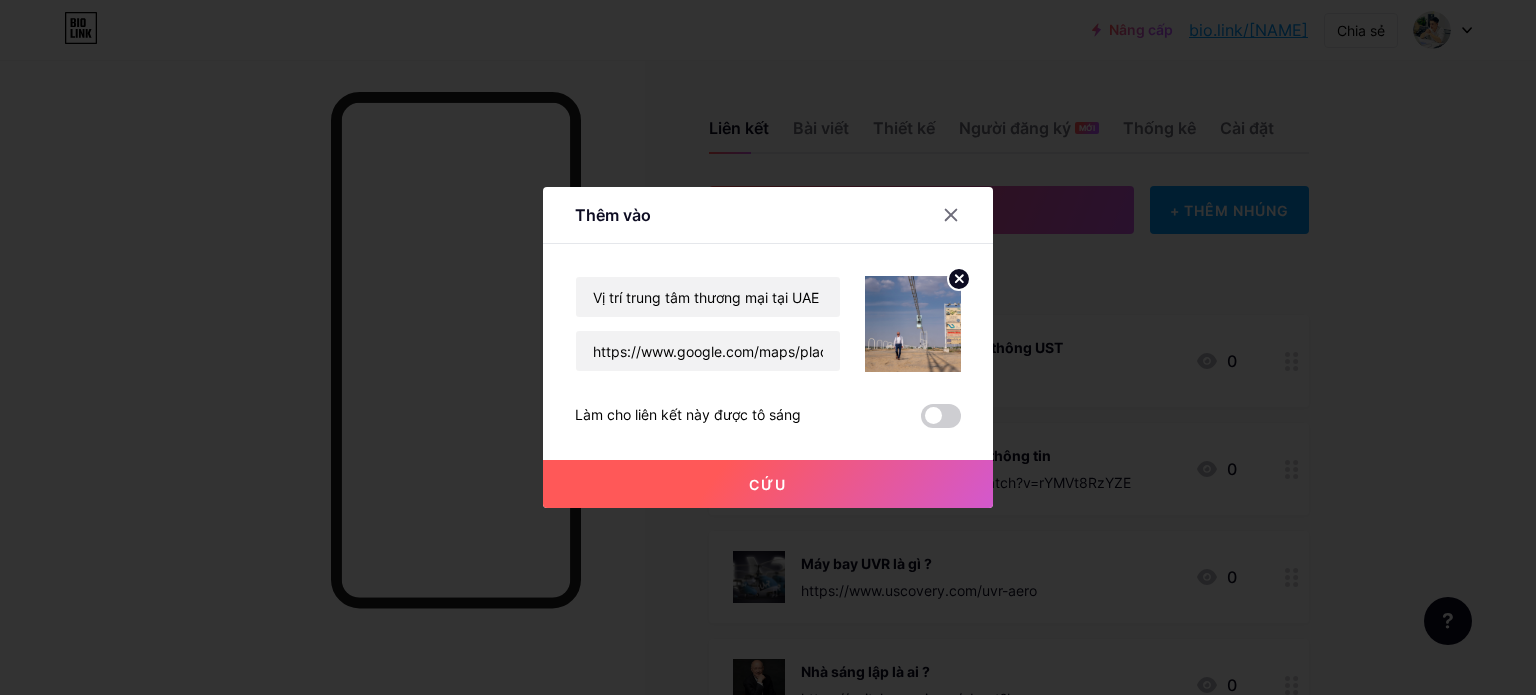 click on "Cứu" at bounding box center [768, 484] 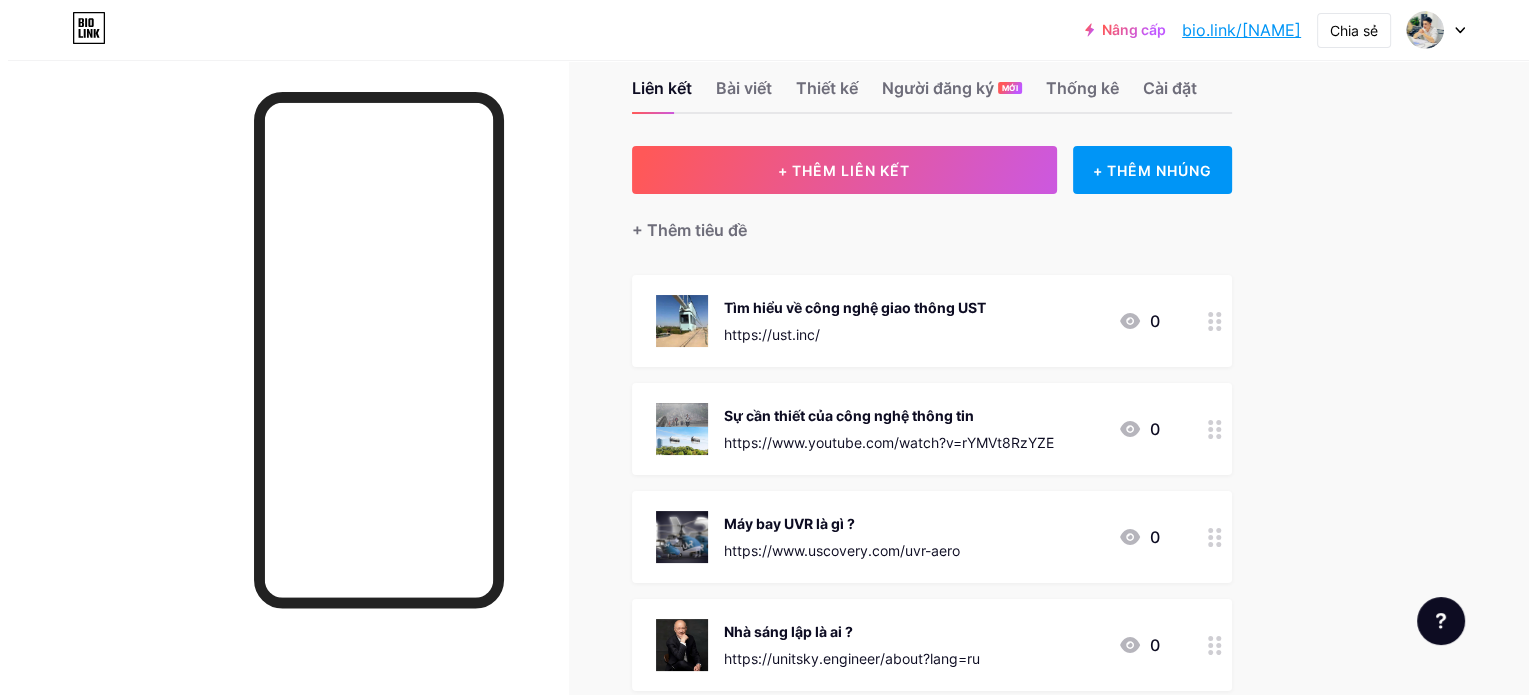 scroll, scrollTop: 0, scrollLeft: 0, axis: both 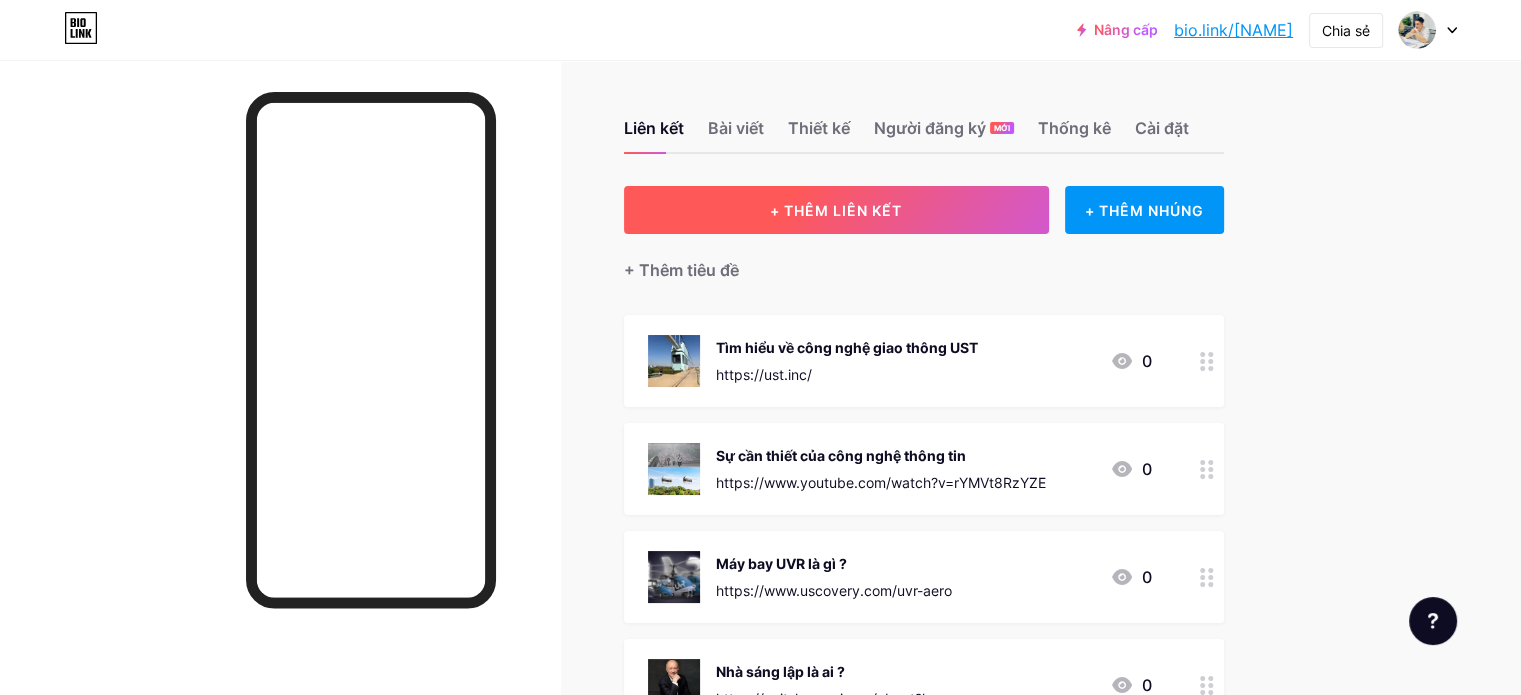 click on "+ THÊM LIÊN KẾT" at bounding box center [836, 210] 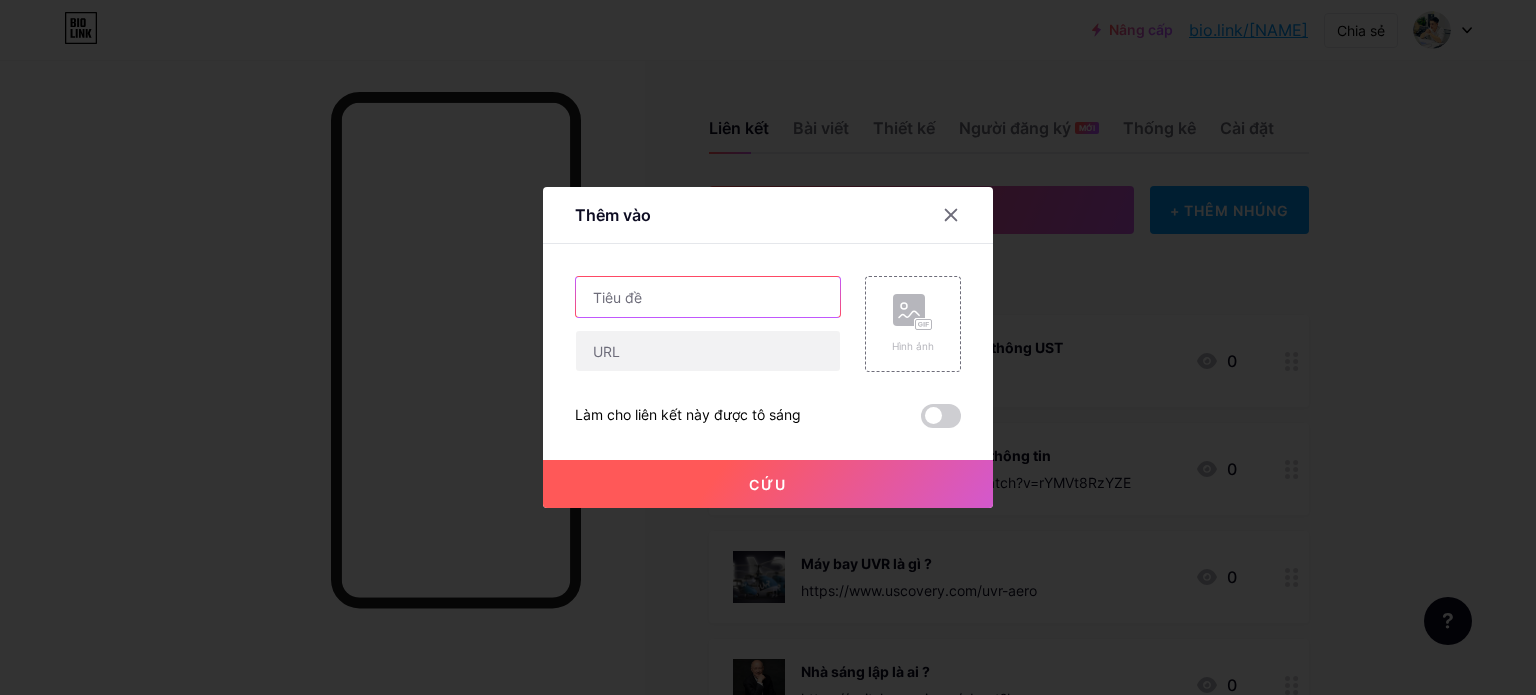 click at bounding box center [708, 297] 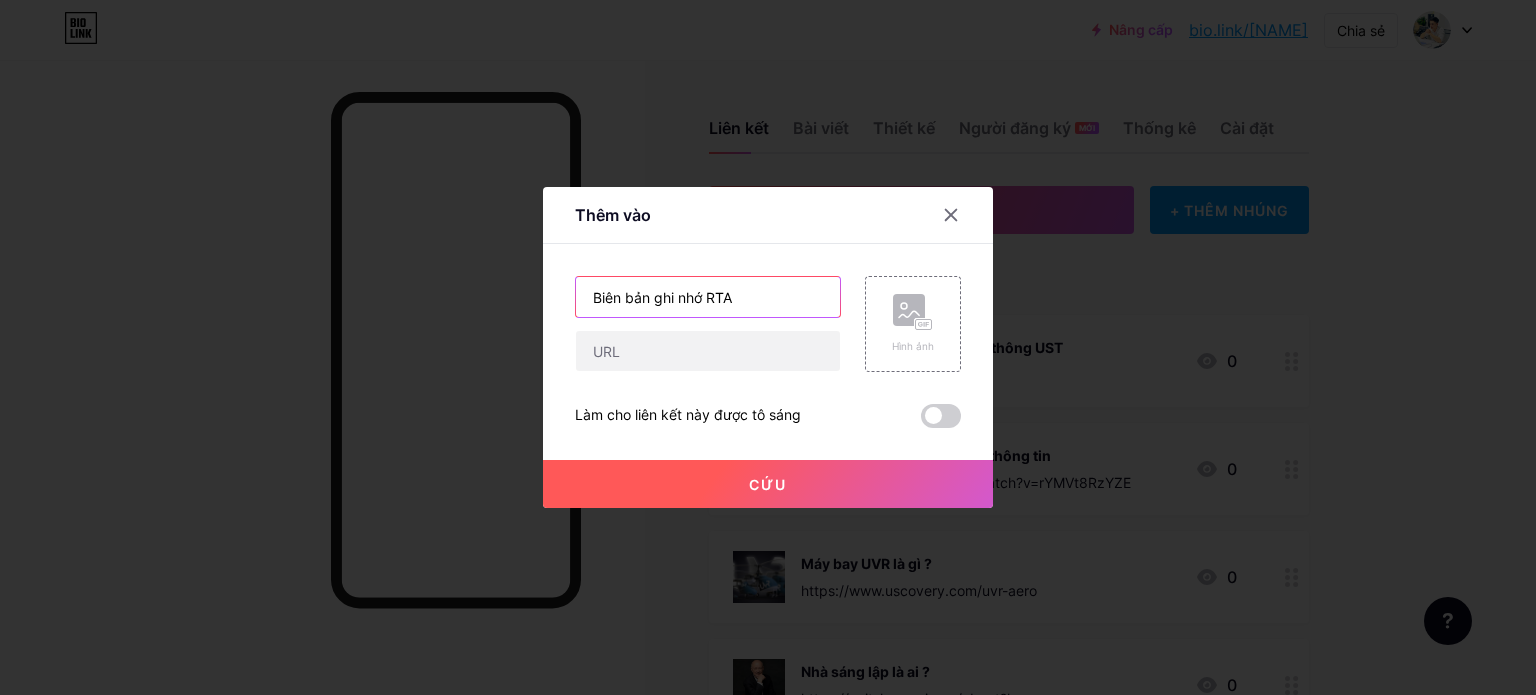 type on "Biên bản ghi nhớ RTA" 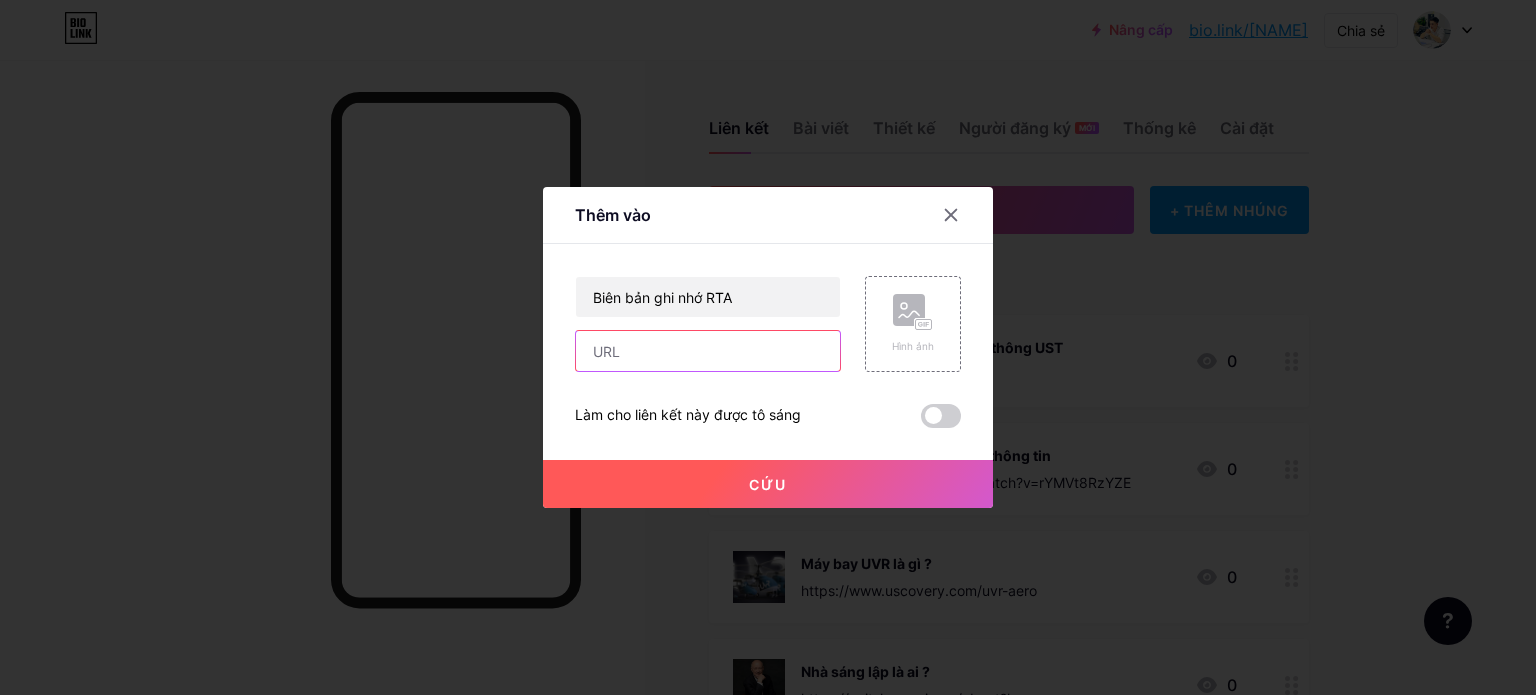 click at bounding box center [708, 351] 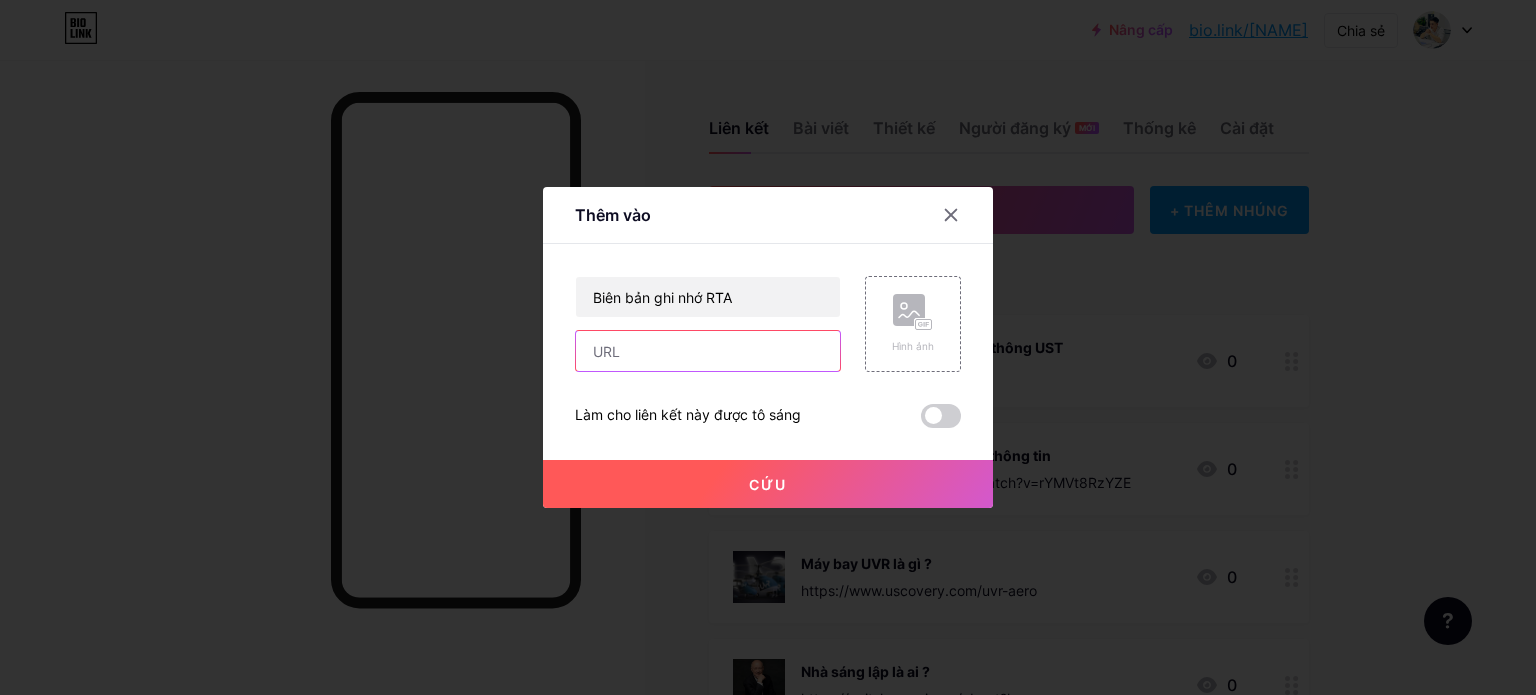 paste on "https://www.rta.ae/links/magazine/masar/Al_Masar_127_Eng.pdf" 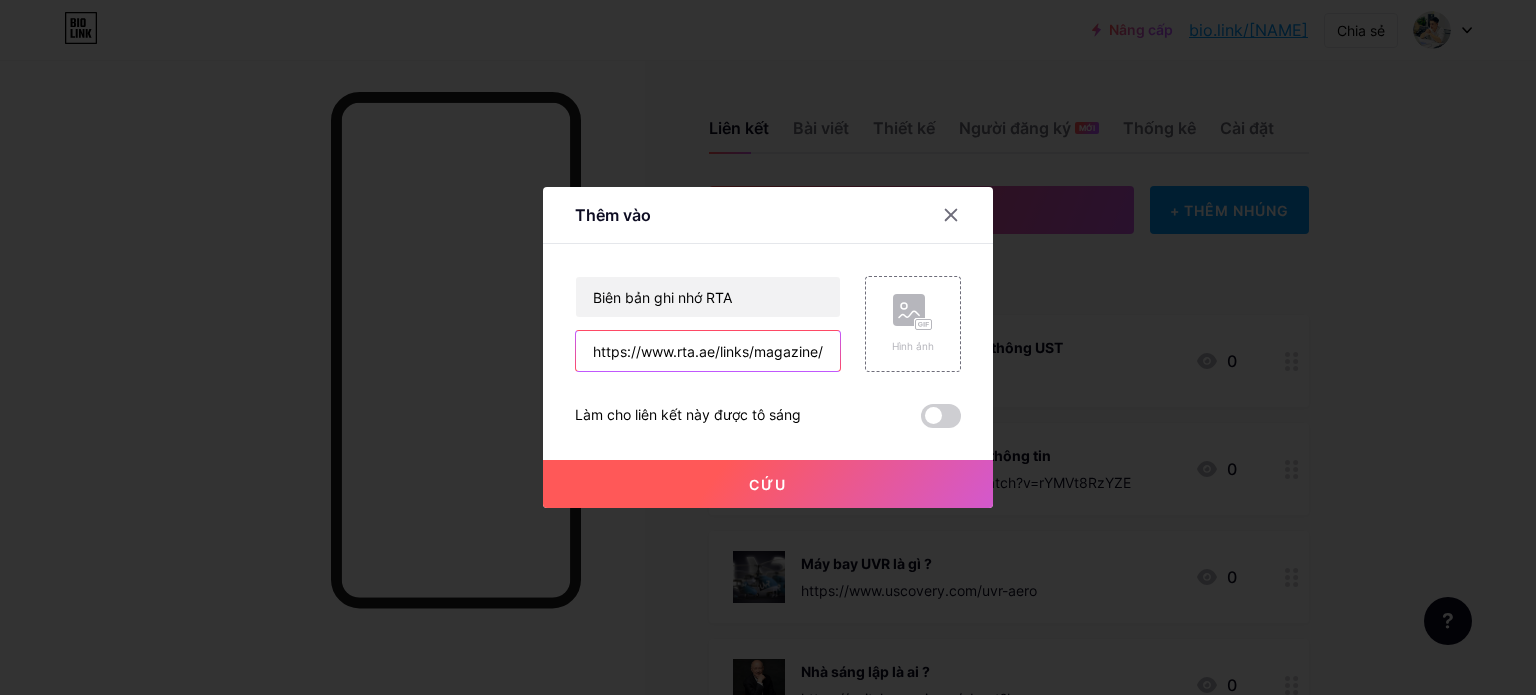 scroll, scrollTop: 0, scrollLeft: 189, axis: horizontal 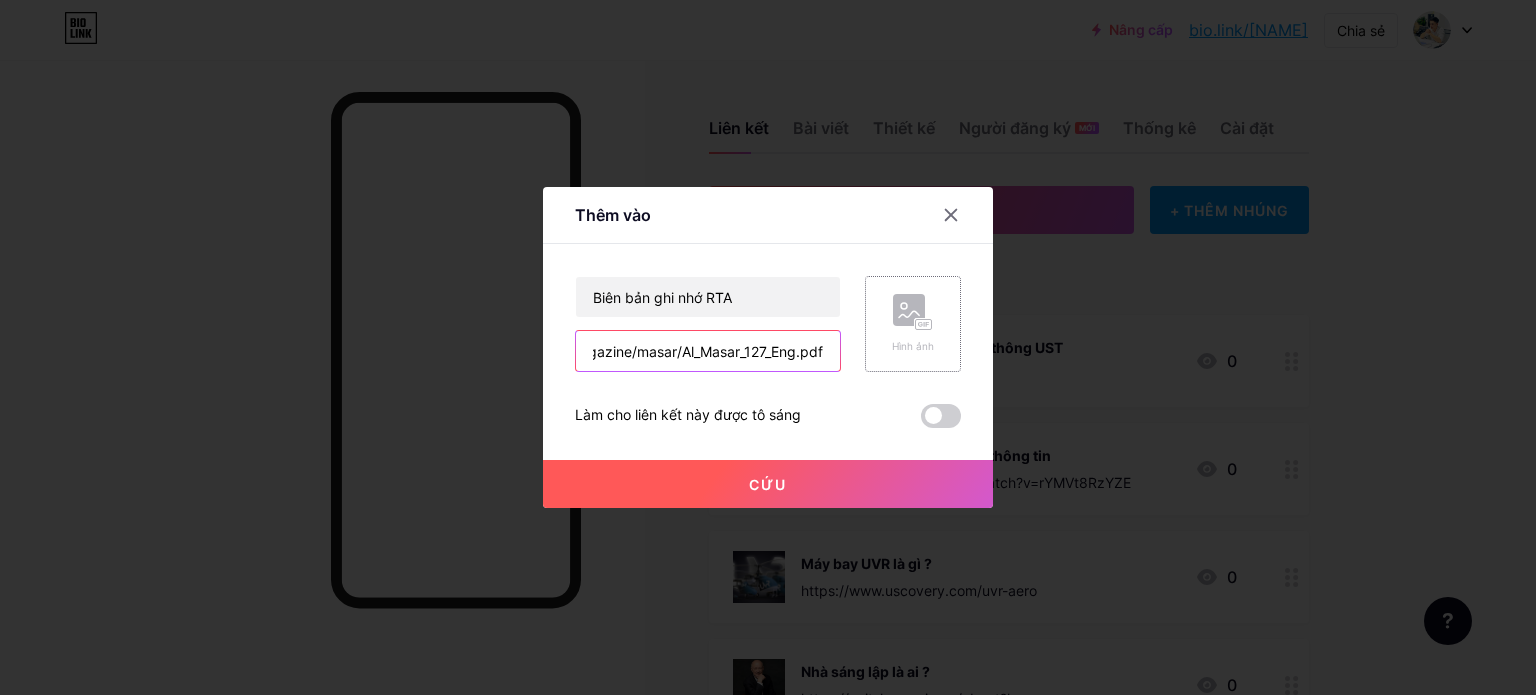 type on "https://www.rta.ae/links/magazine/masar/Al_Masar_127_Eng.pdf" 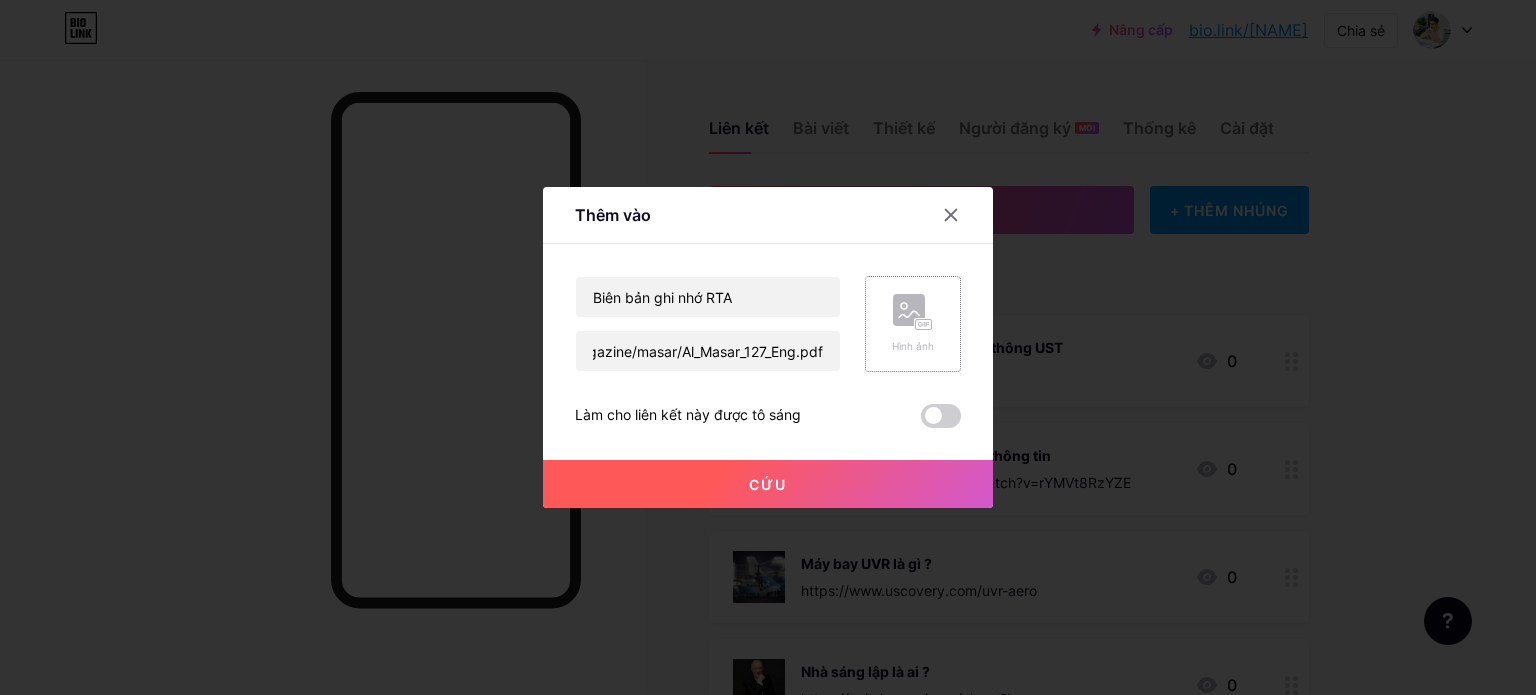 scroll, scrollTop: 0, scrollLeft: 0, axis: both 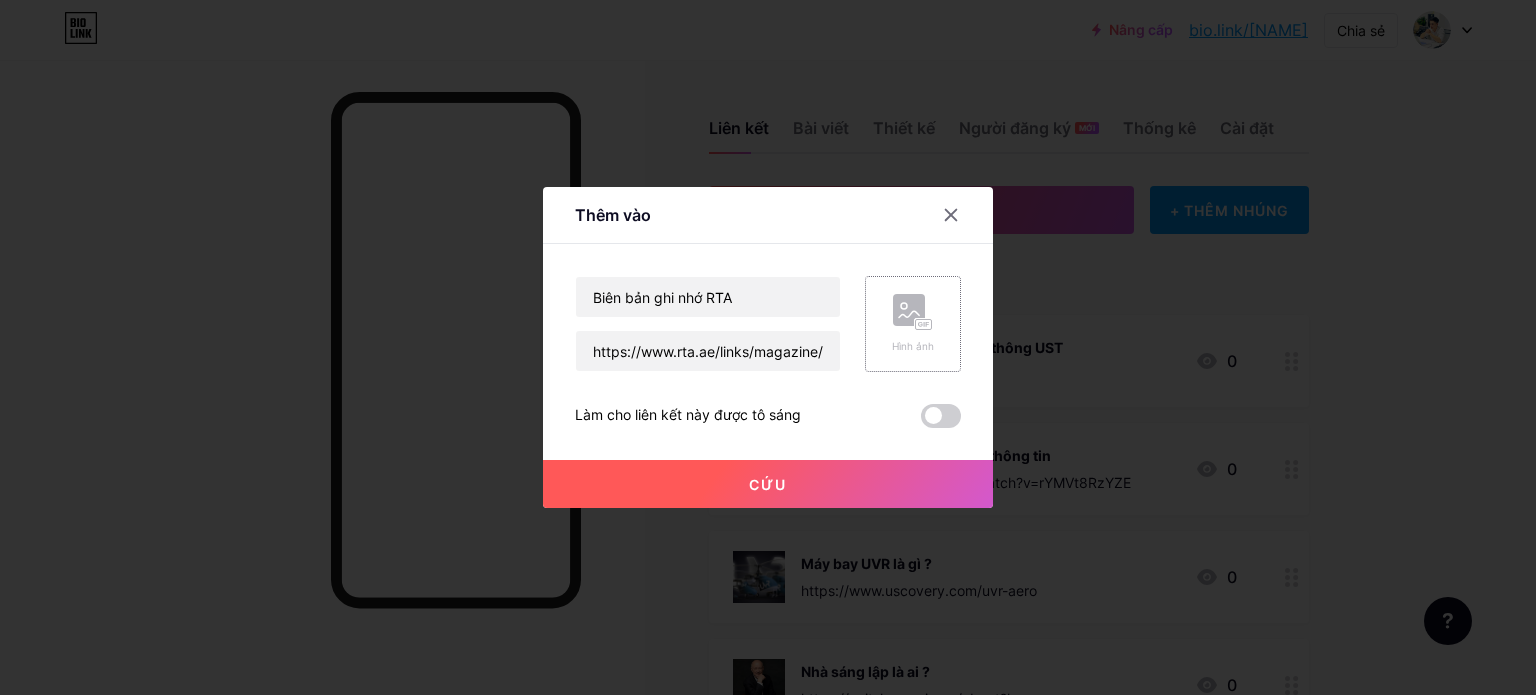 click 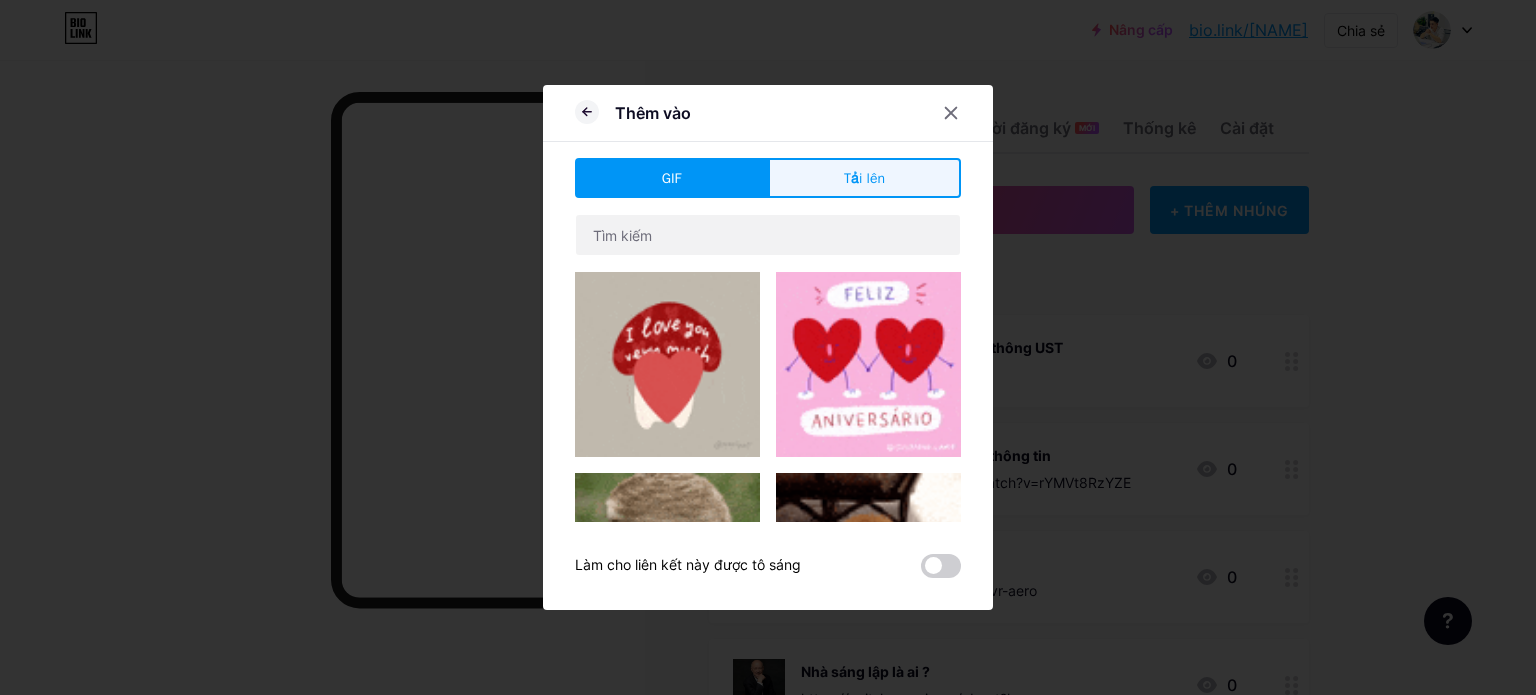 click on "Tải lên" at bounding box center (864, 178) 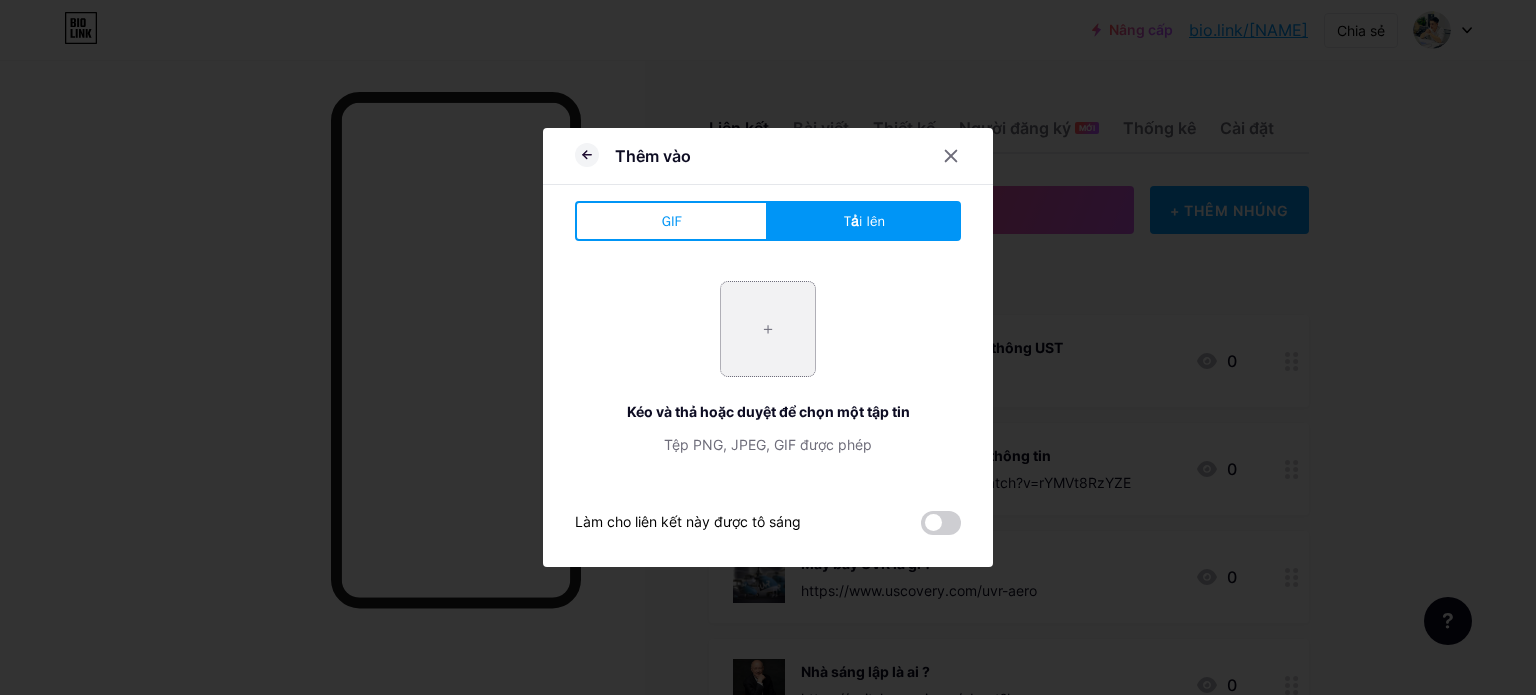 click at bounding box center (768, 329) 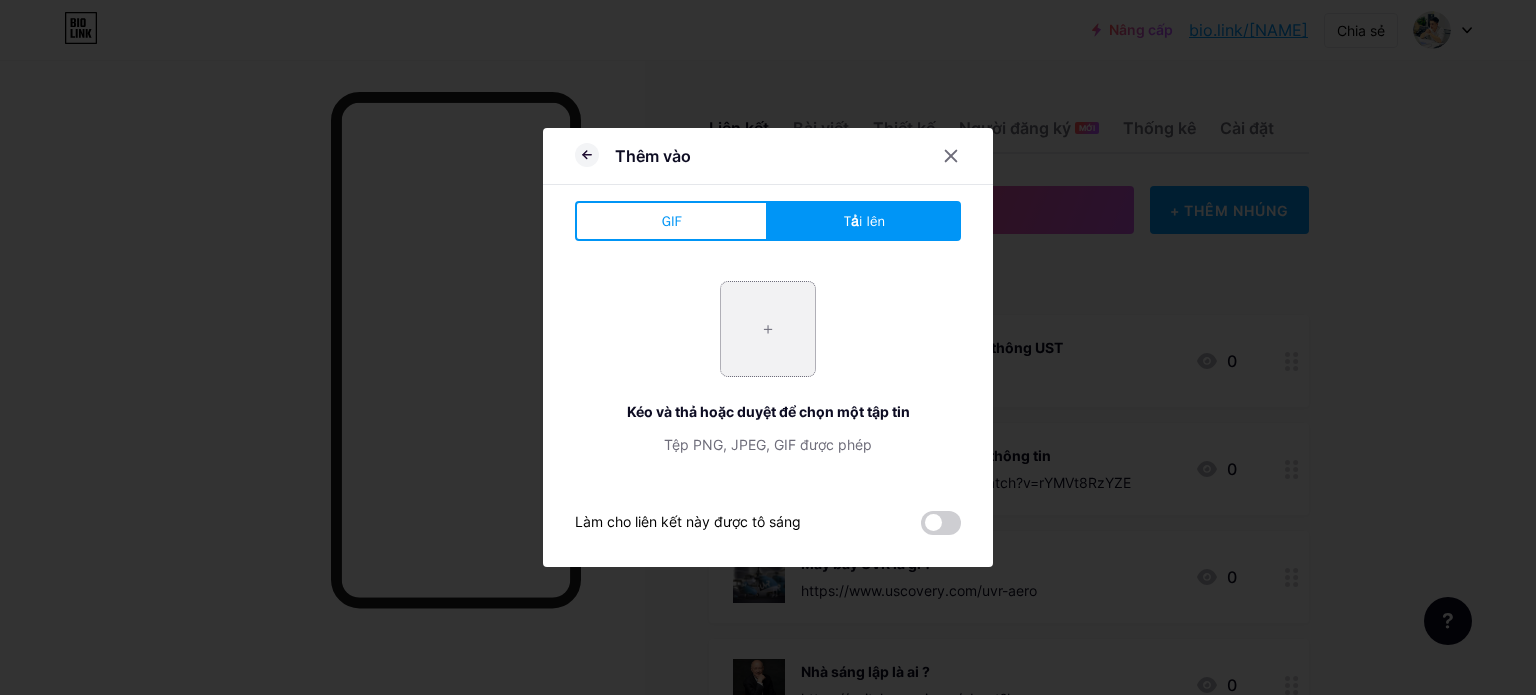 type on "C:\fakepath\z6877027638129_1cd14ef5549f0a11c0c12c0dc2f58e8e.jpg" 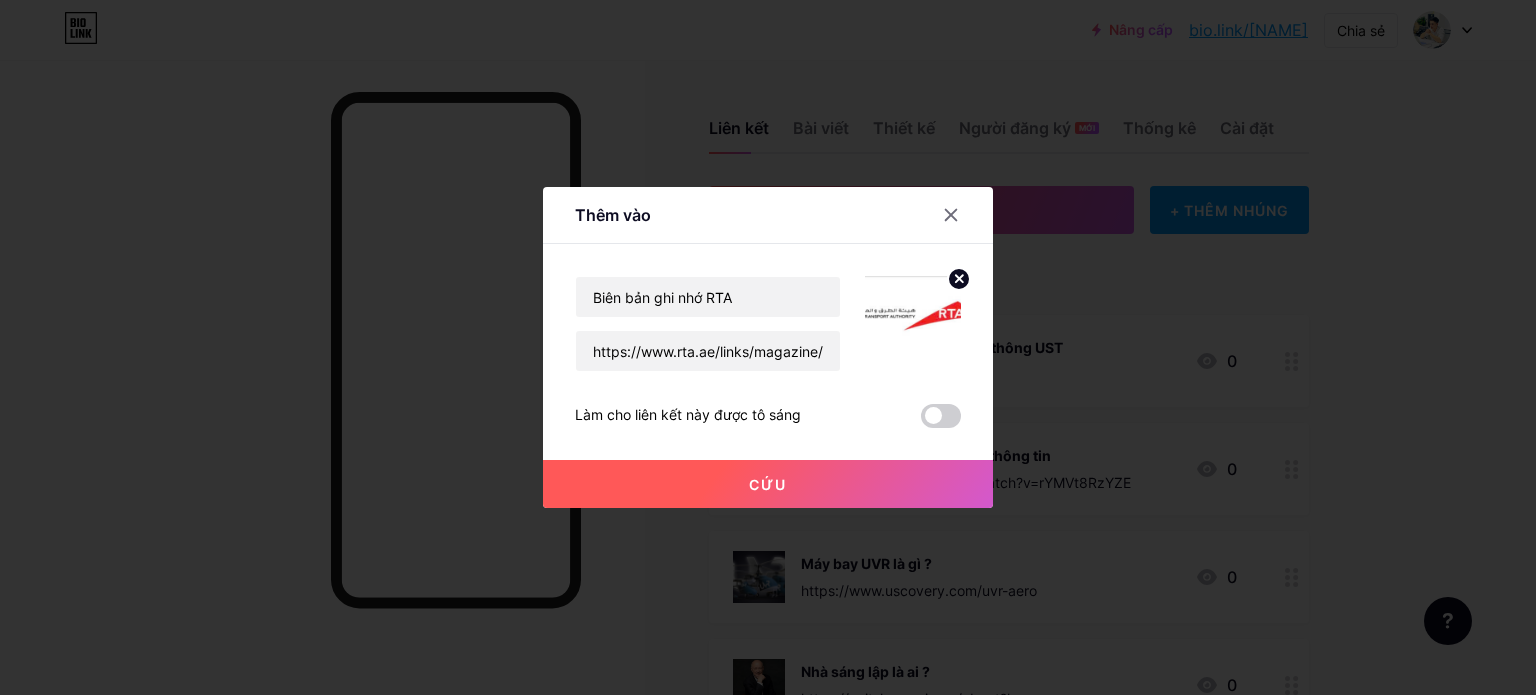 click on "Cứu" at bounding box center (768, 484) 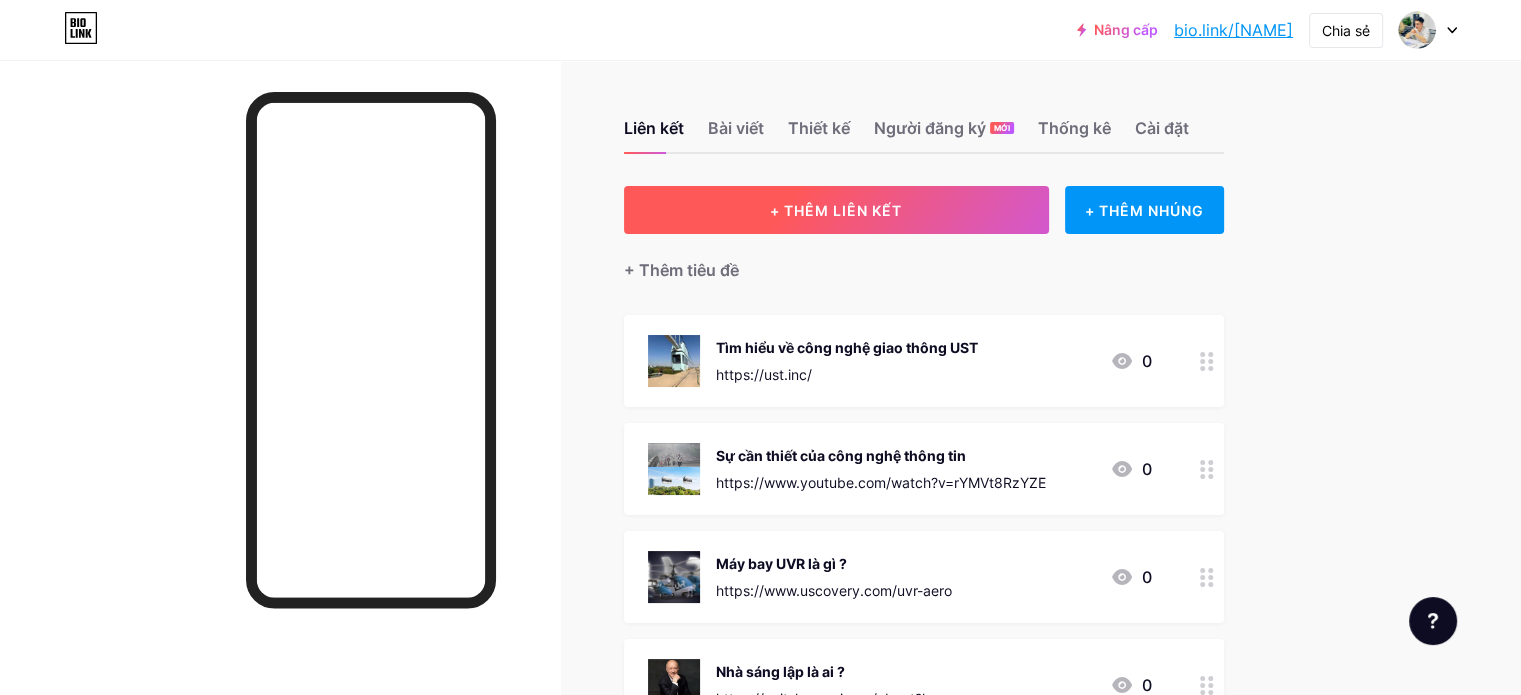 click on "+ THÊM LIÊN KẾT" at bounding box center (836, 210) 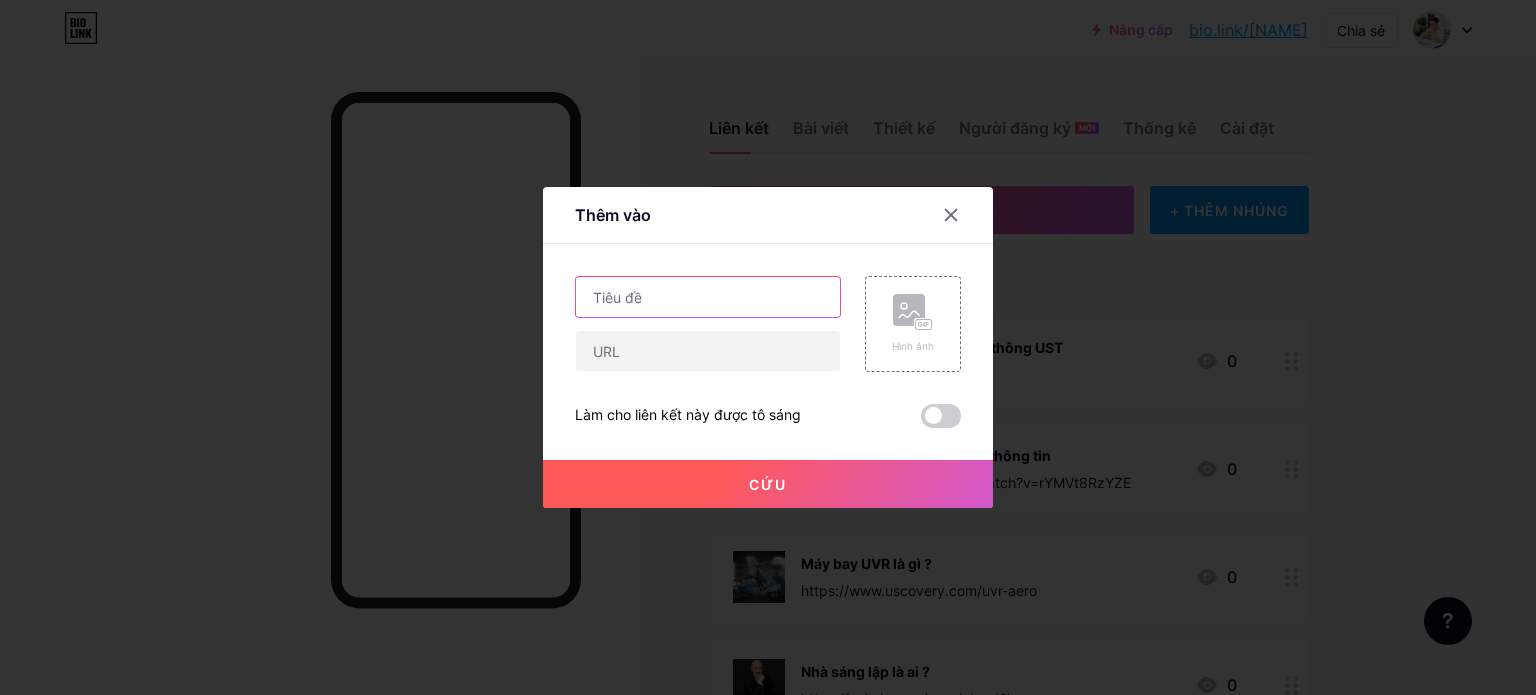 click at bounding box center (708, 297) 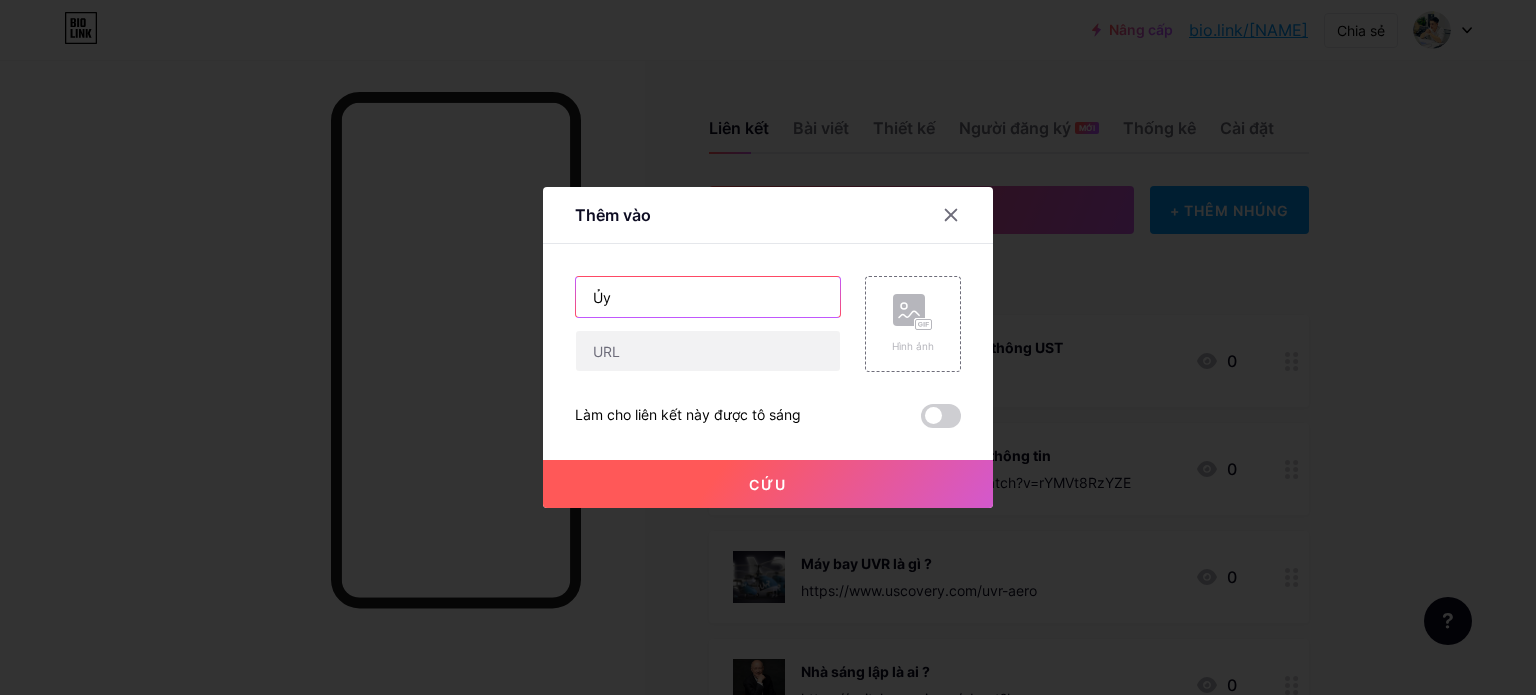type on "Ủ" 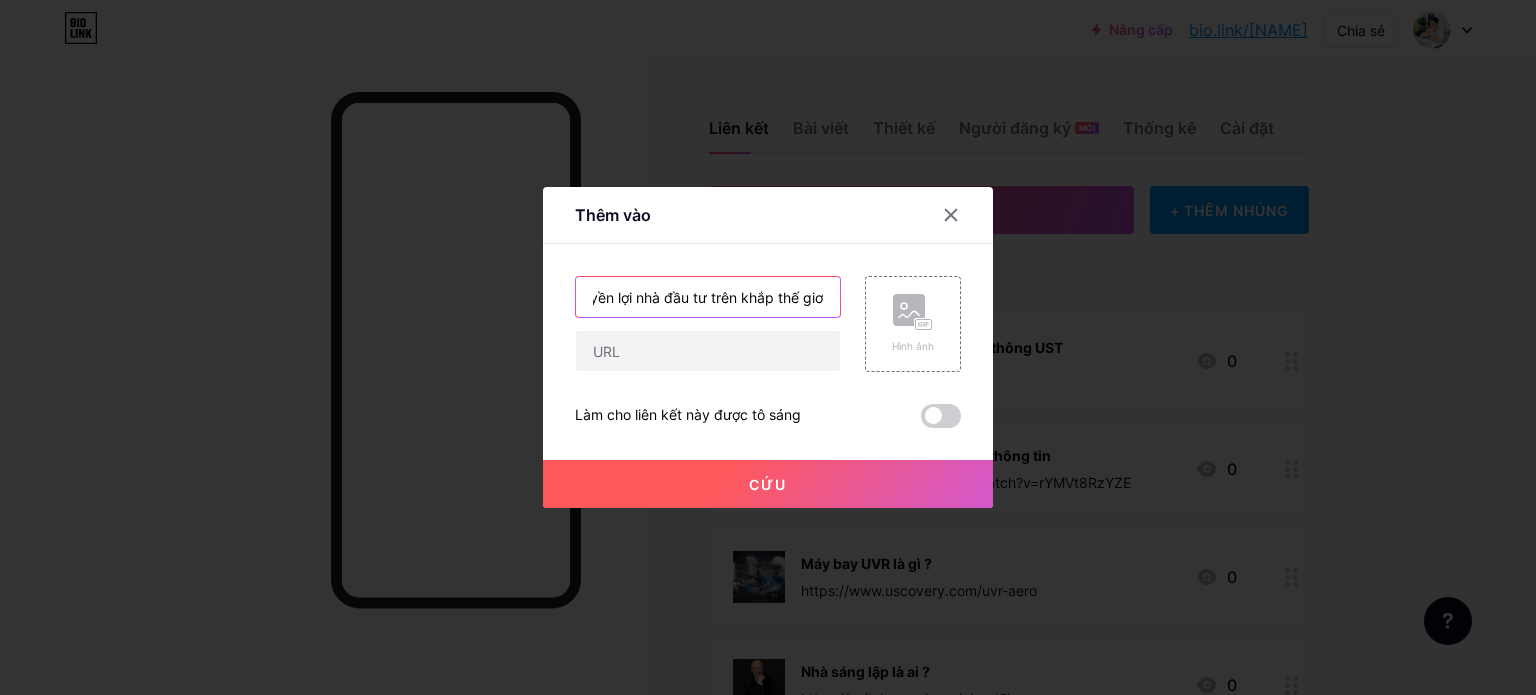 scroll, scrollTop: 0, scrollLeft: 356, axis: horizontal 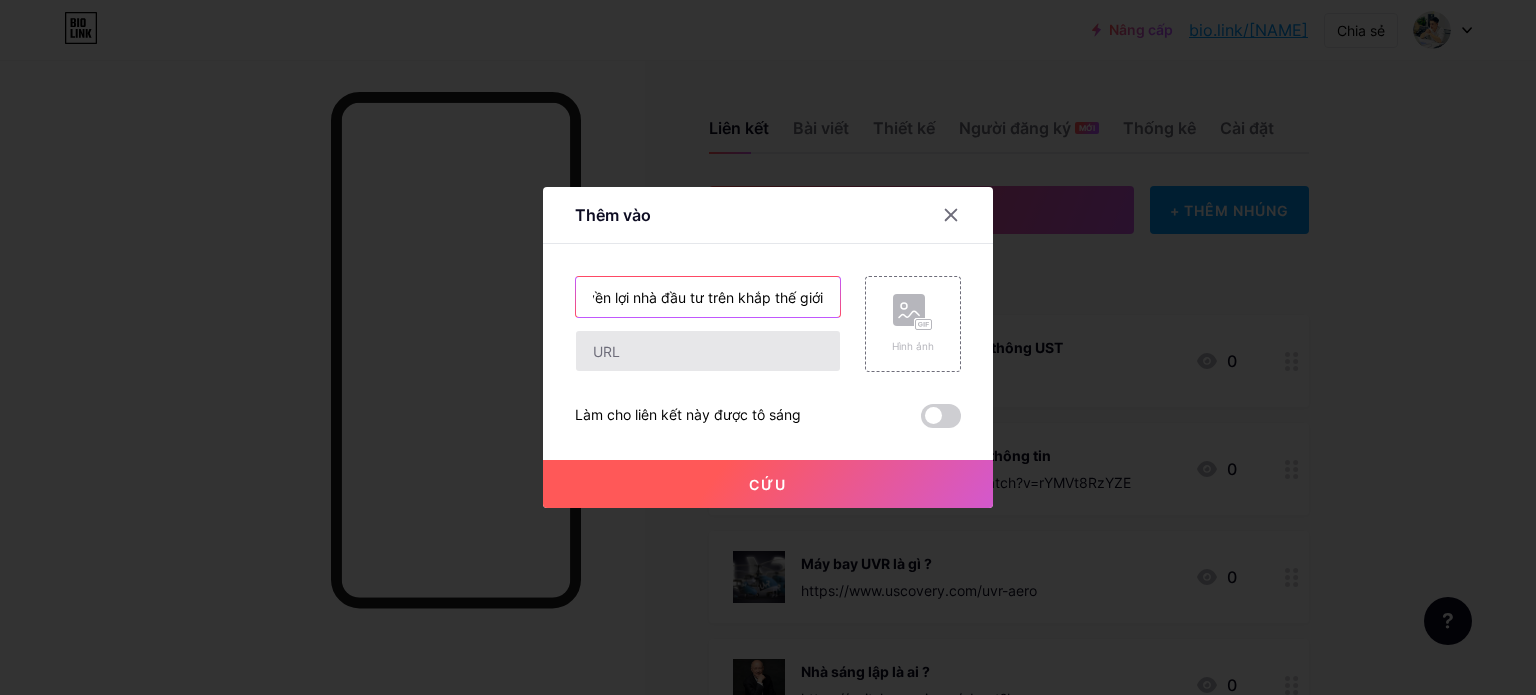 type on "Ủy ban dịch vụ Tài chính BVI-FSC giám sát bảo vệ quyền lợi nhà đầu tư trên khắp thế giới" 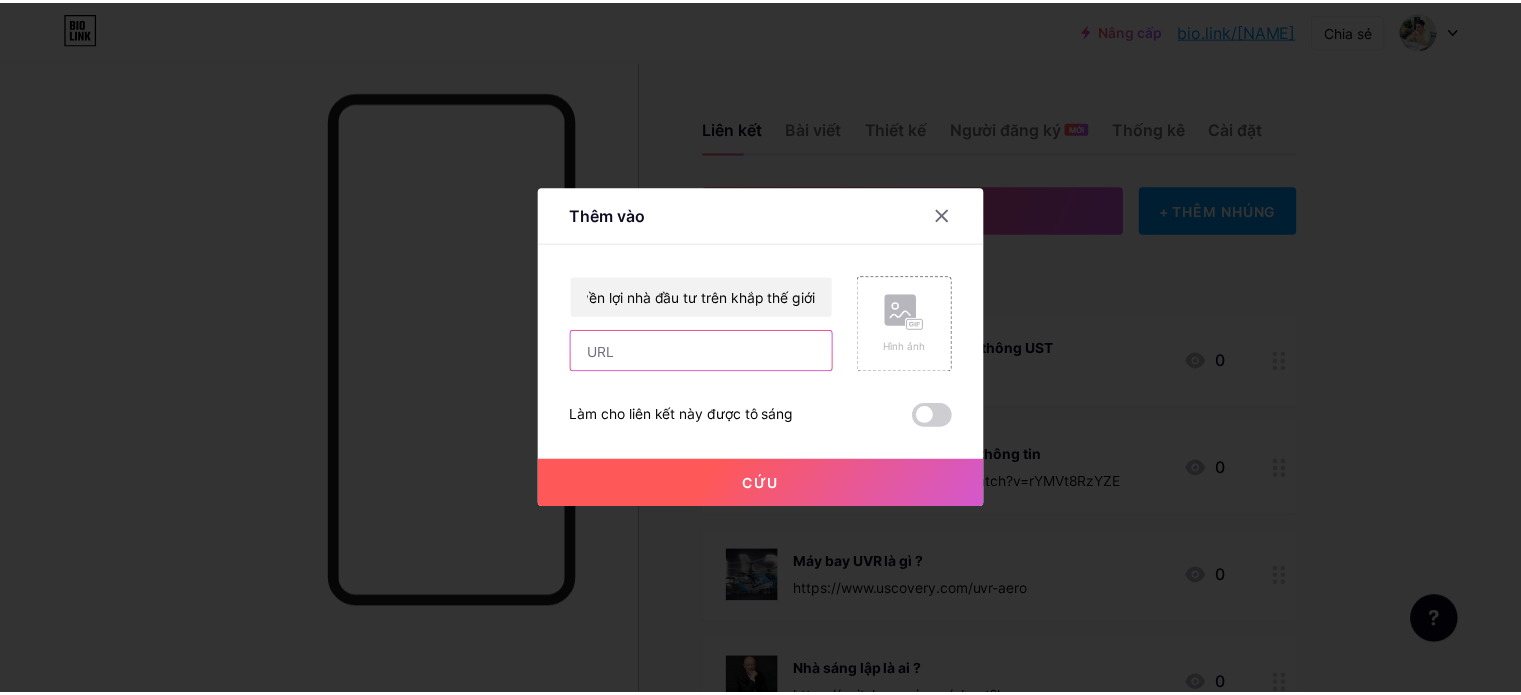 scroll, scrollTop: 0, scrollLeft: 0, axis: both 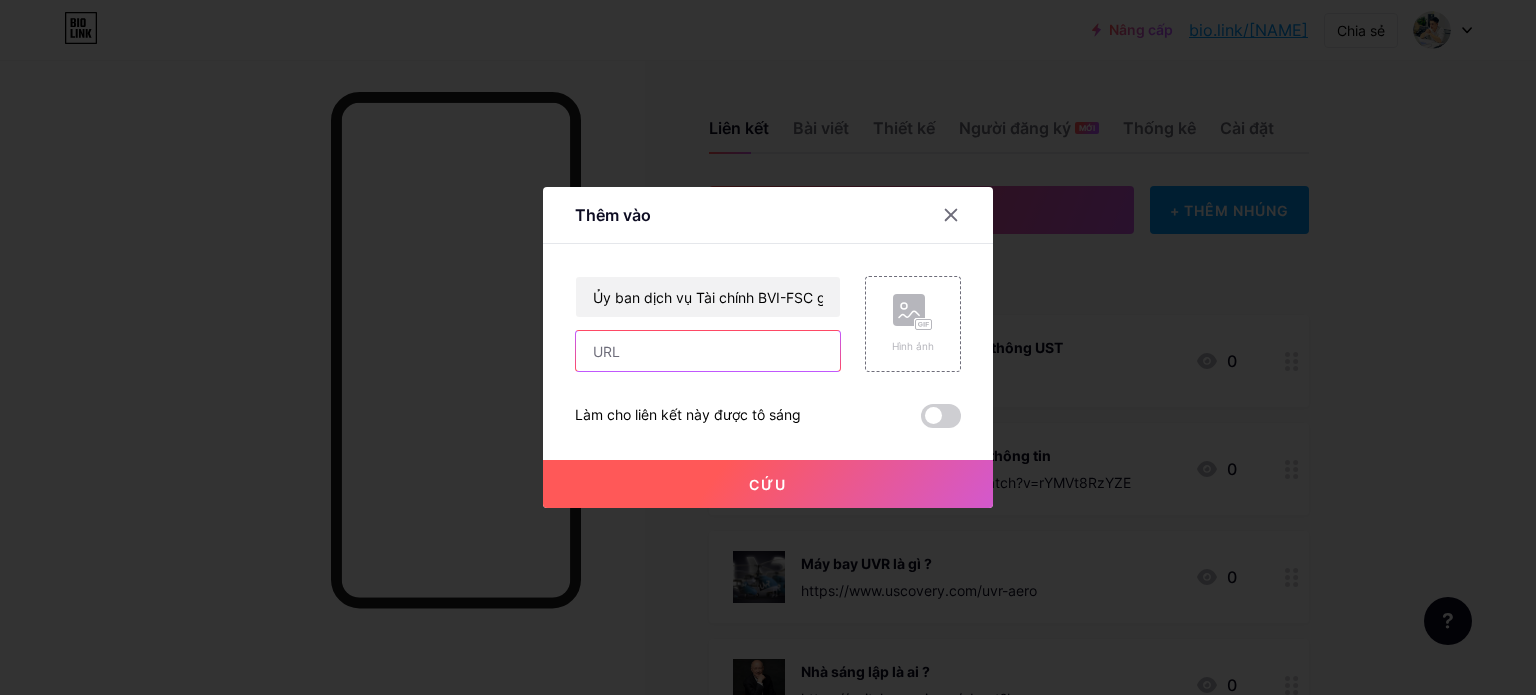 click at bounding box center (708, 351) 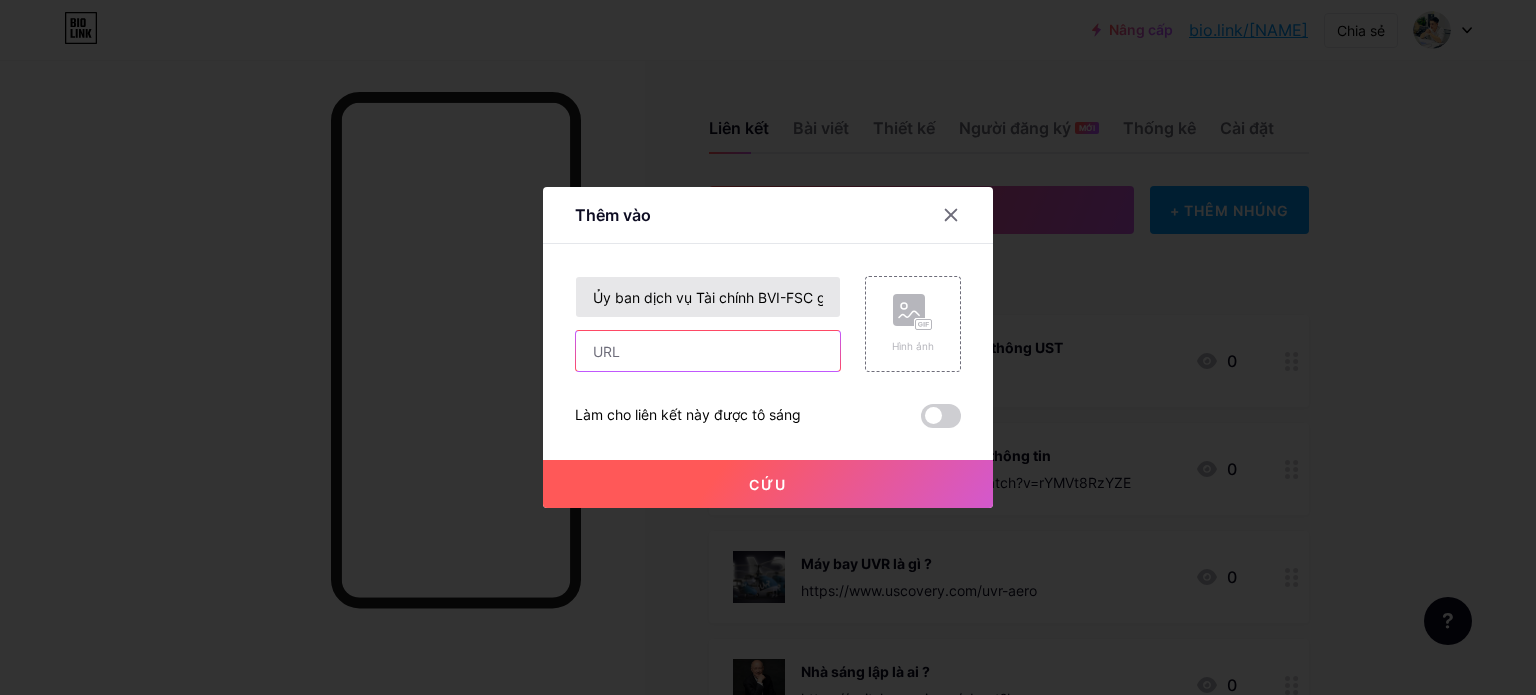 paste on "https://www.bvifsc.vg/" 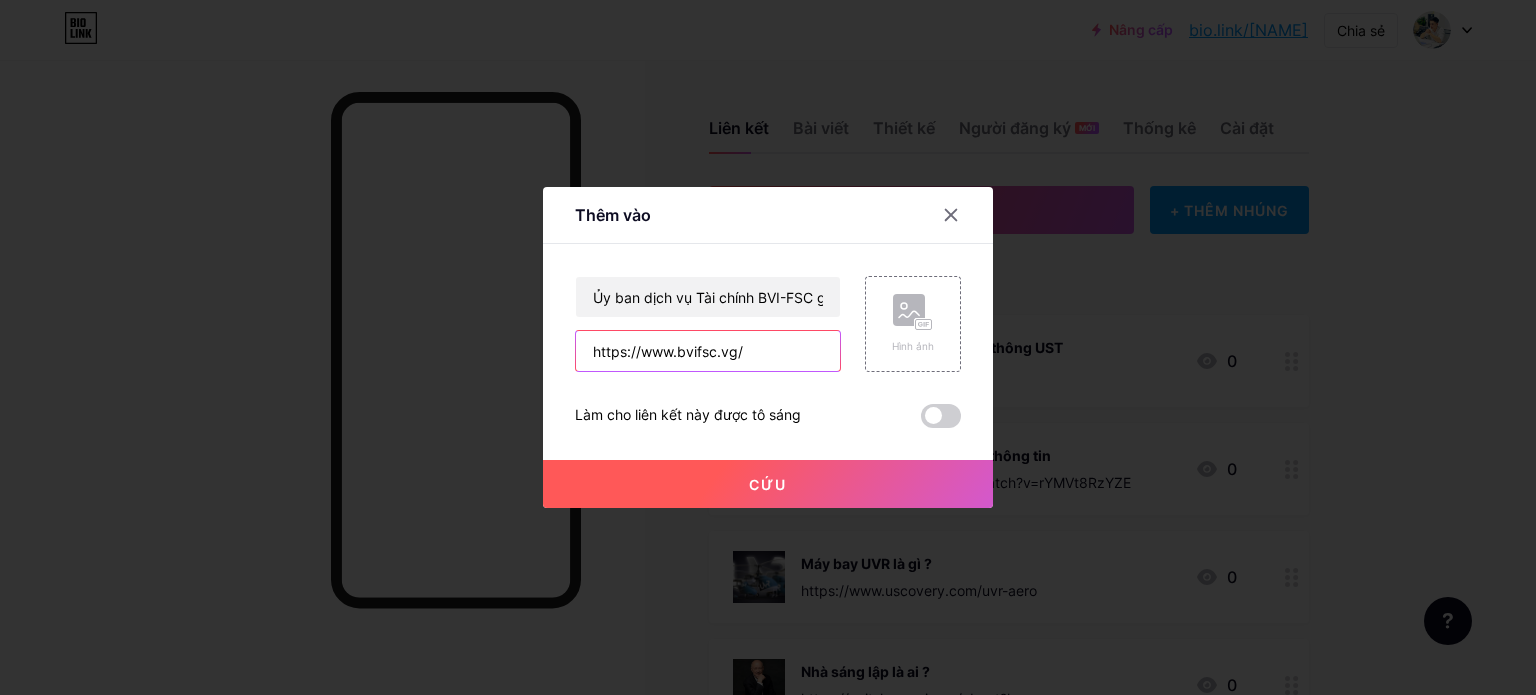 type on "https://www.bvifsc.vg/" 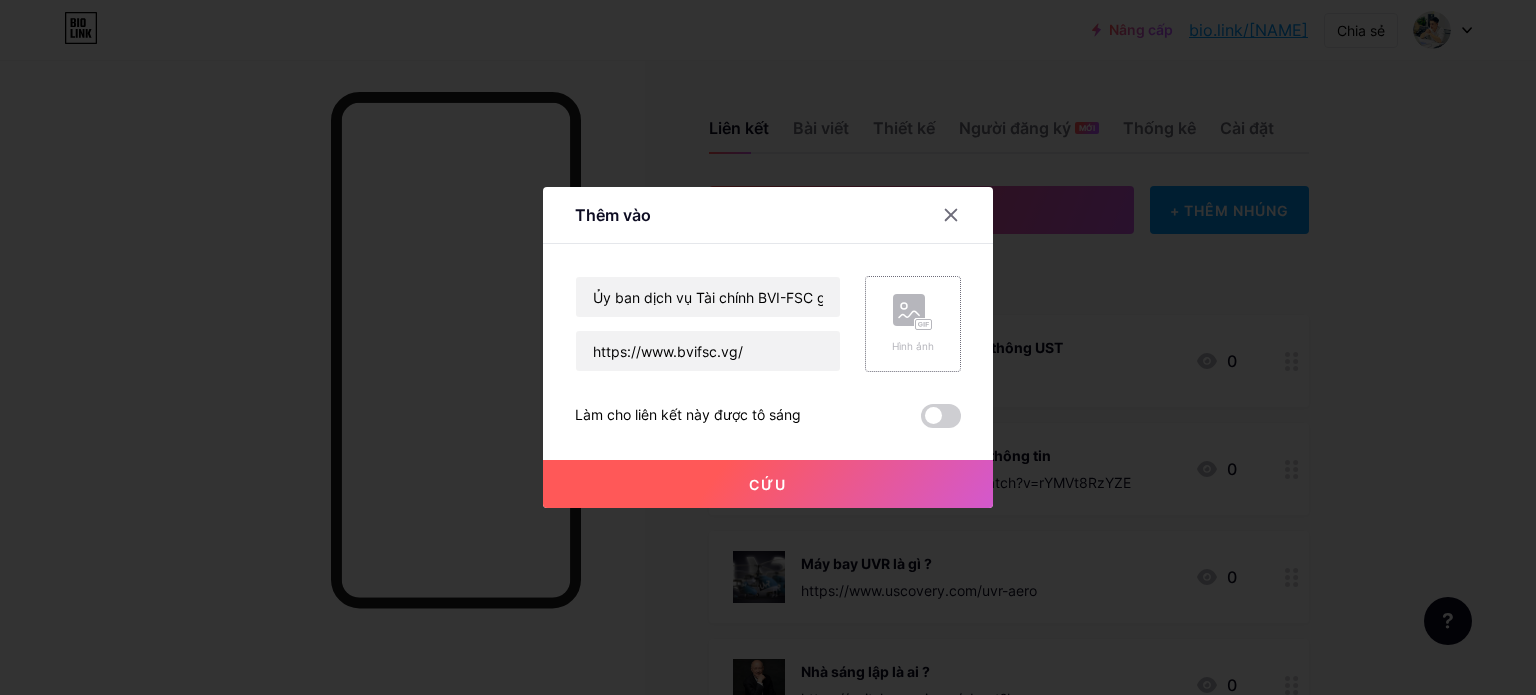 click on "Hình ảnh" at bounding box center (913, 346) 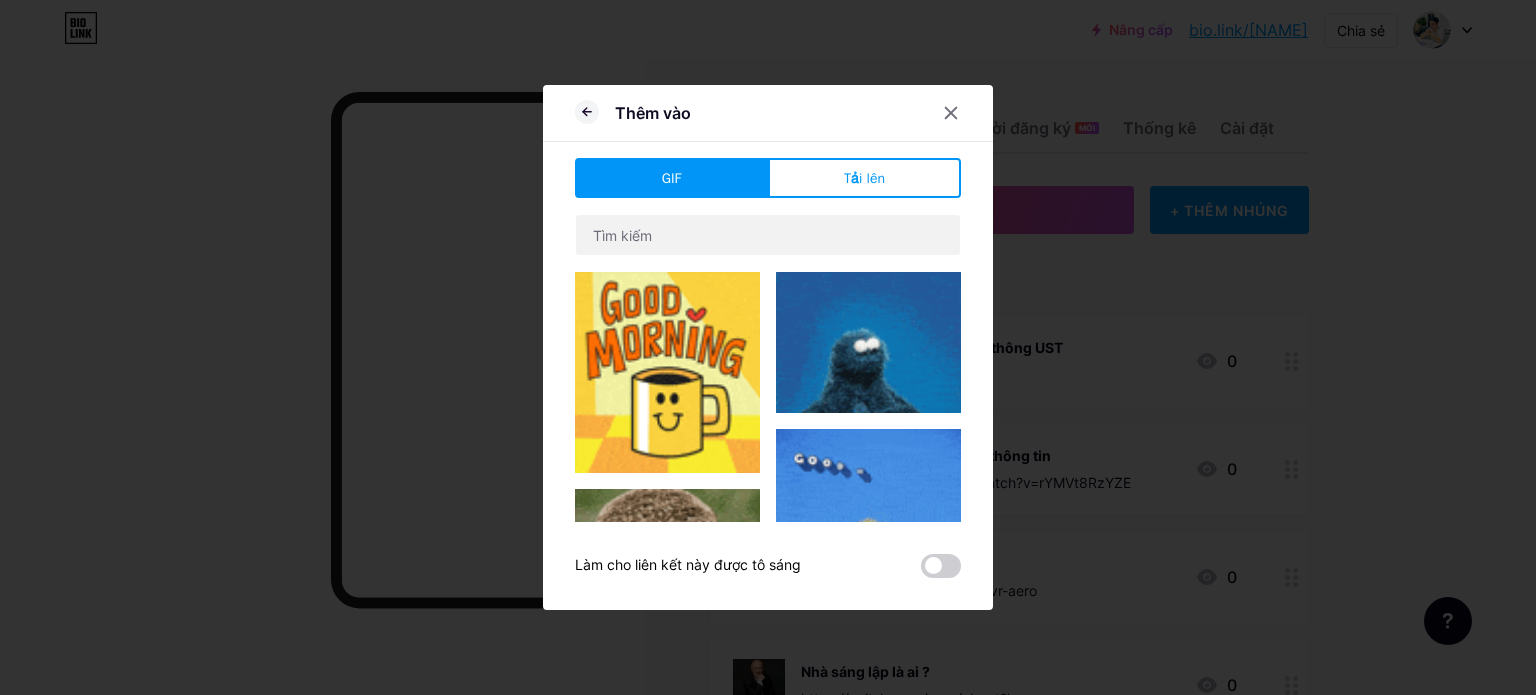 click on "Tải lên" at bounding box center (864, 178) 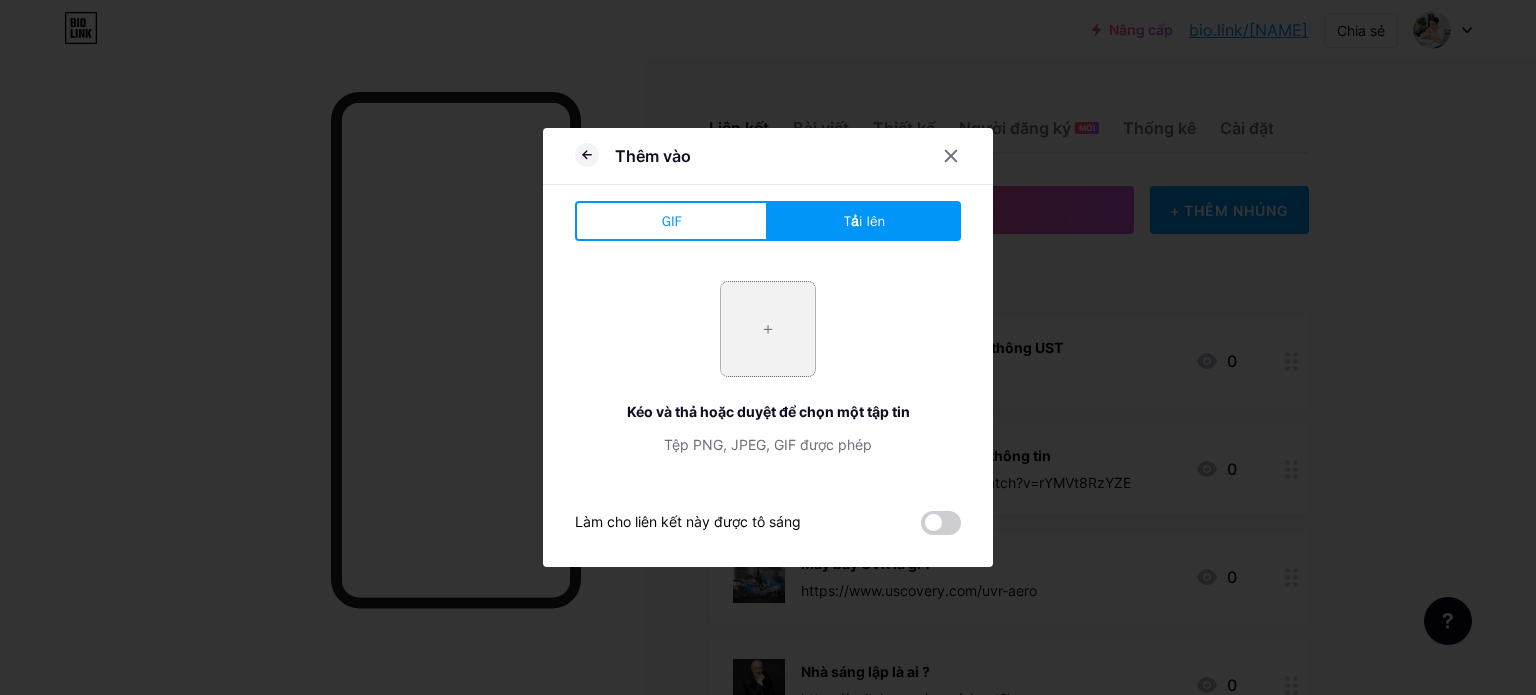 click at bounding box center [768, 329] 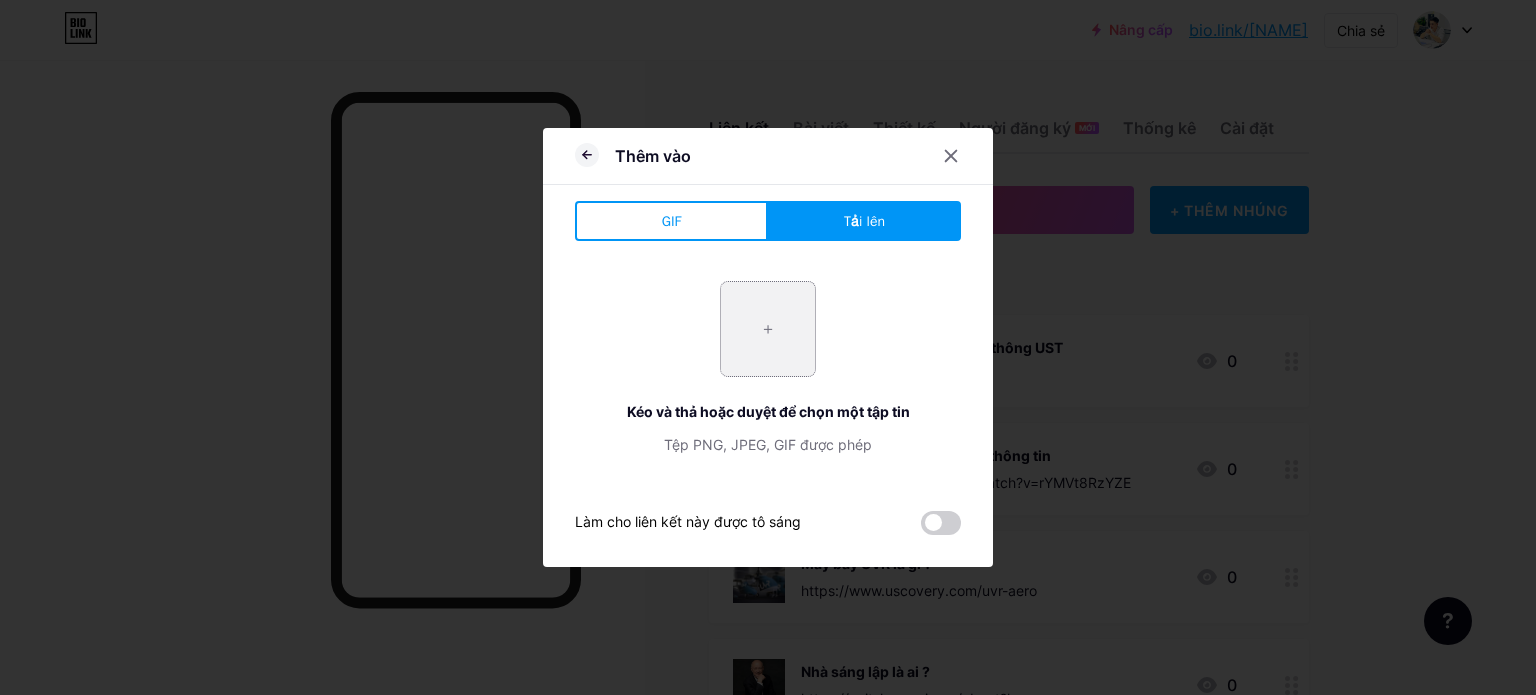 type on "C:\fakepath\[FILENAME].jpg" 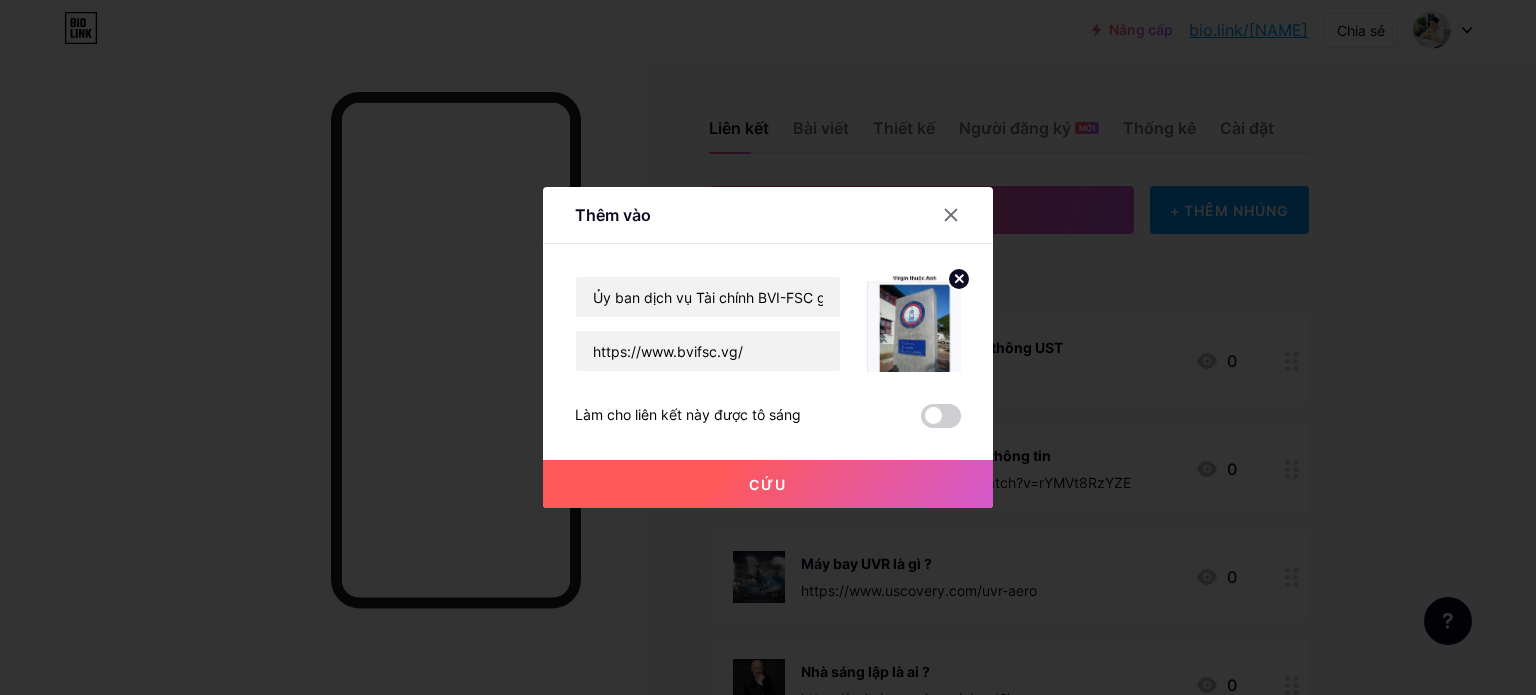 click on "Cứu" at bounding box center [768, 484] 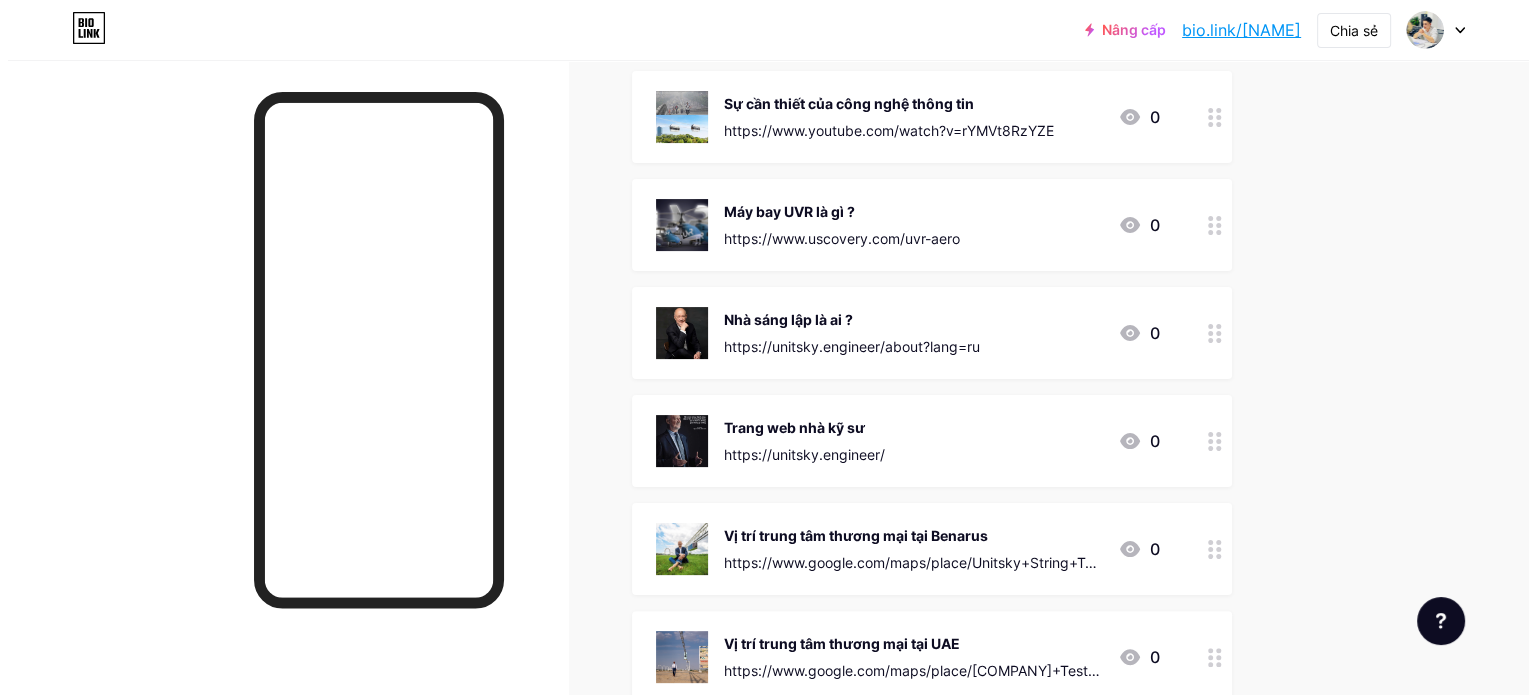scroll, scrollTop: 100, scrollLeft: 0, axis: vertical 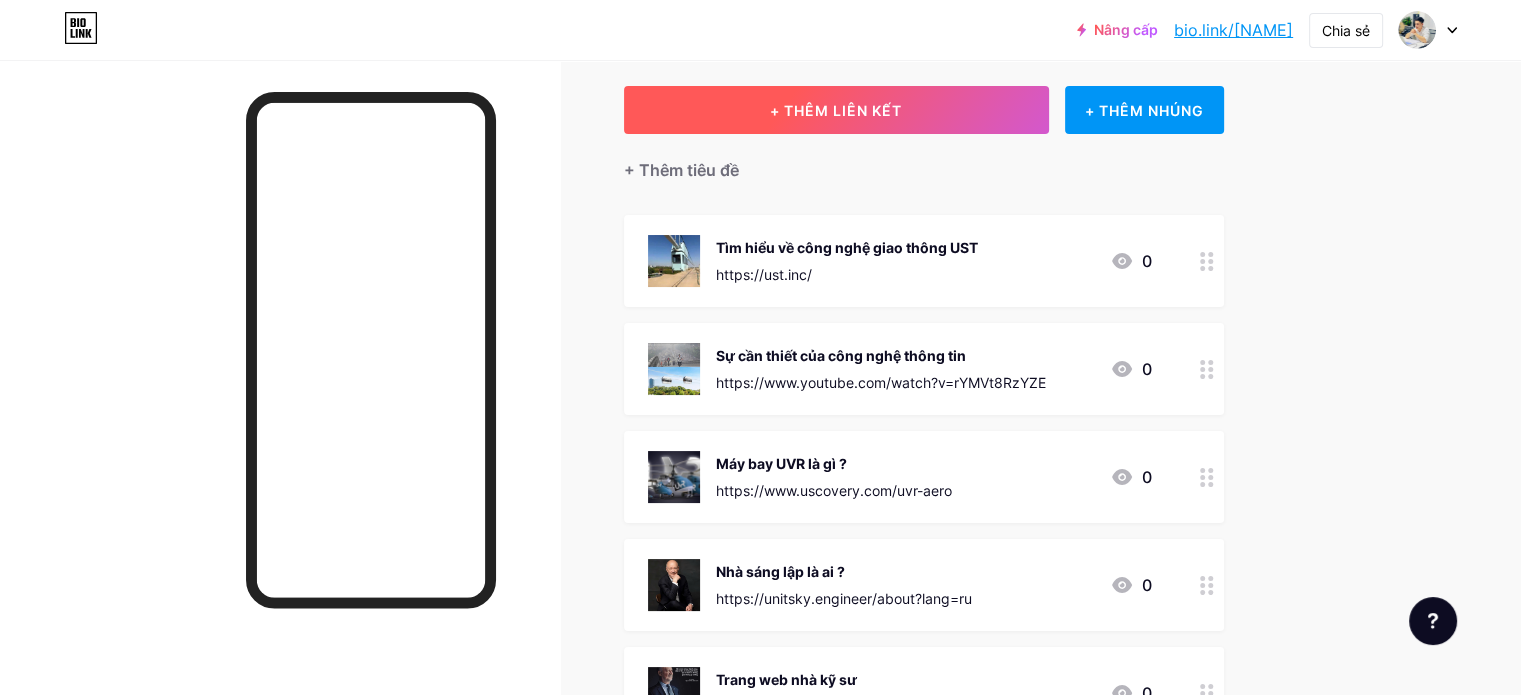 click on "+ THÊM LIÊN KẾT" at bounding box center (836, 110) 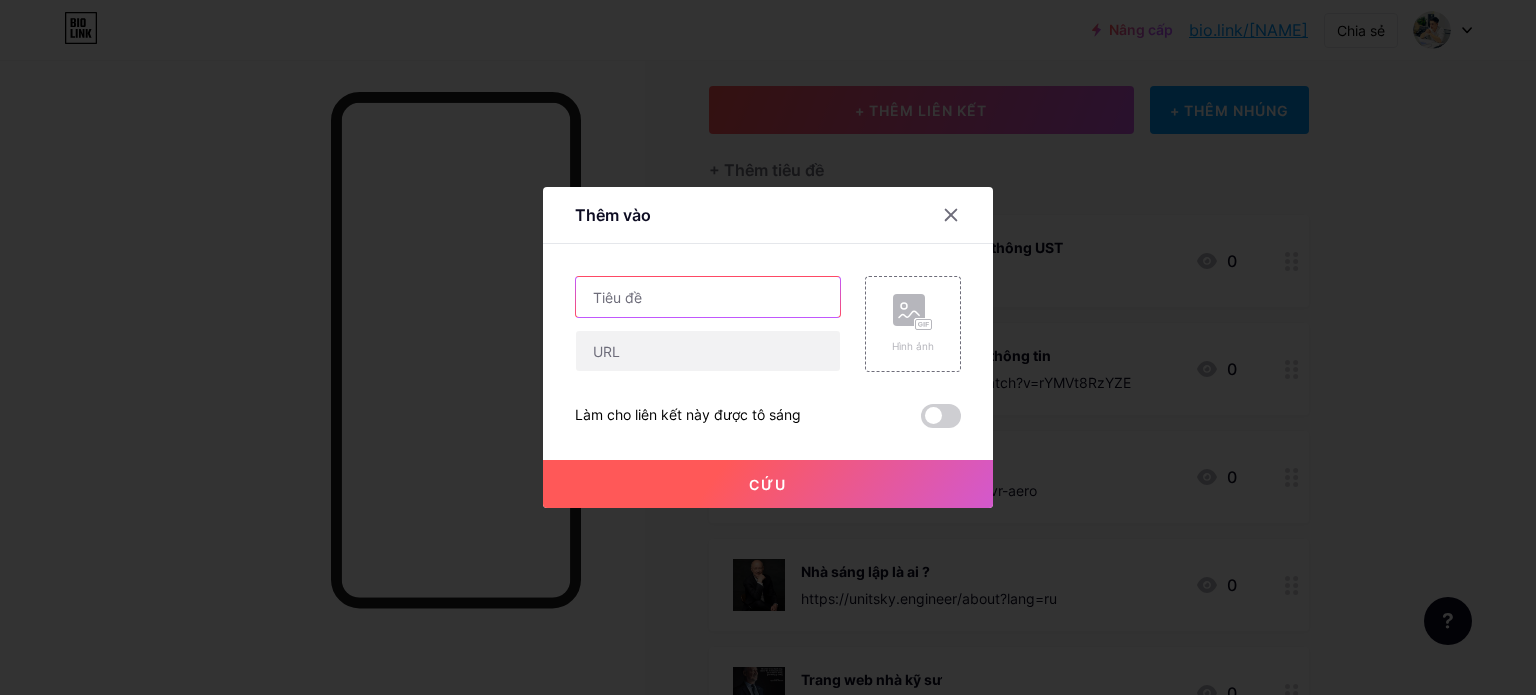 click at bounding box center (708, 297) 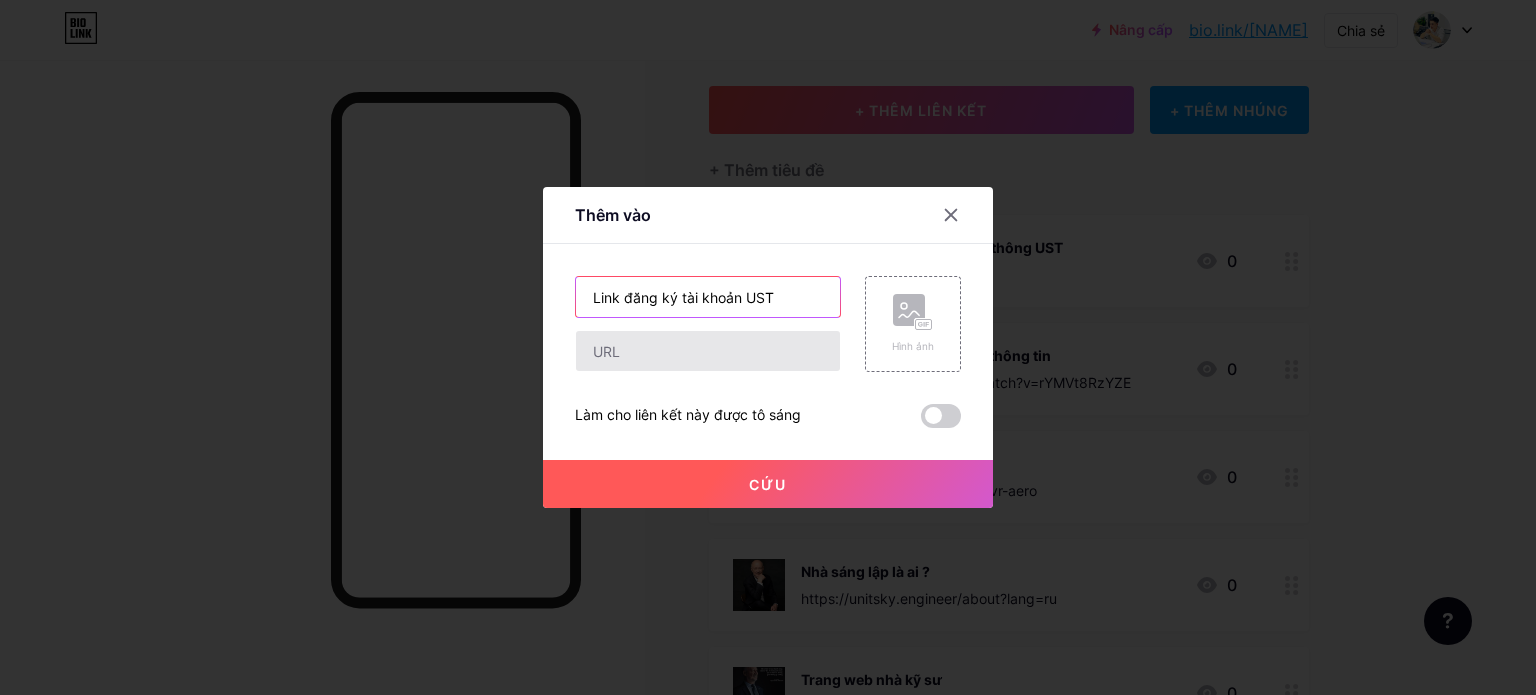 type on "Link đăng ký tài khoản UST" 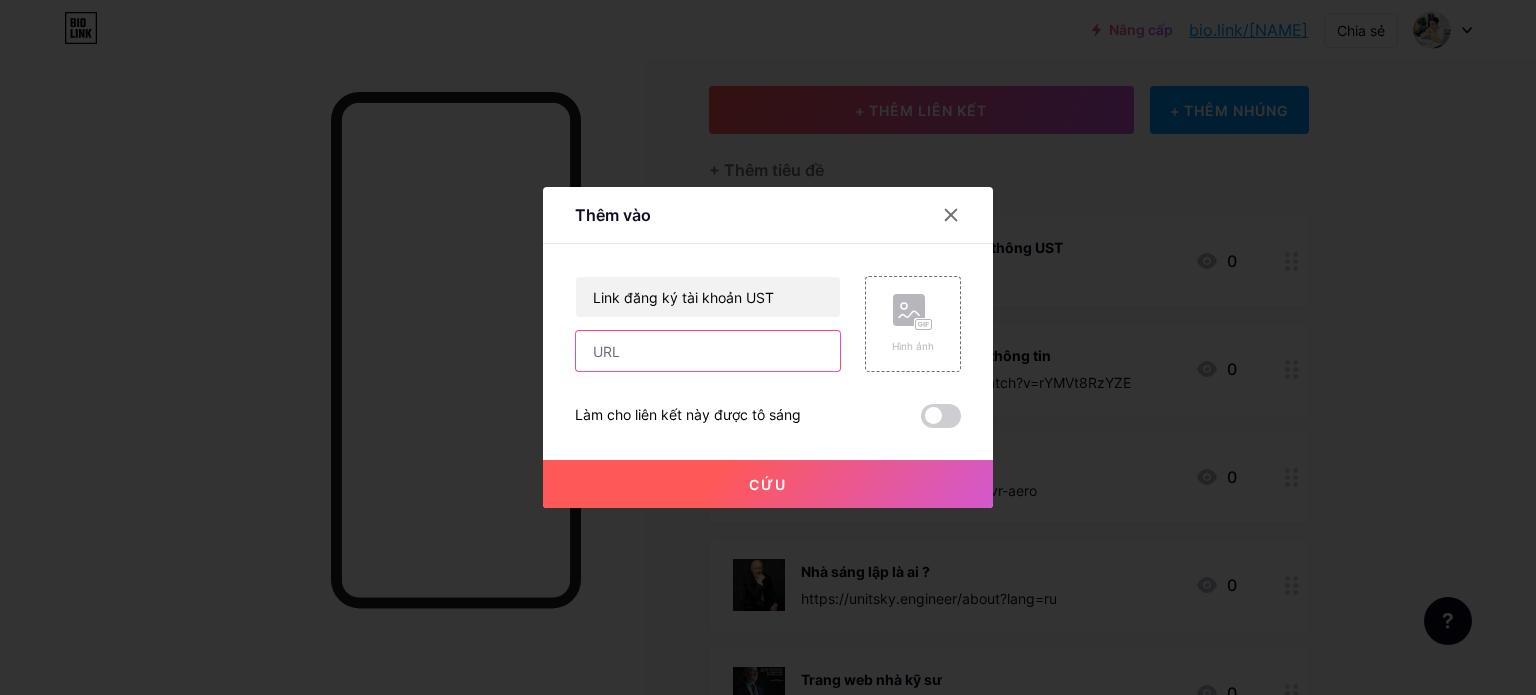 click at bounding box center (708, 351) 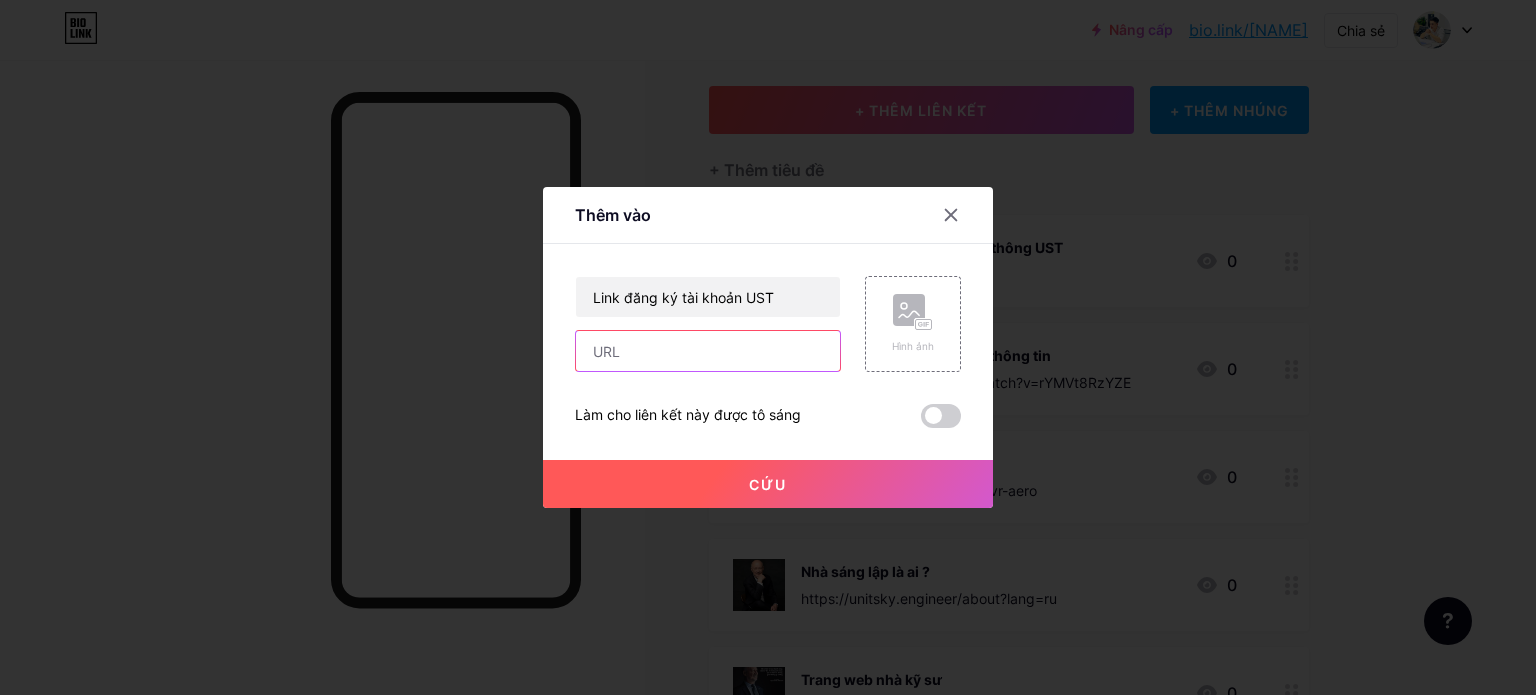 paste on "https://new.swc-01.com/auth/registration?partner_id=758744&lang=vi" 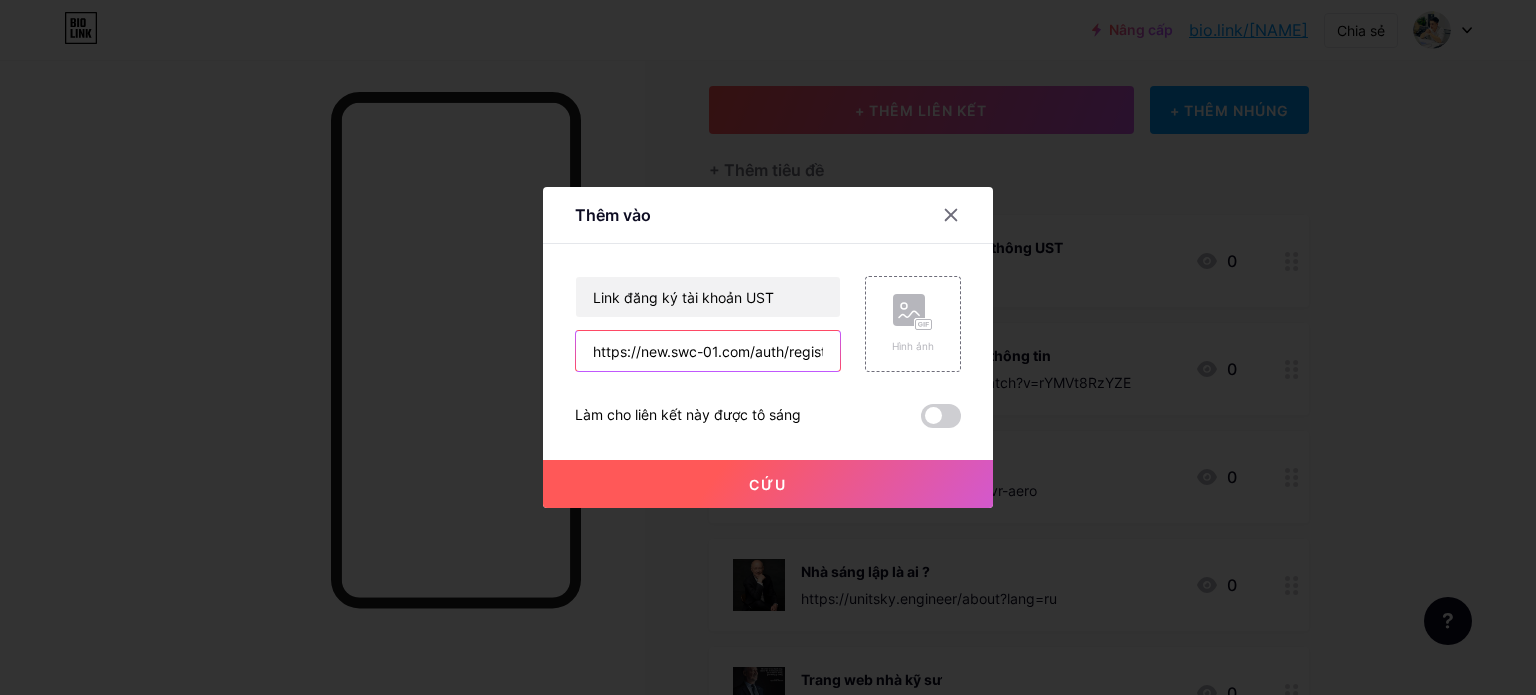 scroll, scrollTop: 0, scrollLeft: 232, axis: horizontal 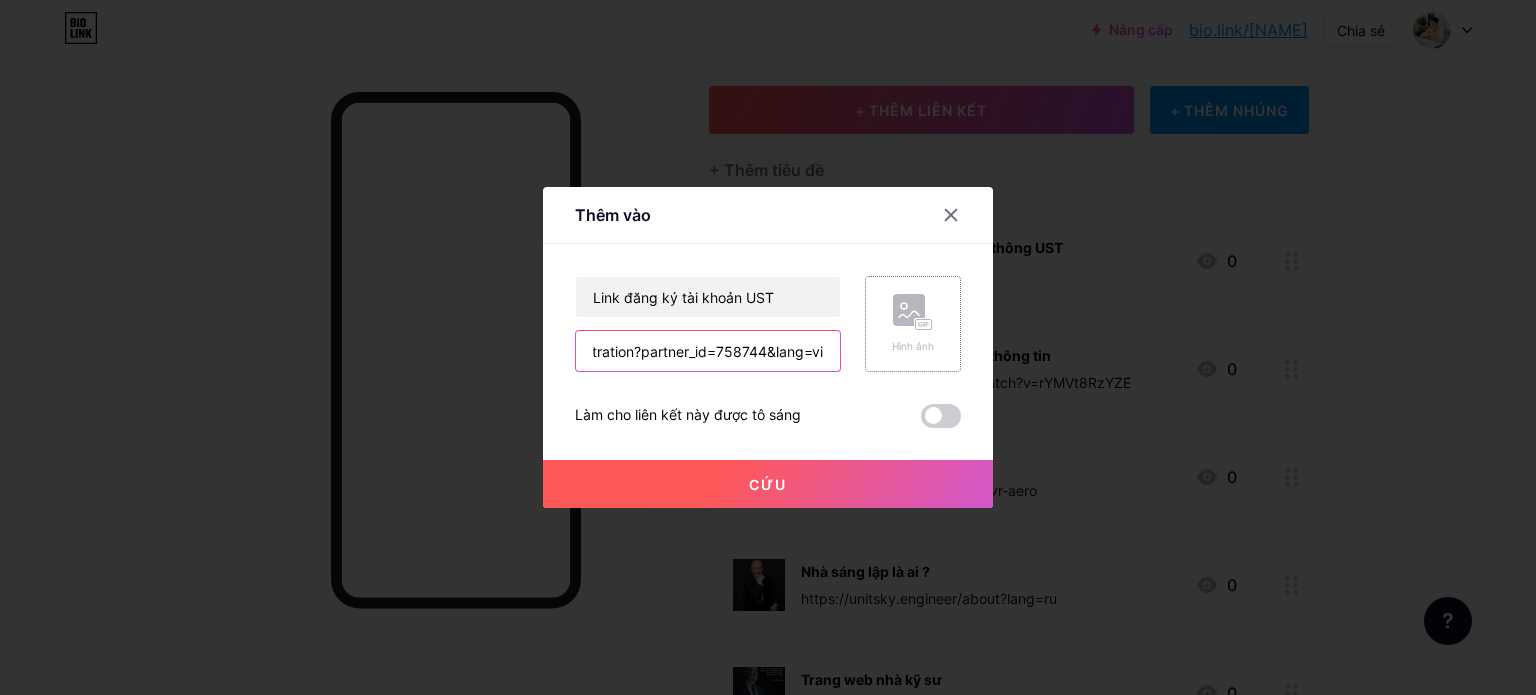 type on "https://new.swc-01.com/auth/registration?partner_id=758744&lang=vi" 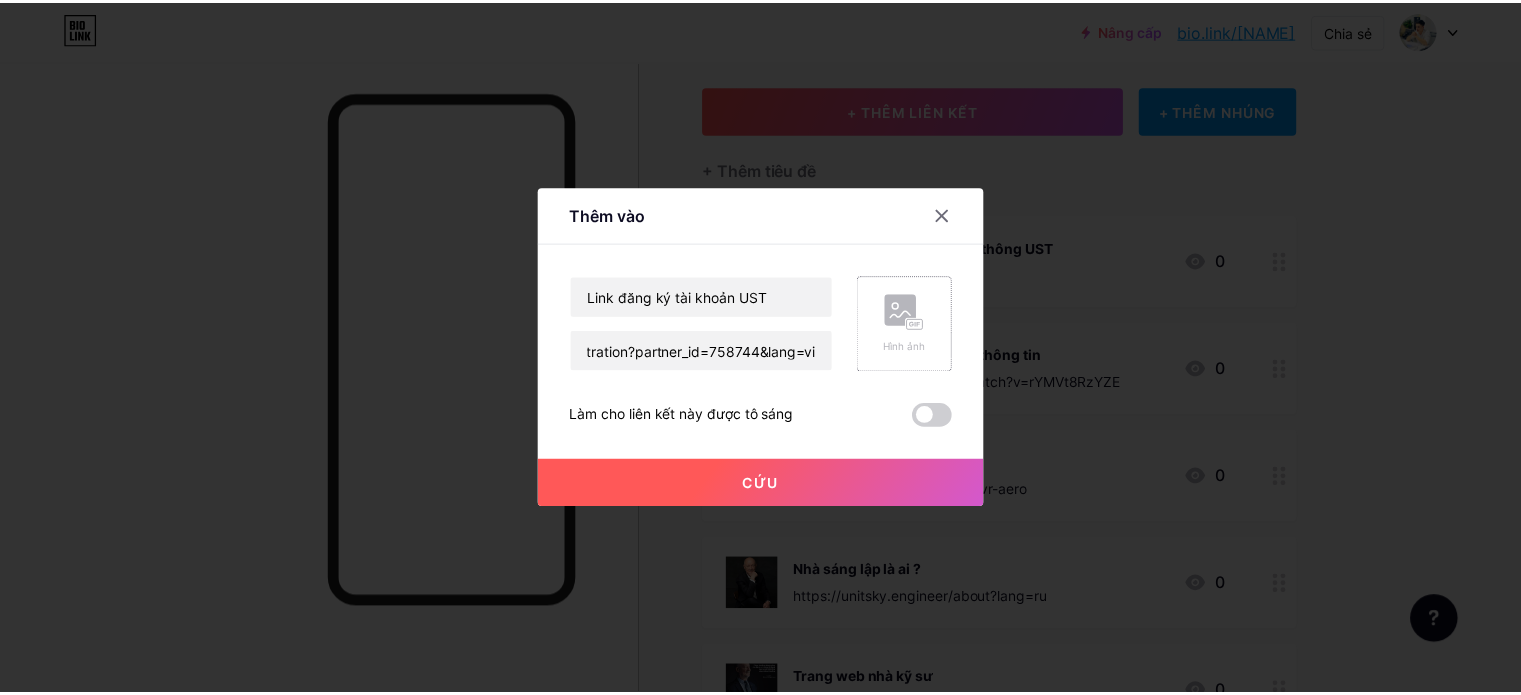 scroll, scrollTop: 0, scrollLeft: 0, axis: both 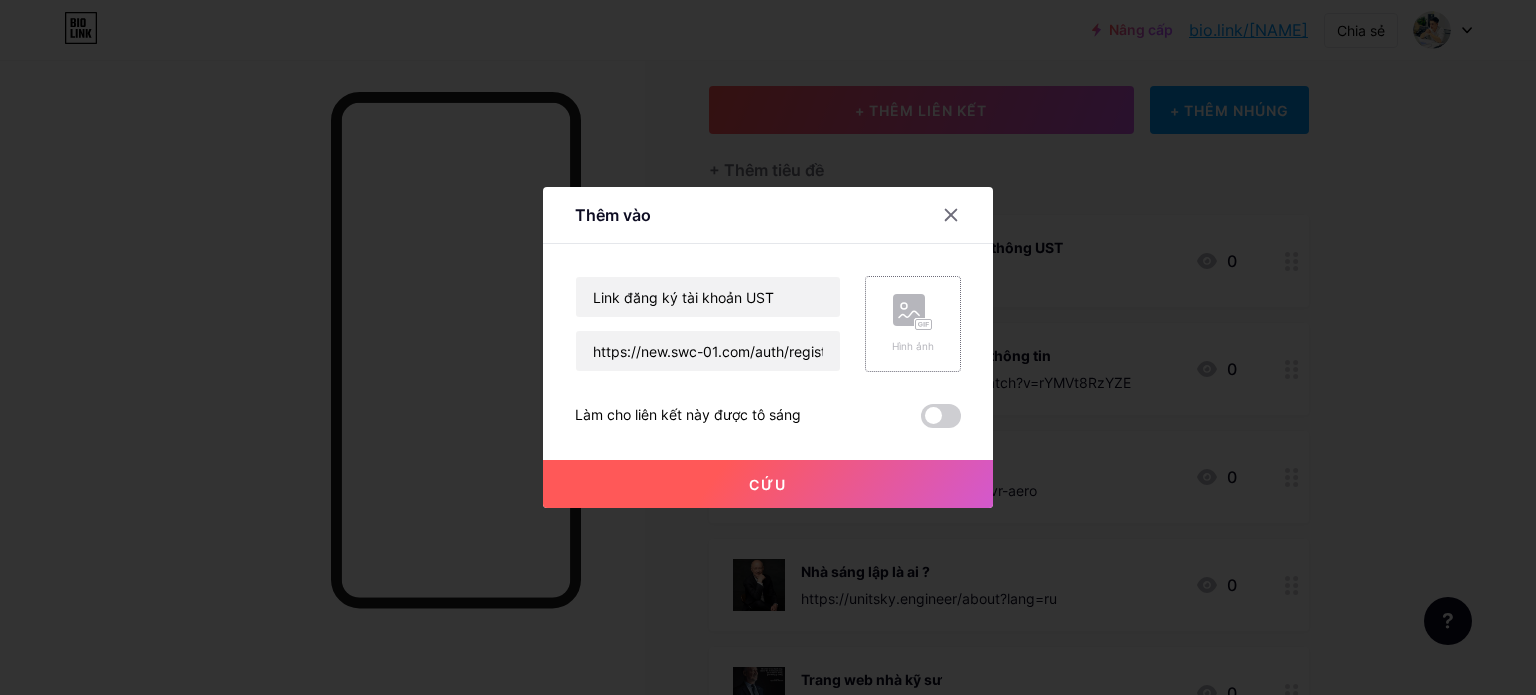click on "Hình ảnh" at bounding box center [913, 346] 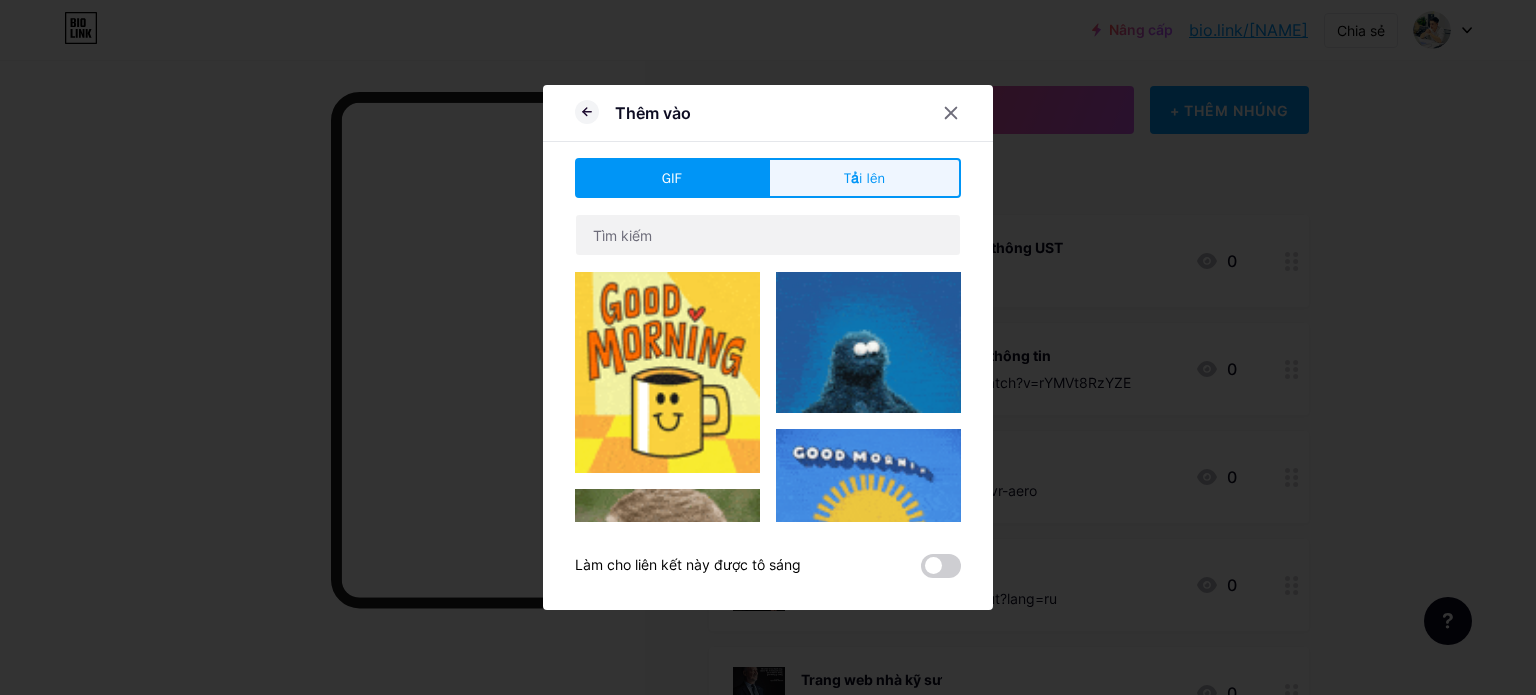 click on "Tải lên" at bounding box center (864, 178) 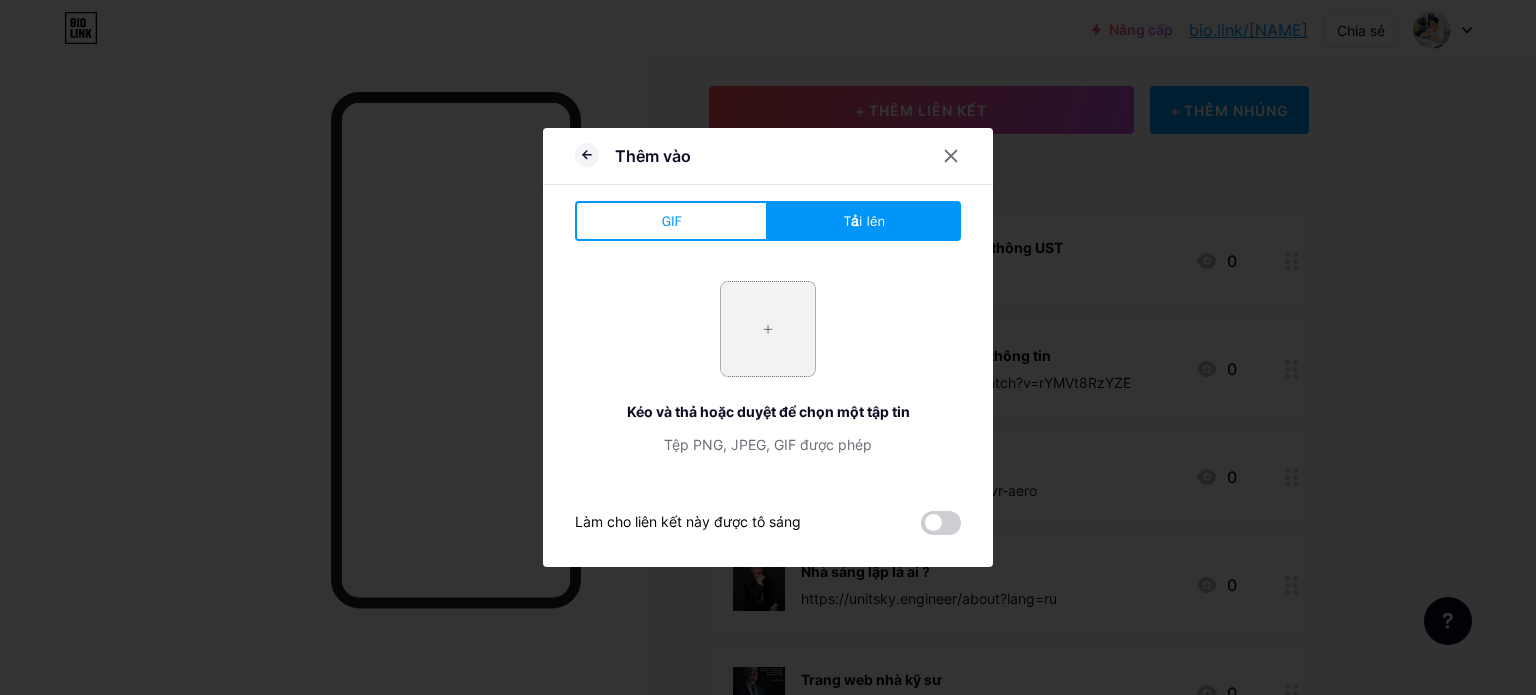 click at bounding box center (768, 329) 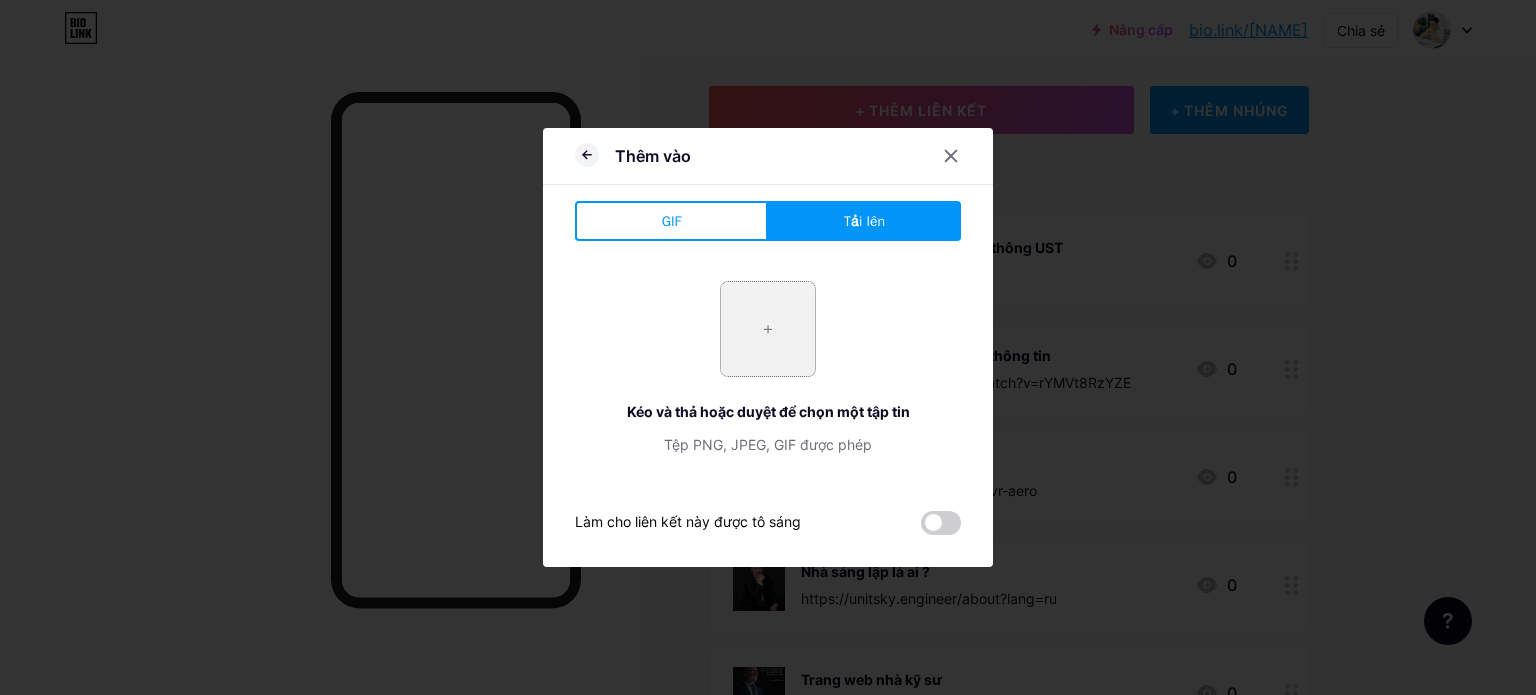 type on "C:\fakepath\[DATE]_[NUMBER].jpg" 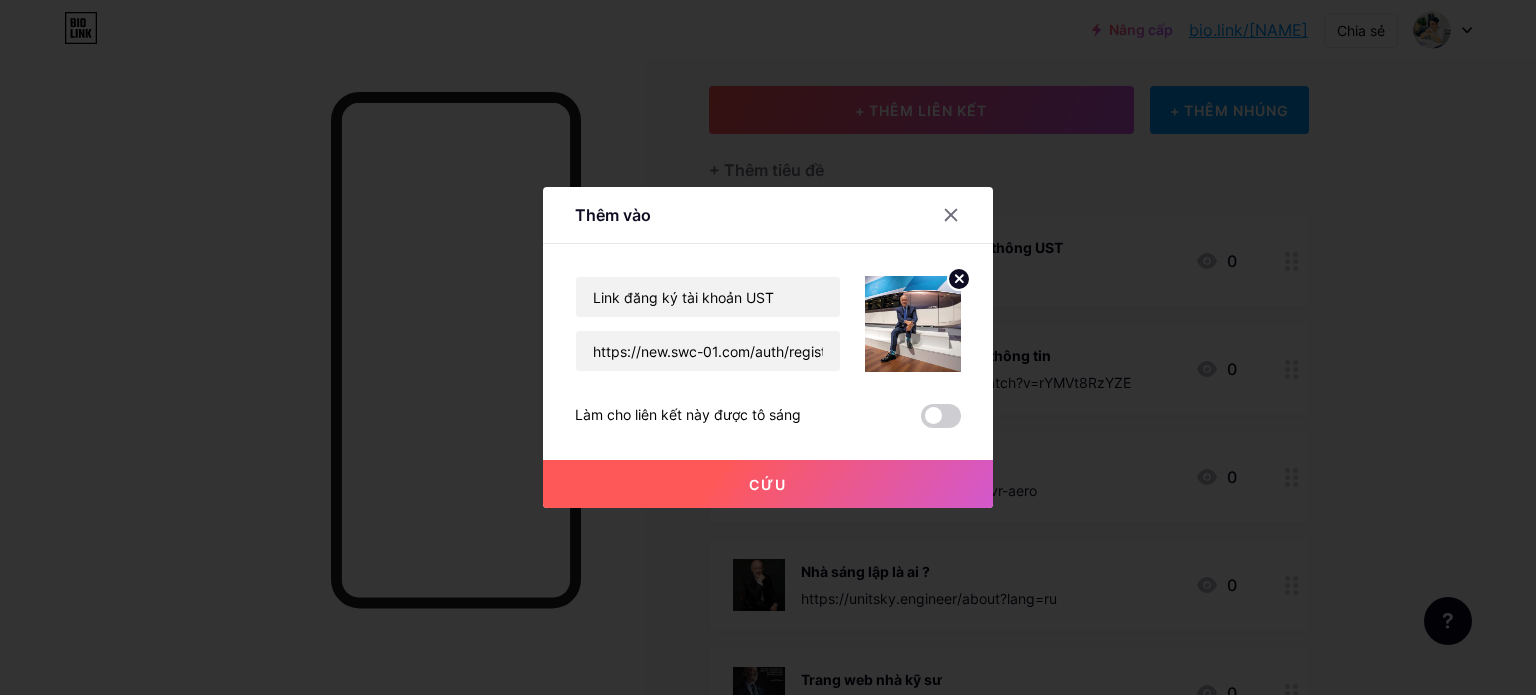 click on "Cứu" at bounding box center [768, 484] 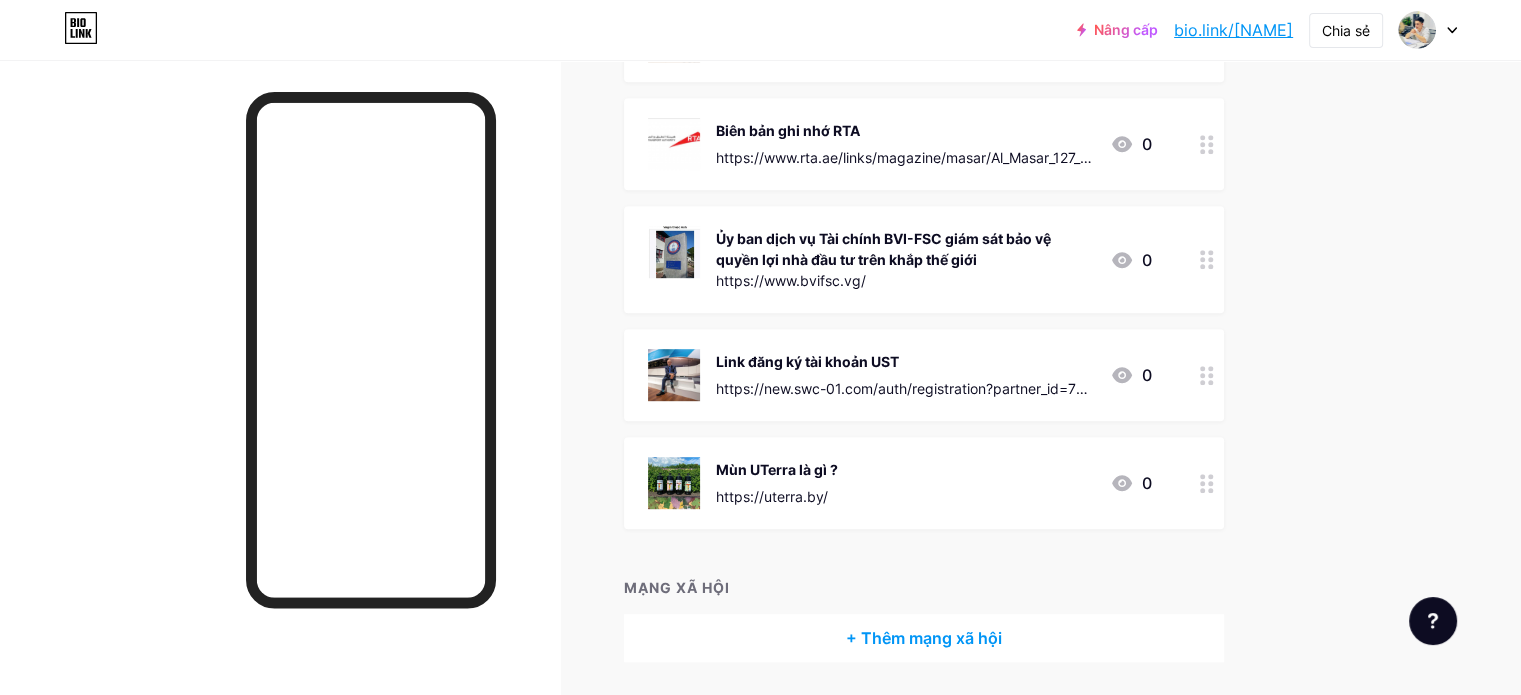 scroll, scrollTop: 987, scrollLeft: 0, axis: vertical 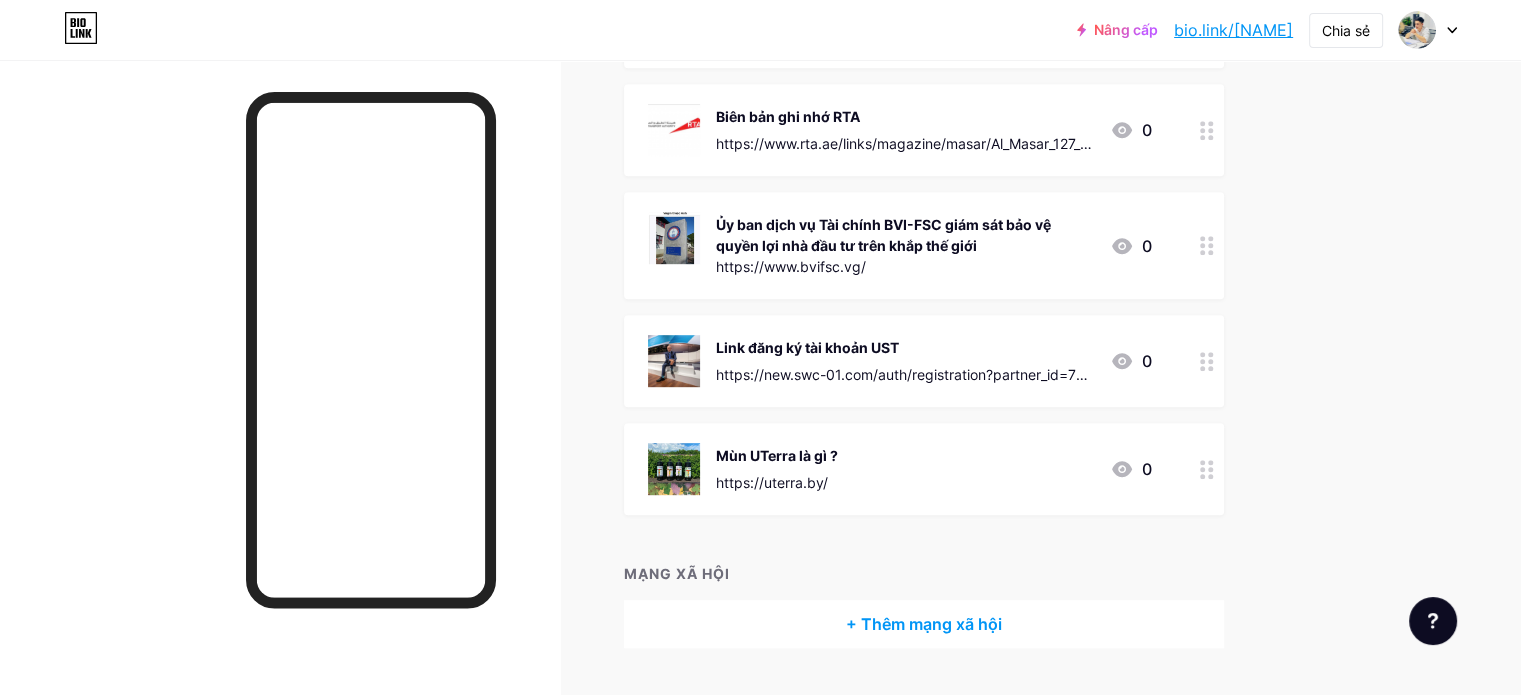 drag, startPoint x: 1039, startPoint y: 471, endPoint x: 1192, endPoint y: 479, distance: 153.20901 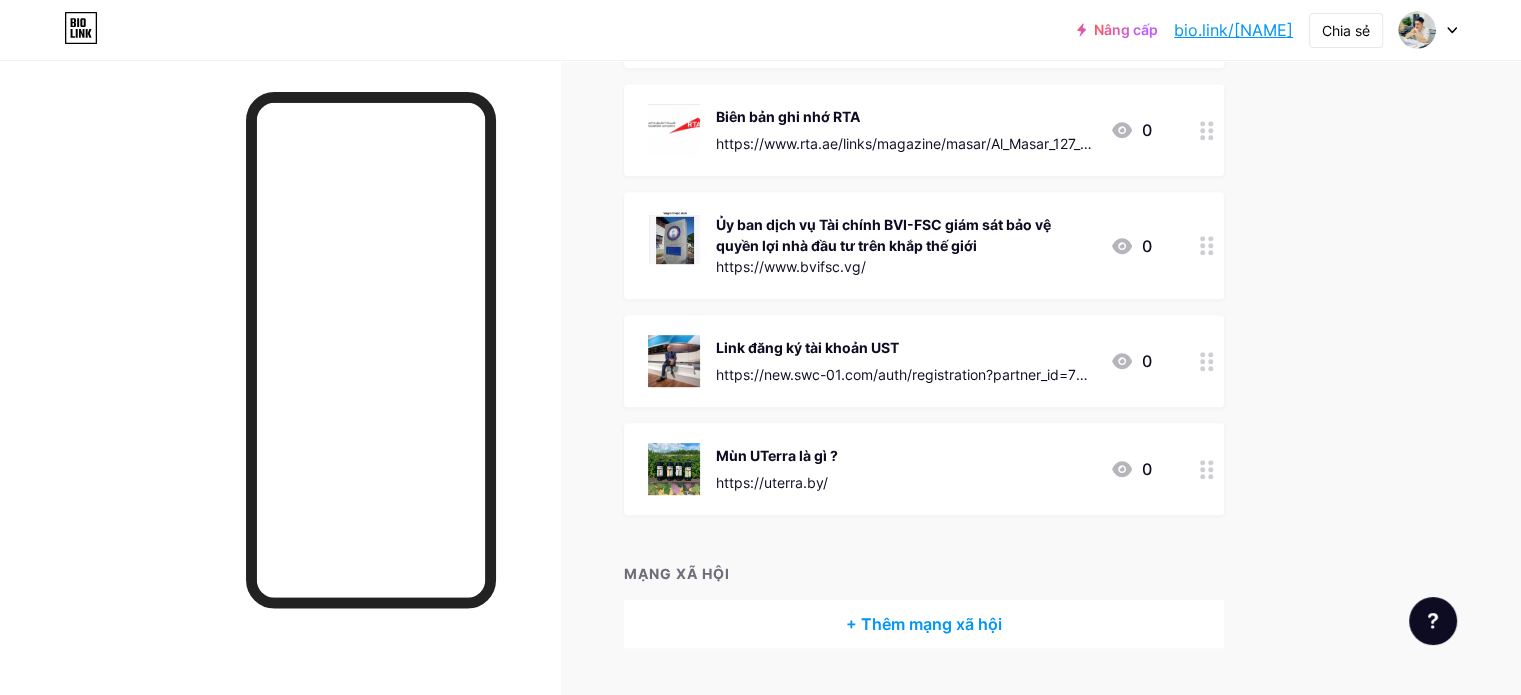 click on "Mùn UTerra là gì ?
https://uterra.by/
0" at bounding box center (900, 469) 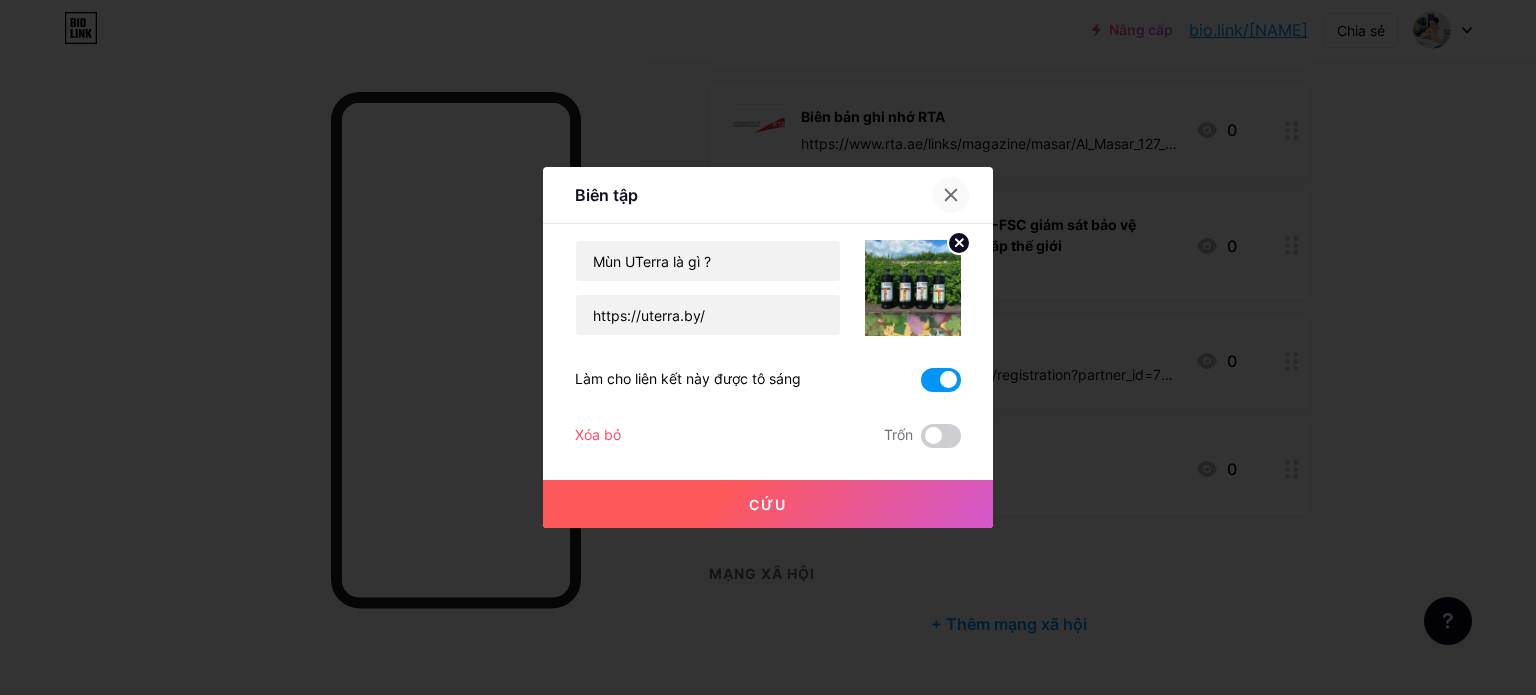 click 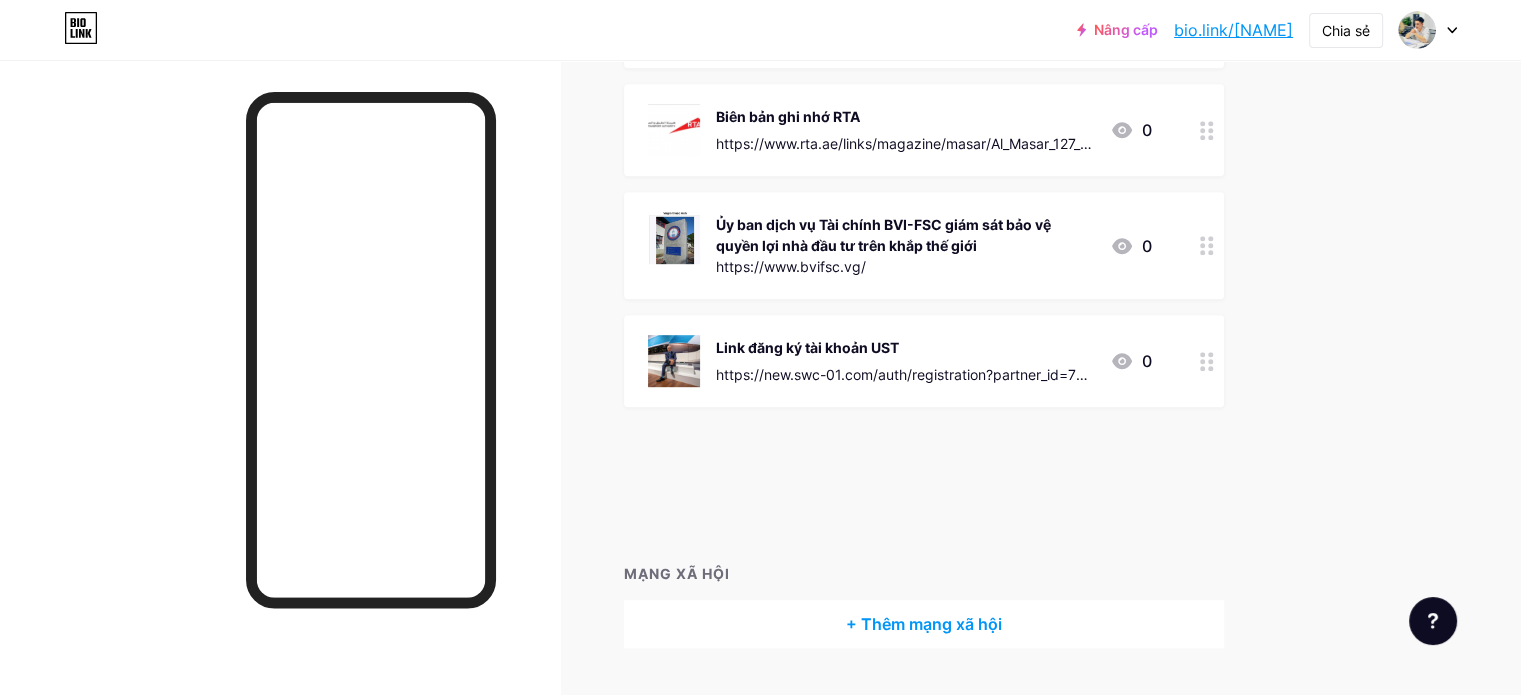 type 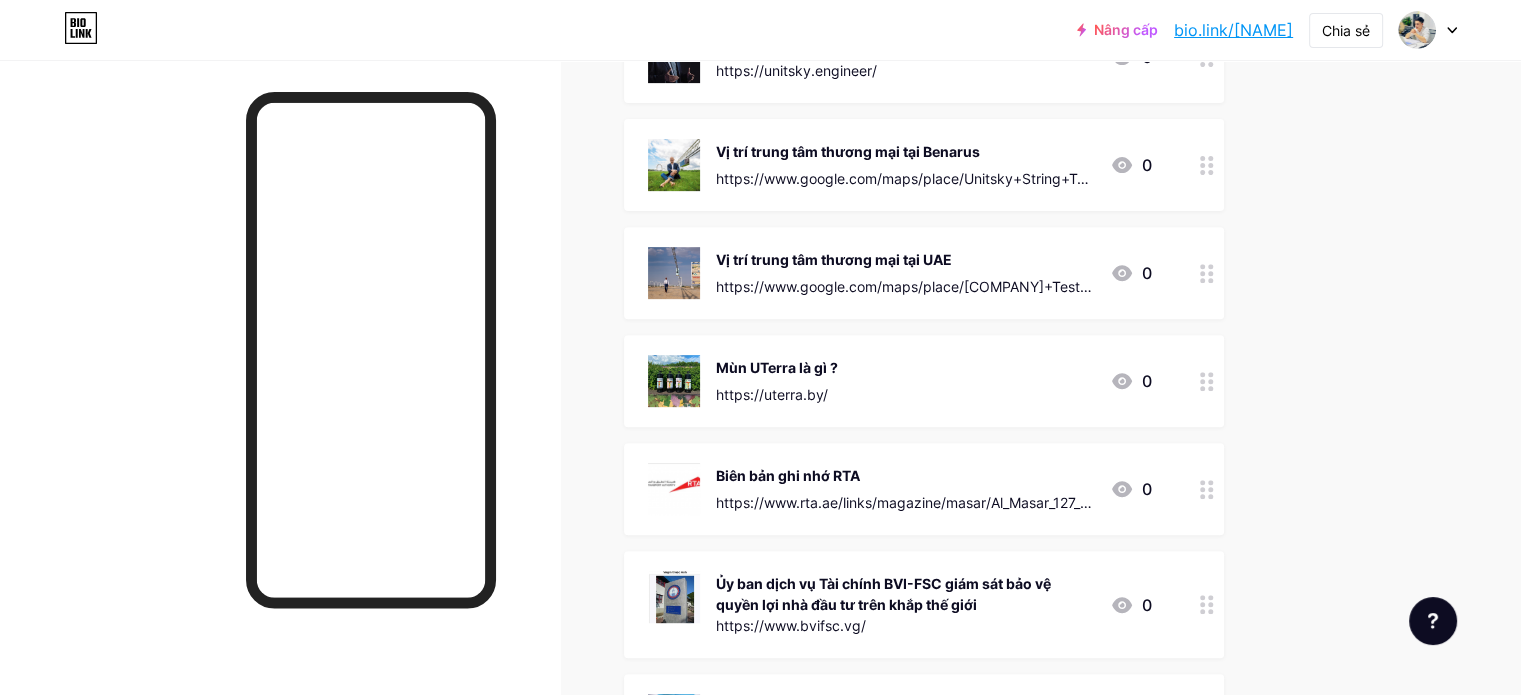 scroll, scrollTop: 687, scrollLeft: 0, axis: vertical 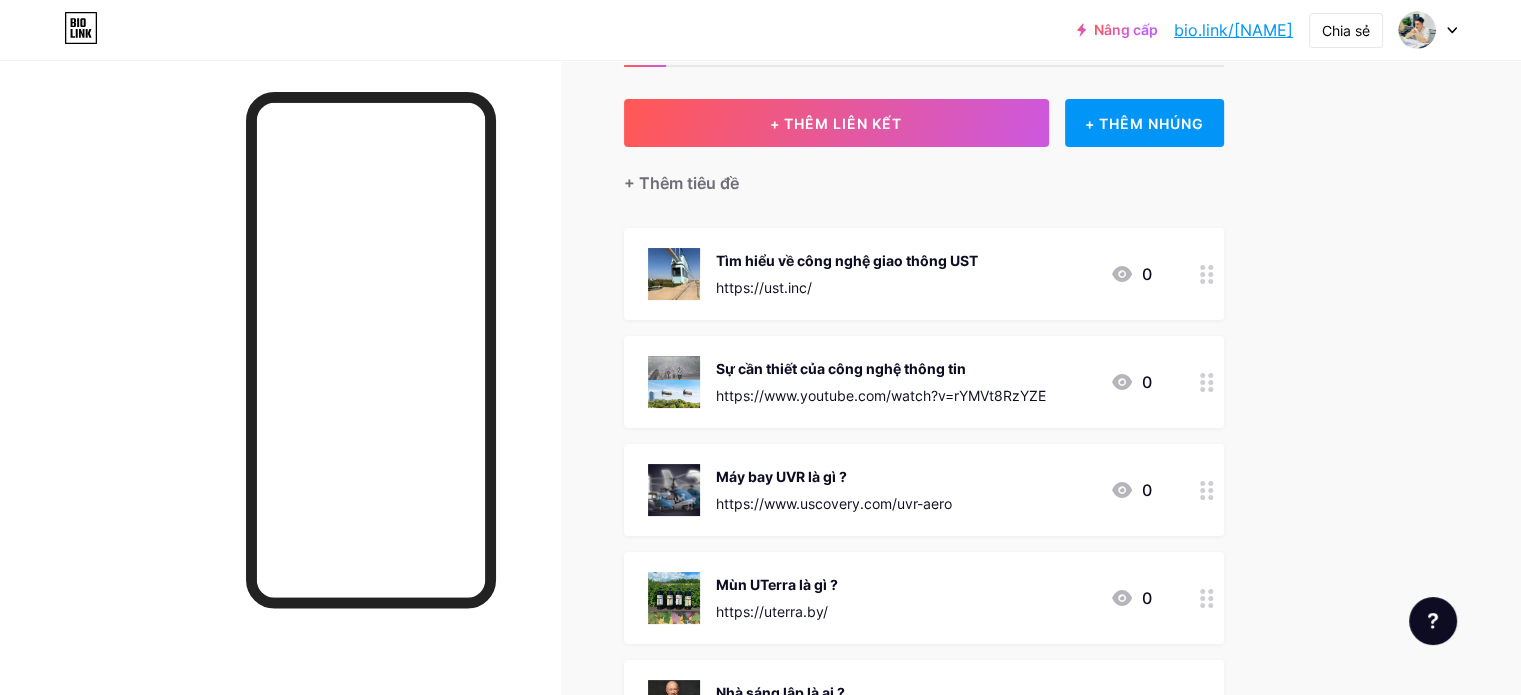 click at bounding box center [1207, 382] 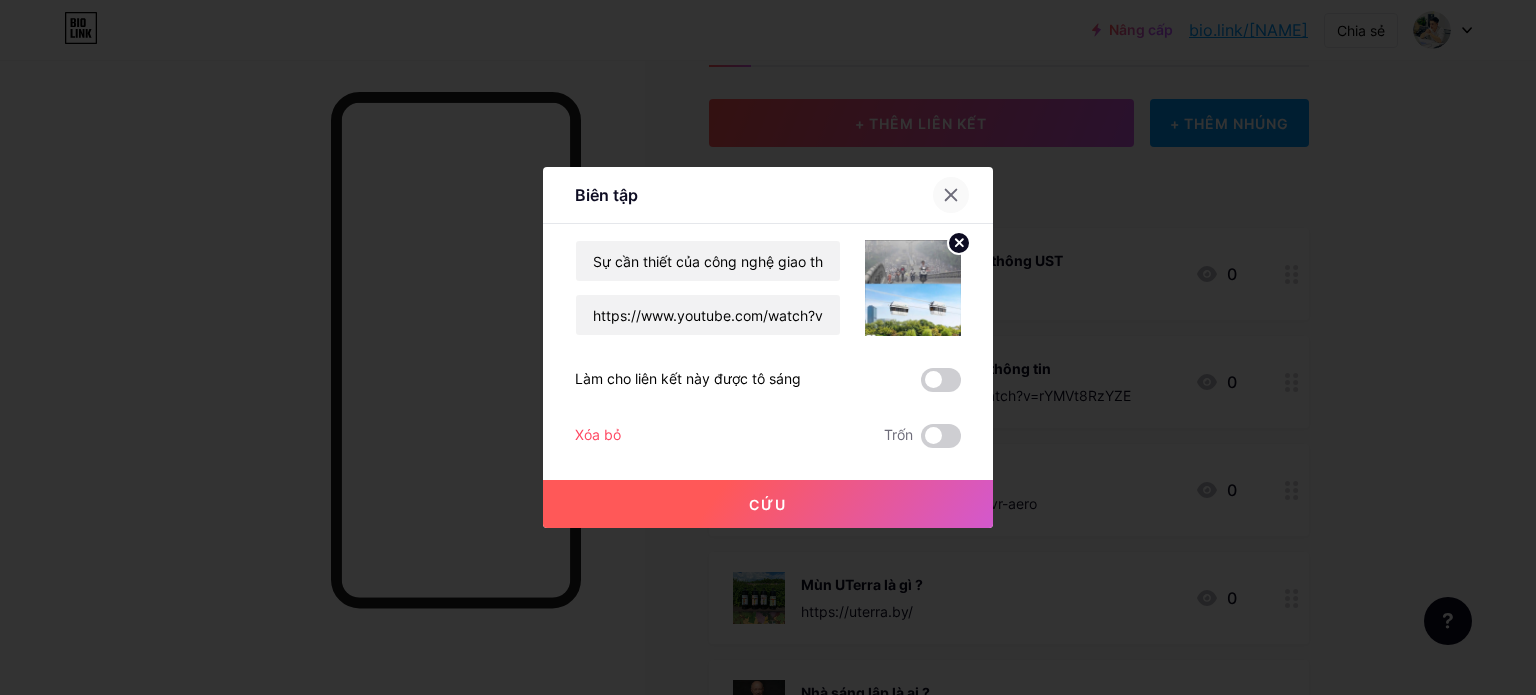 click 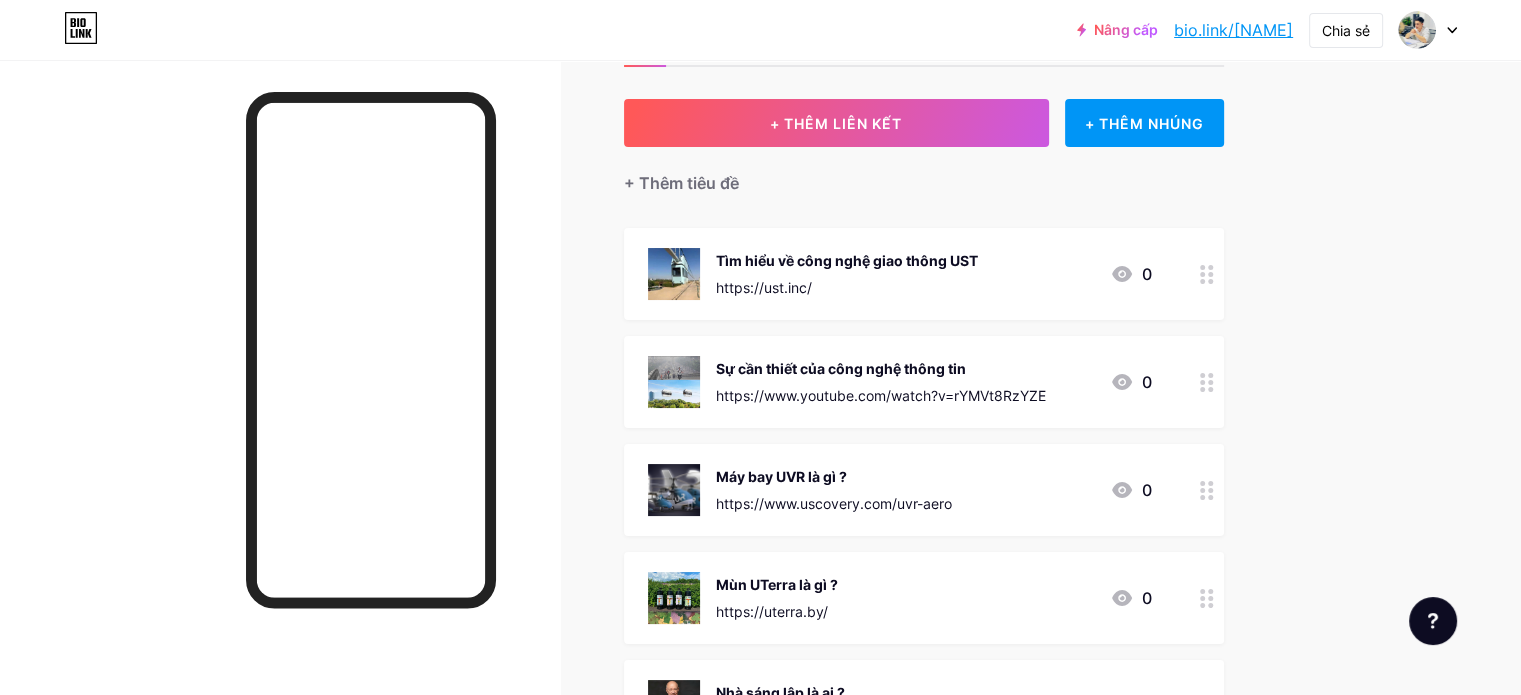 click 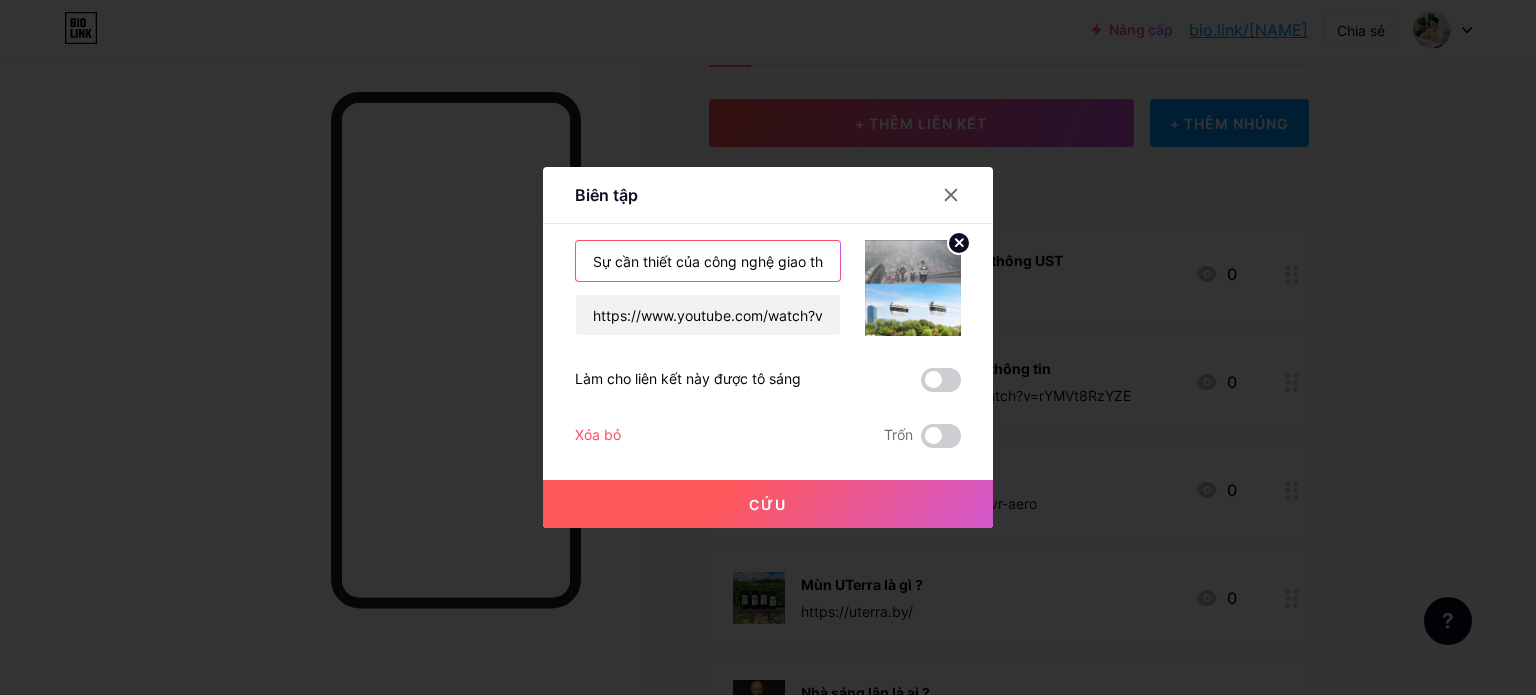 click on "Sự cần thiết của công nghệ giao thông" at bounding box center (708, 261) 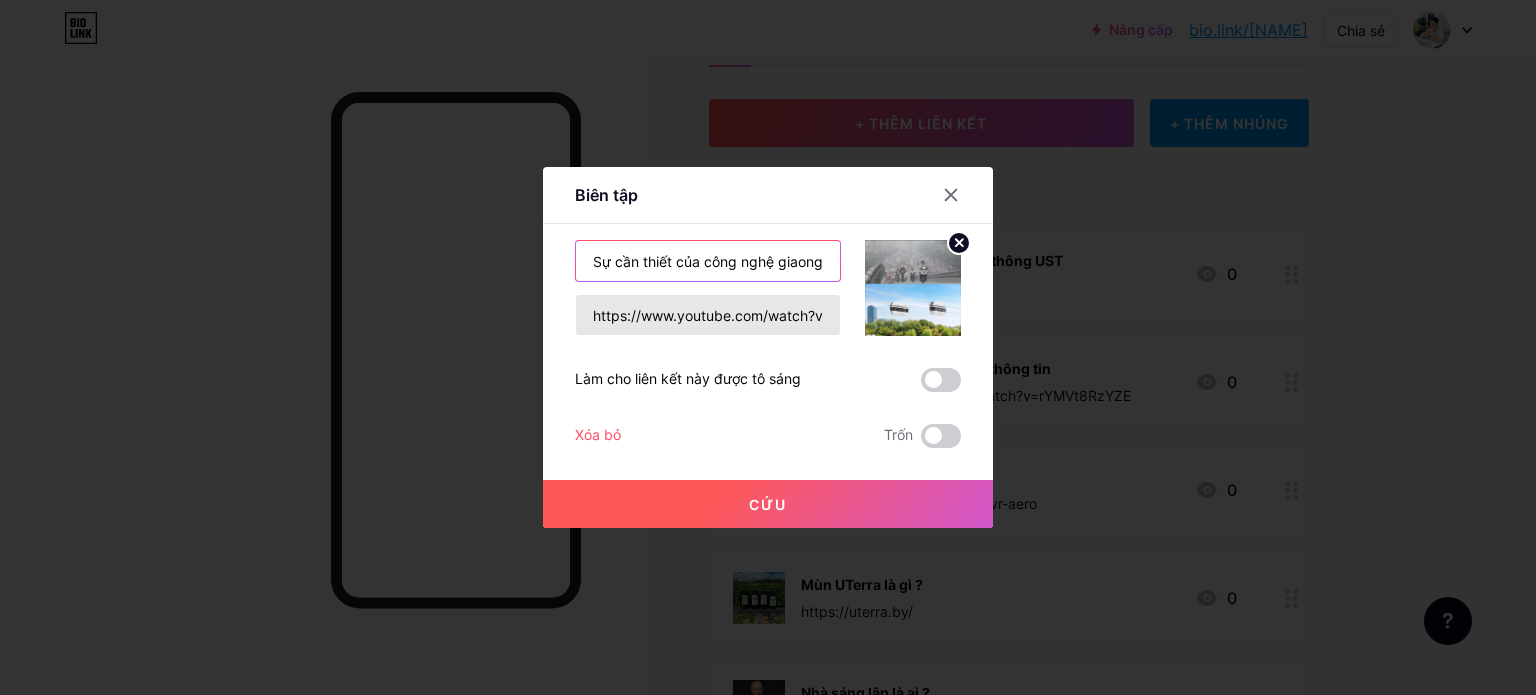 scroll, scrollTop: 0, scrollLeft: 0, axis: both 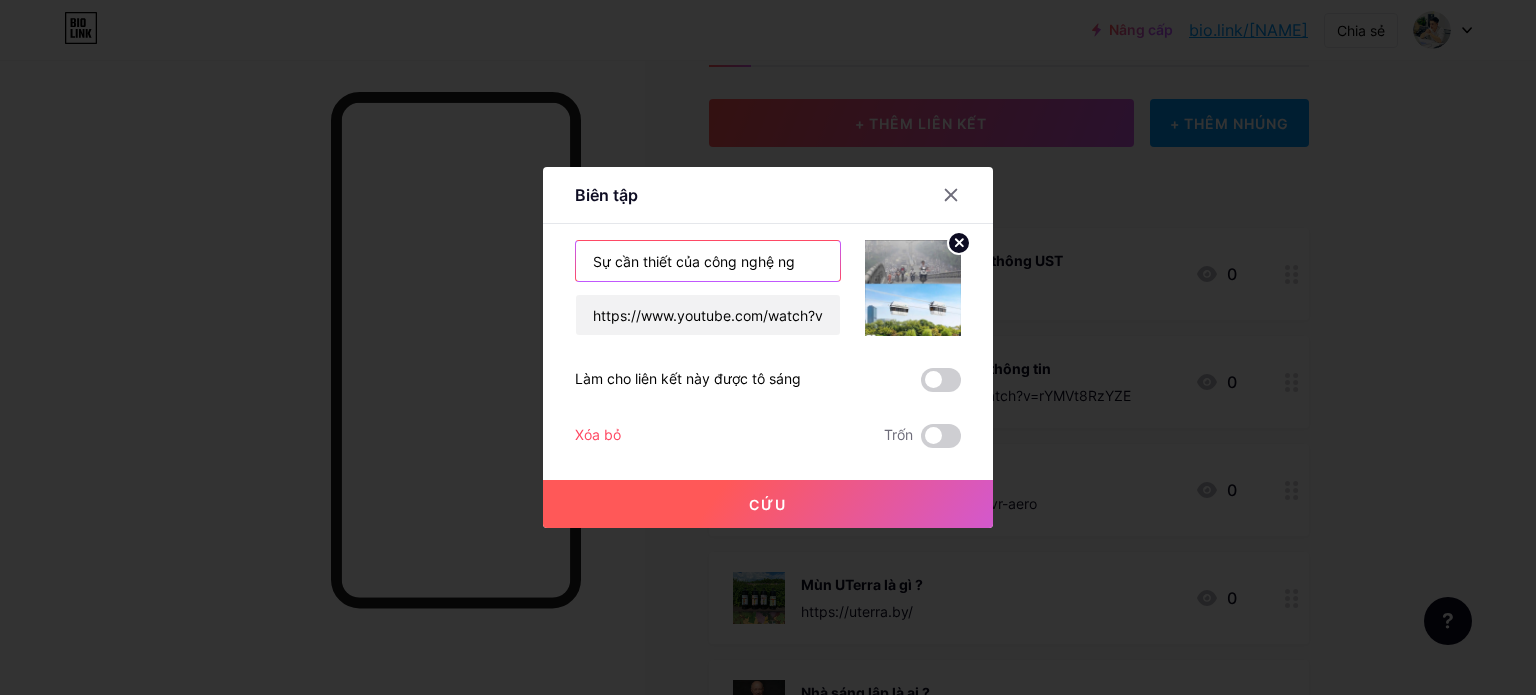 click on "Sự cần thiết của công nghệ ng" at bounding box center [708, 261] 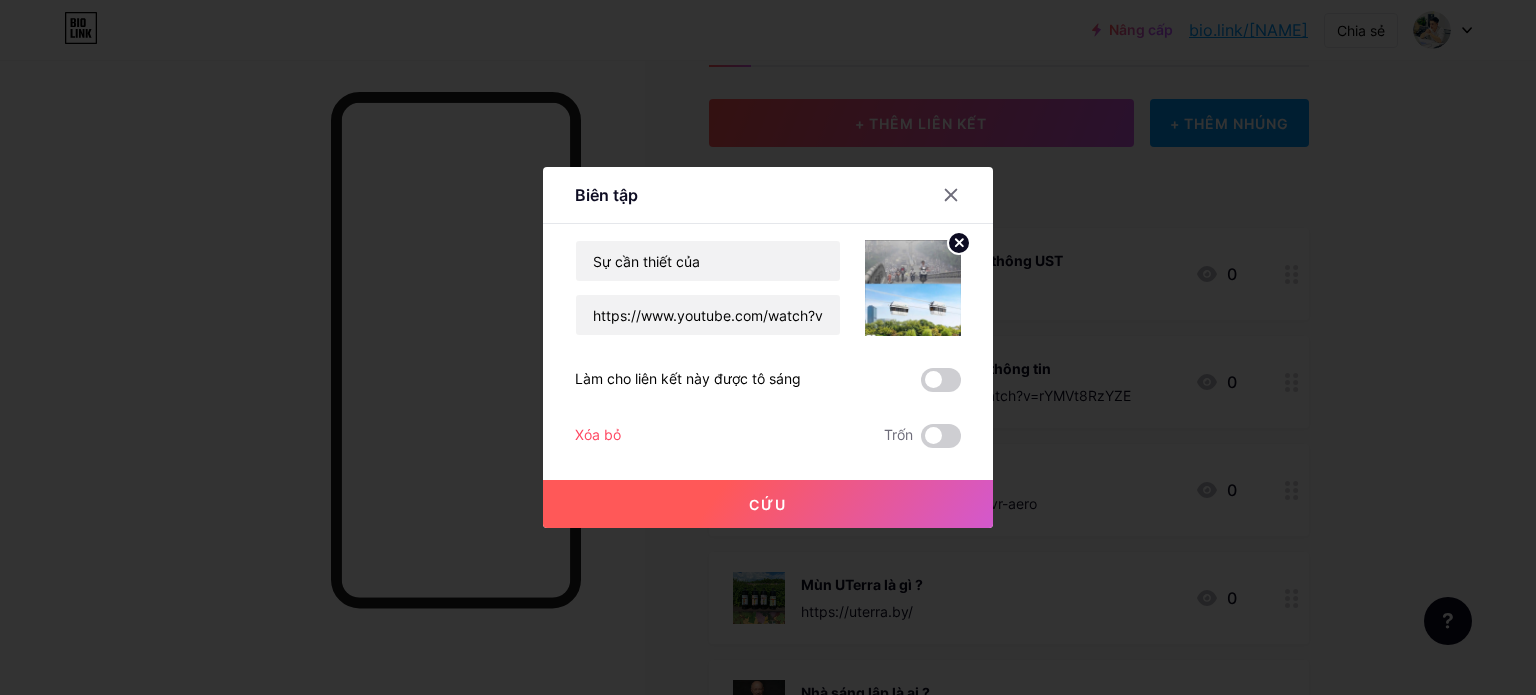 click on "Nội dung
YouTube
Phát video YouTube mà không cần rời khỏi trang của bạn.
THÊM VÀO
Vimeo
Phát video Vimeo mà không cần rời khỏi trang của bạn.
THÊM VÀO
Tiktok
Tăng lượng người theo dõi TikTok của bạn
THÊM VÀO
Tweet
Nhúng một tweet.
THÊM VÀO
Reddit
Hiển thị hồ sơ Reddit của bạn
THÊM VÀO
Spotify
Nhúng Spotify để phát bản xem trước của một bản nhạc.
THÊM VÀO
Co giật" at bounding box center [768, 336] 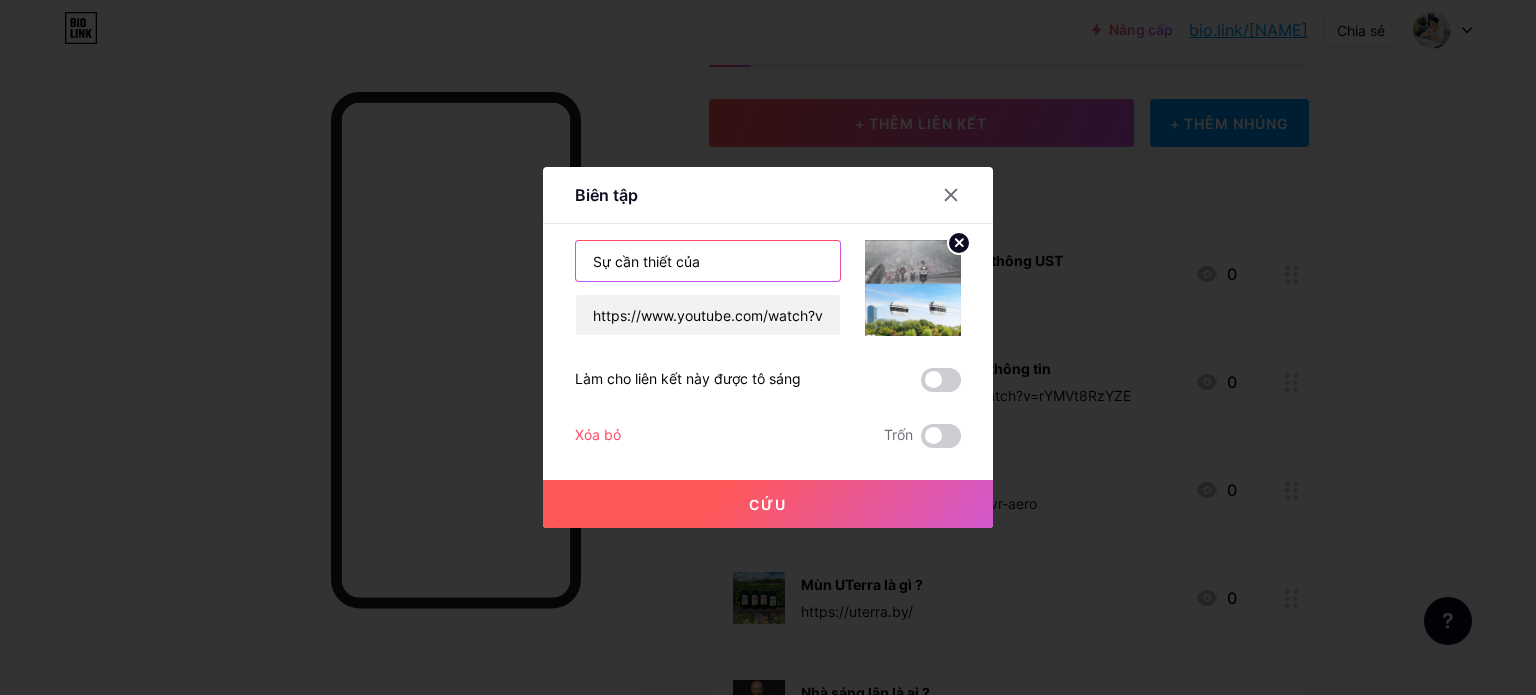 click on "Sự cần thiết của" at bounding box center (708, 261) 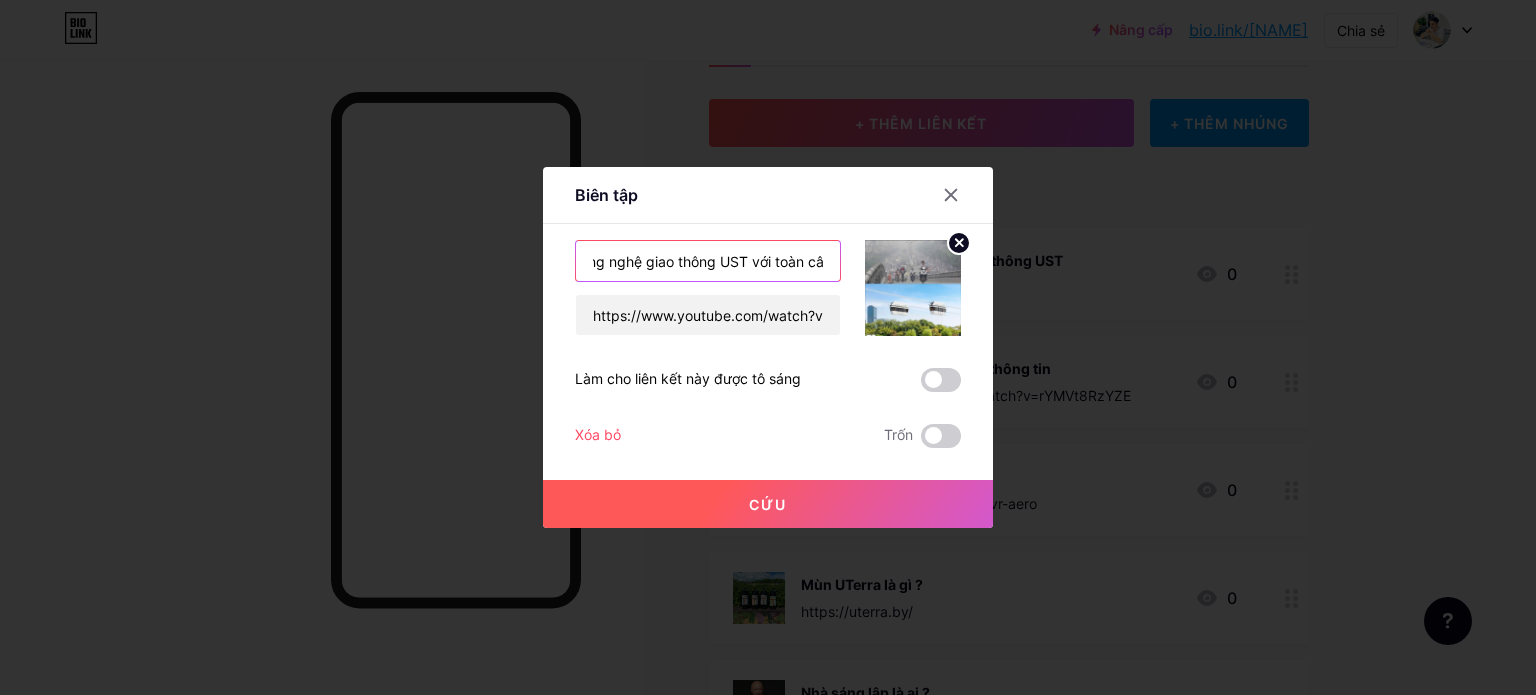scroll, scrollTop: 0, scrollLeft: 140, axis: horizontal 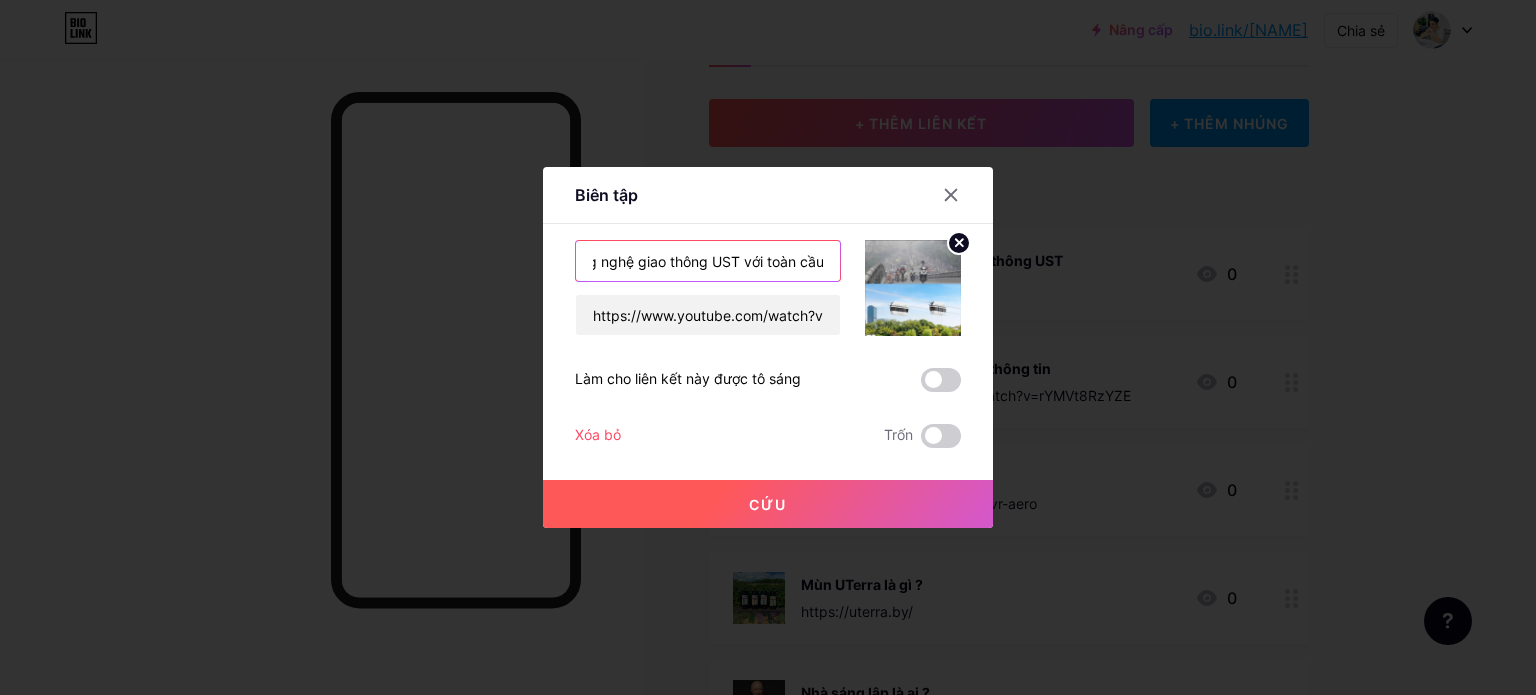 type on "Sự cần thiết của công nghệ giao thông UST với toàn cầu" 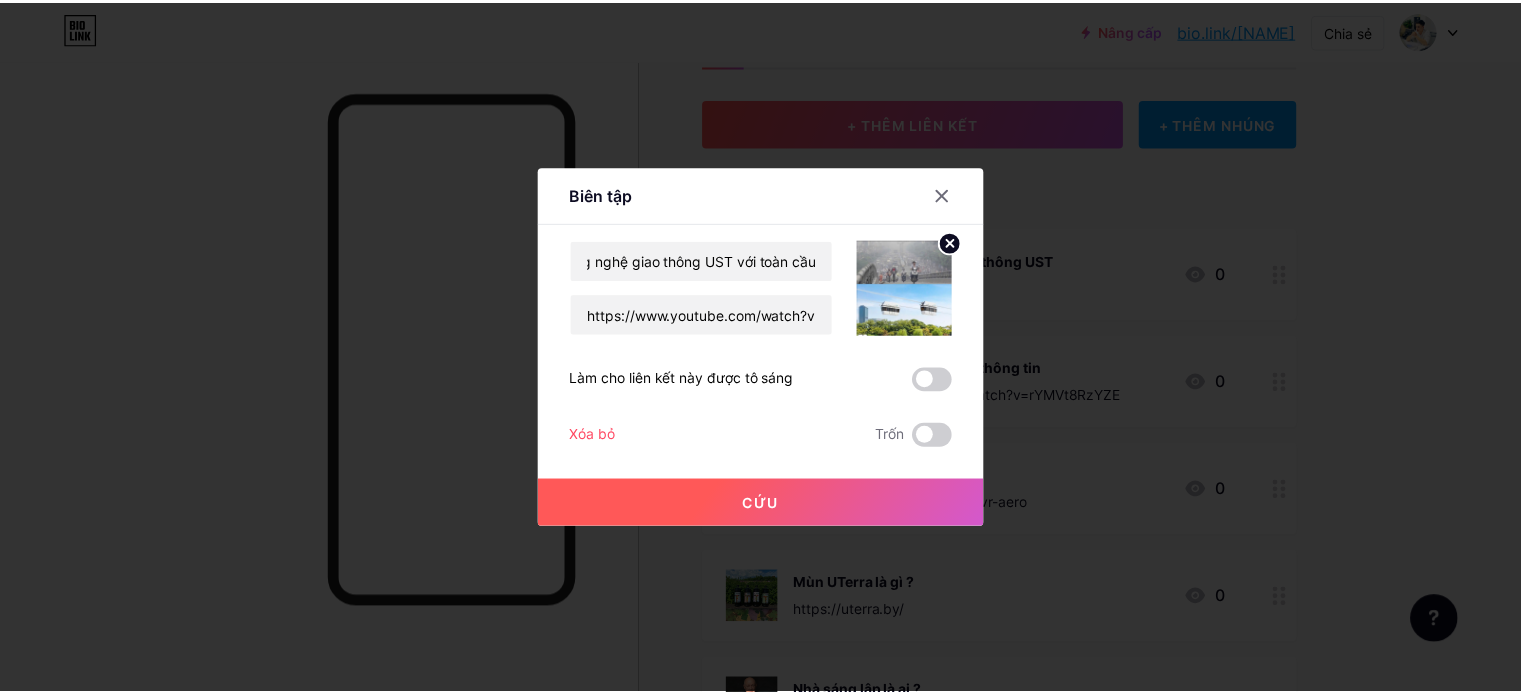 scroll, scrollTop: 0, scrollLeft: 0, axis: both 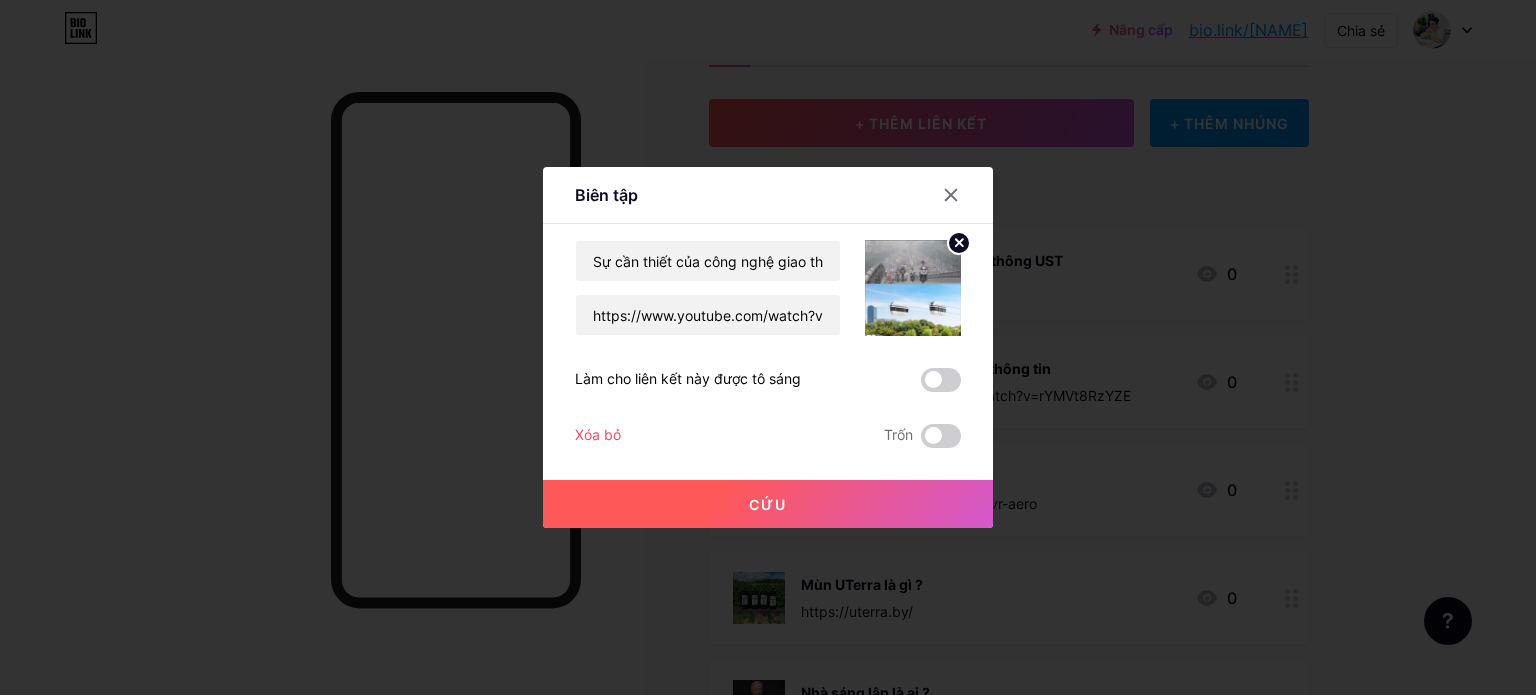 click on "Cứu" at bounding box center [768, 504] 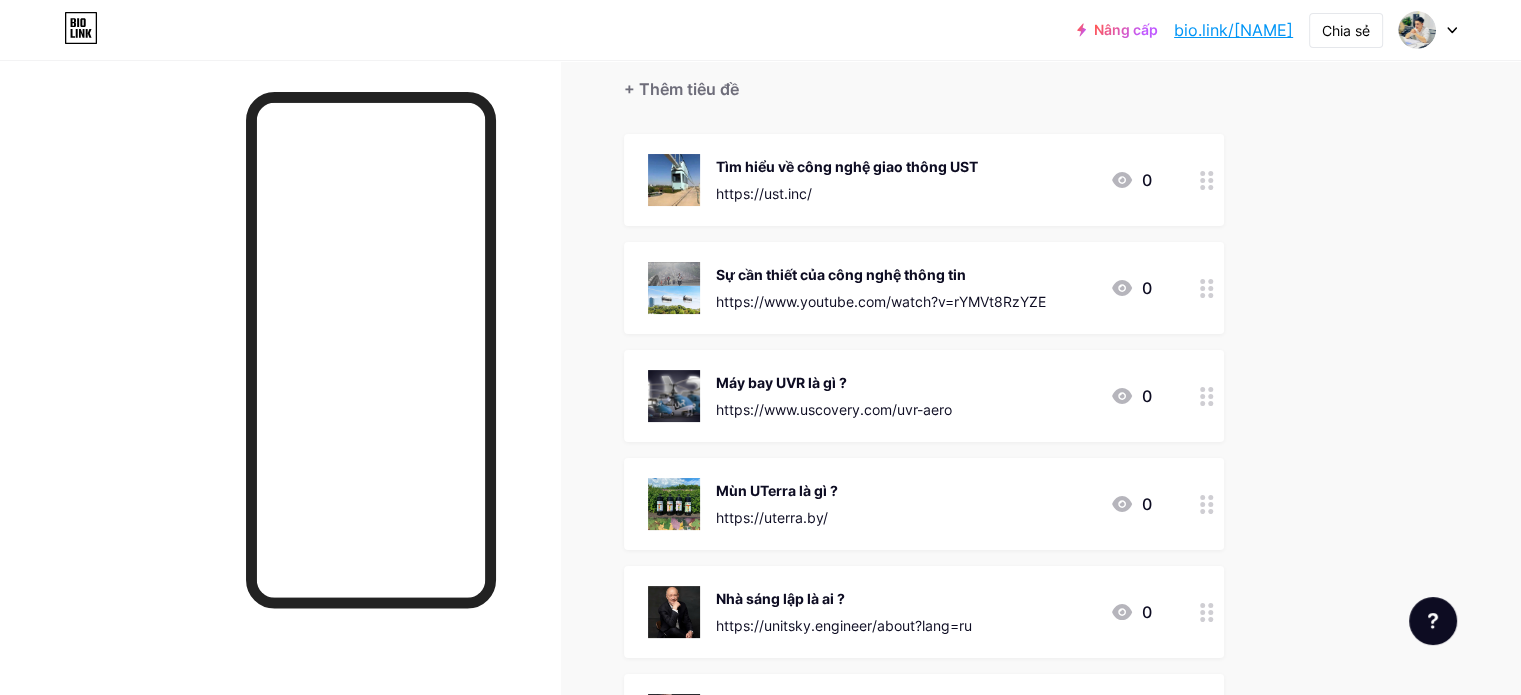 scroll, scrollTop: 177, scrollLeft: 0, axis: vertical 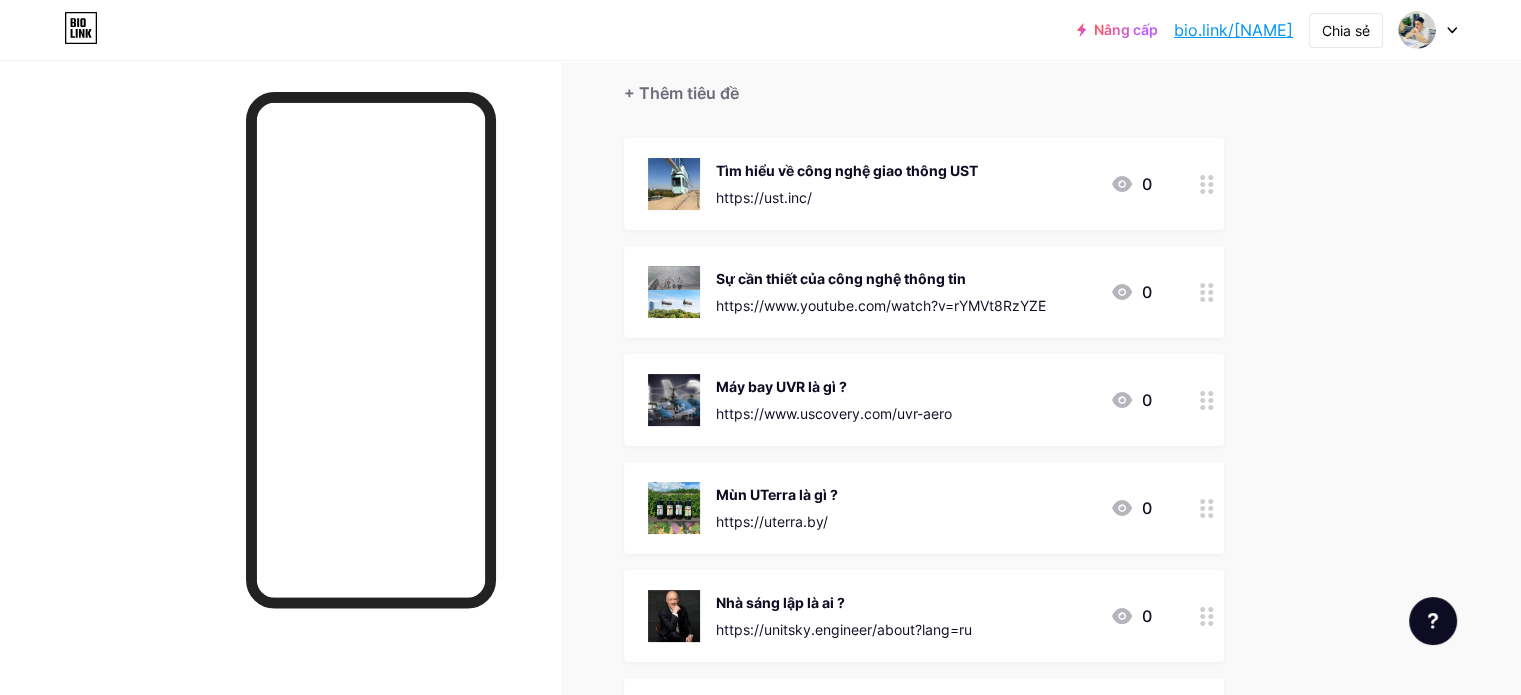 click at bounding box center (1207, 508) 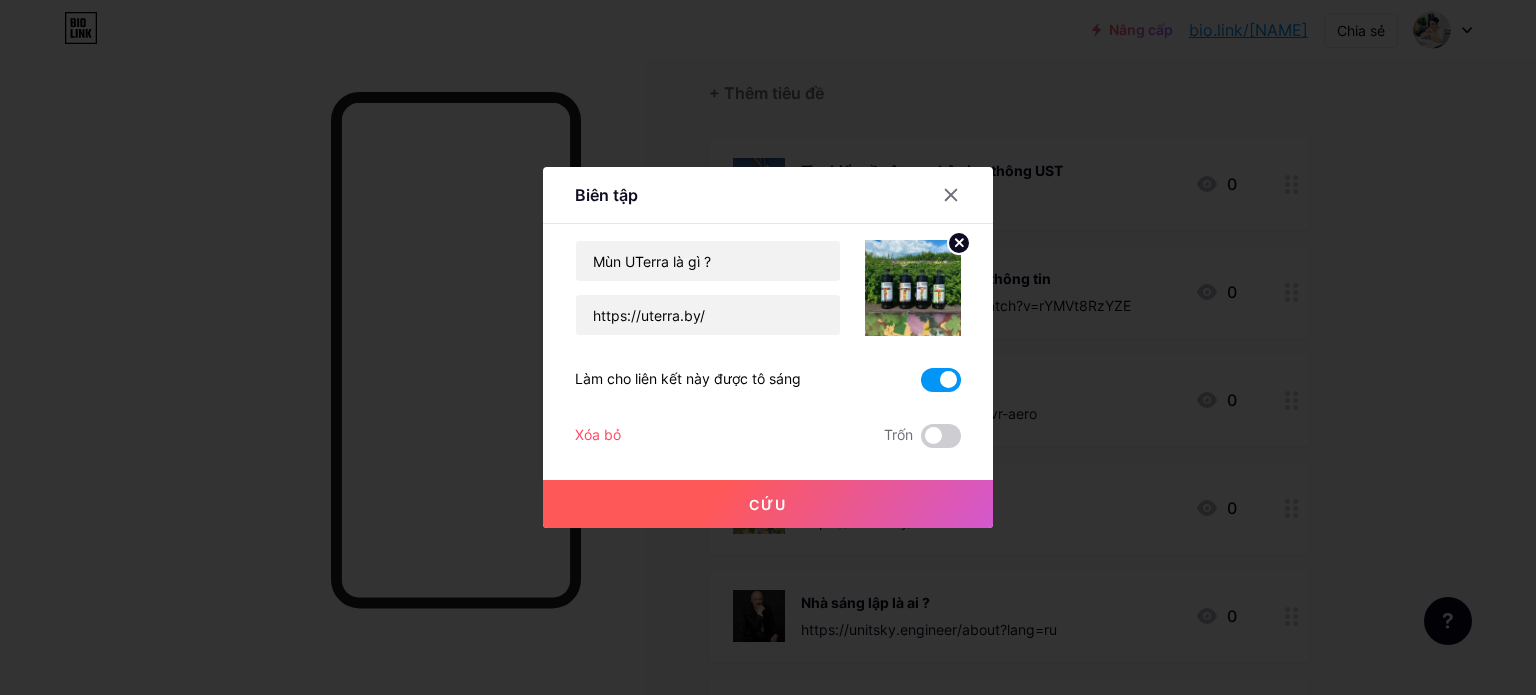click at bounding box center [941, 380] 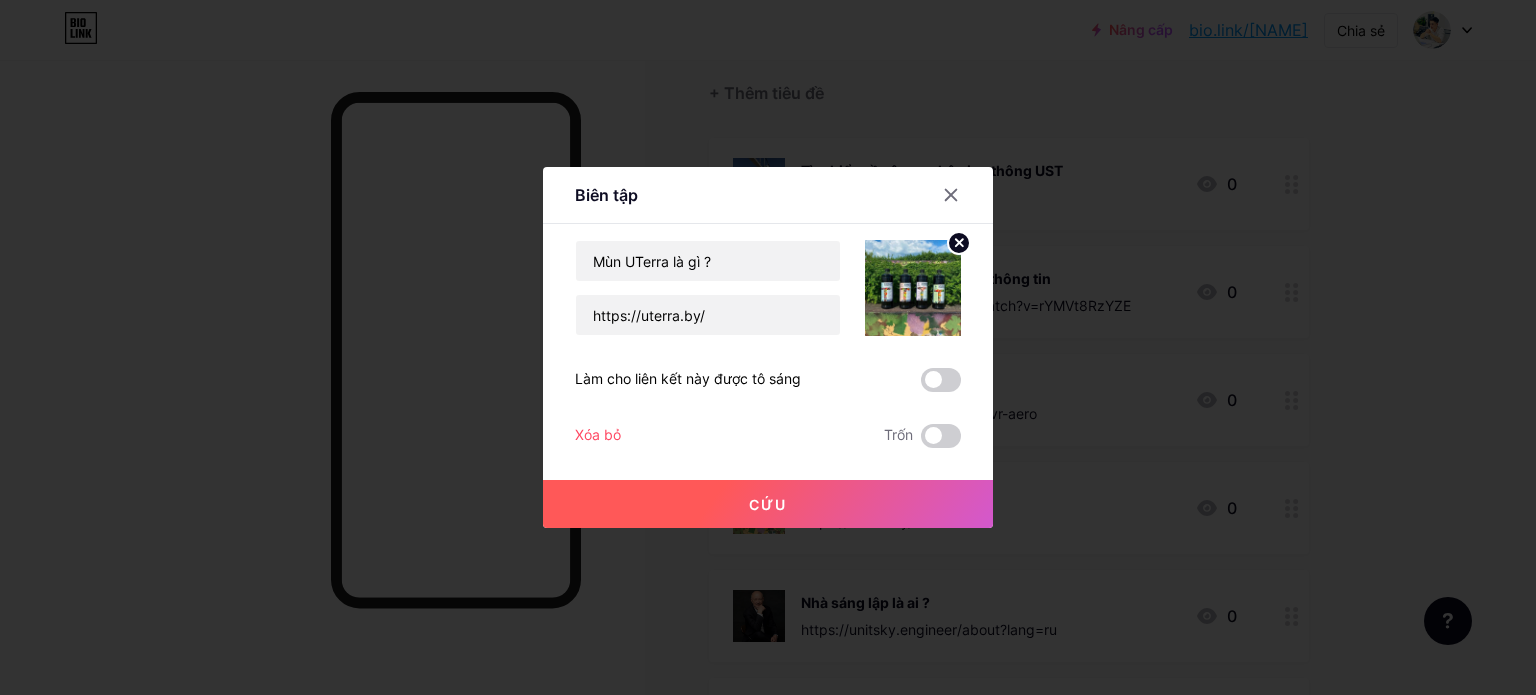click on "Cứu" at bounding box center (768, 504) 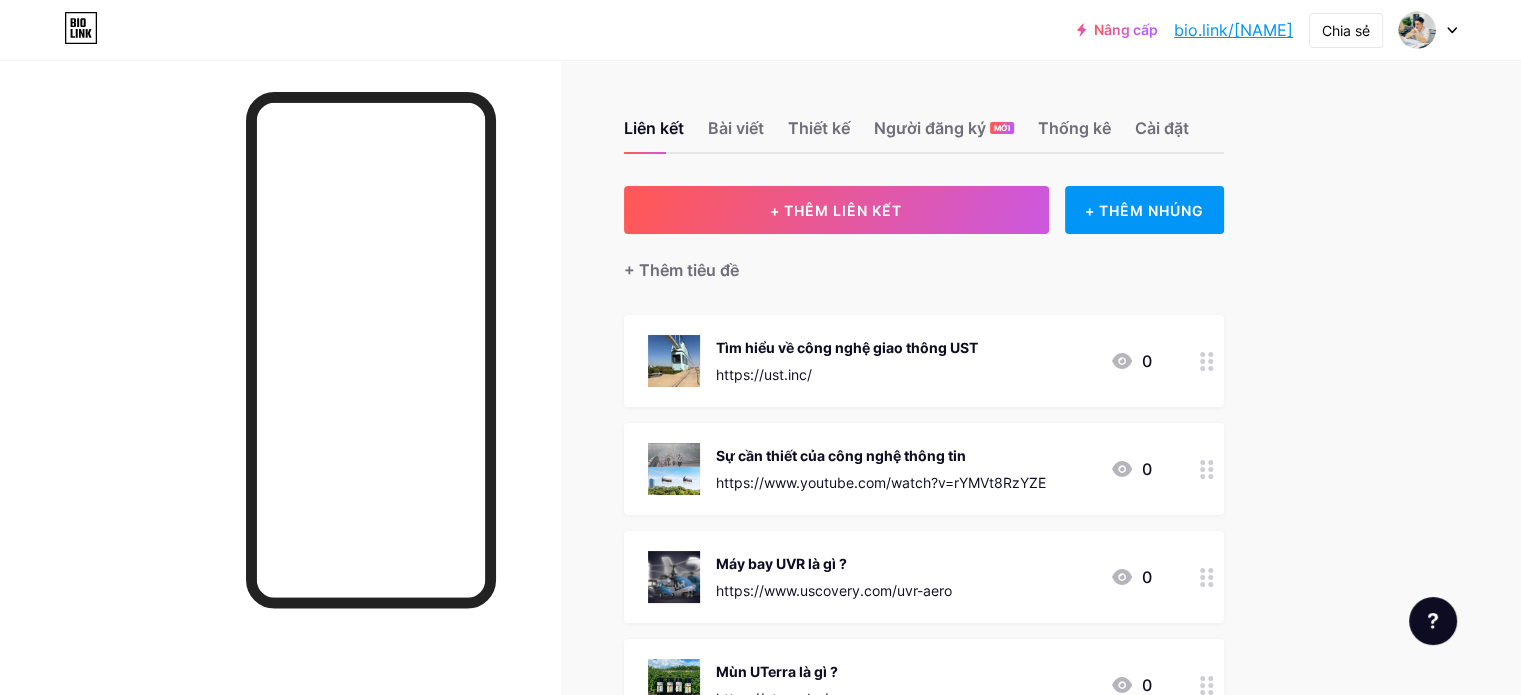 scroll, scrollTop: 180, scrollLeft: 0, axis: vertical 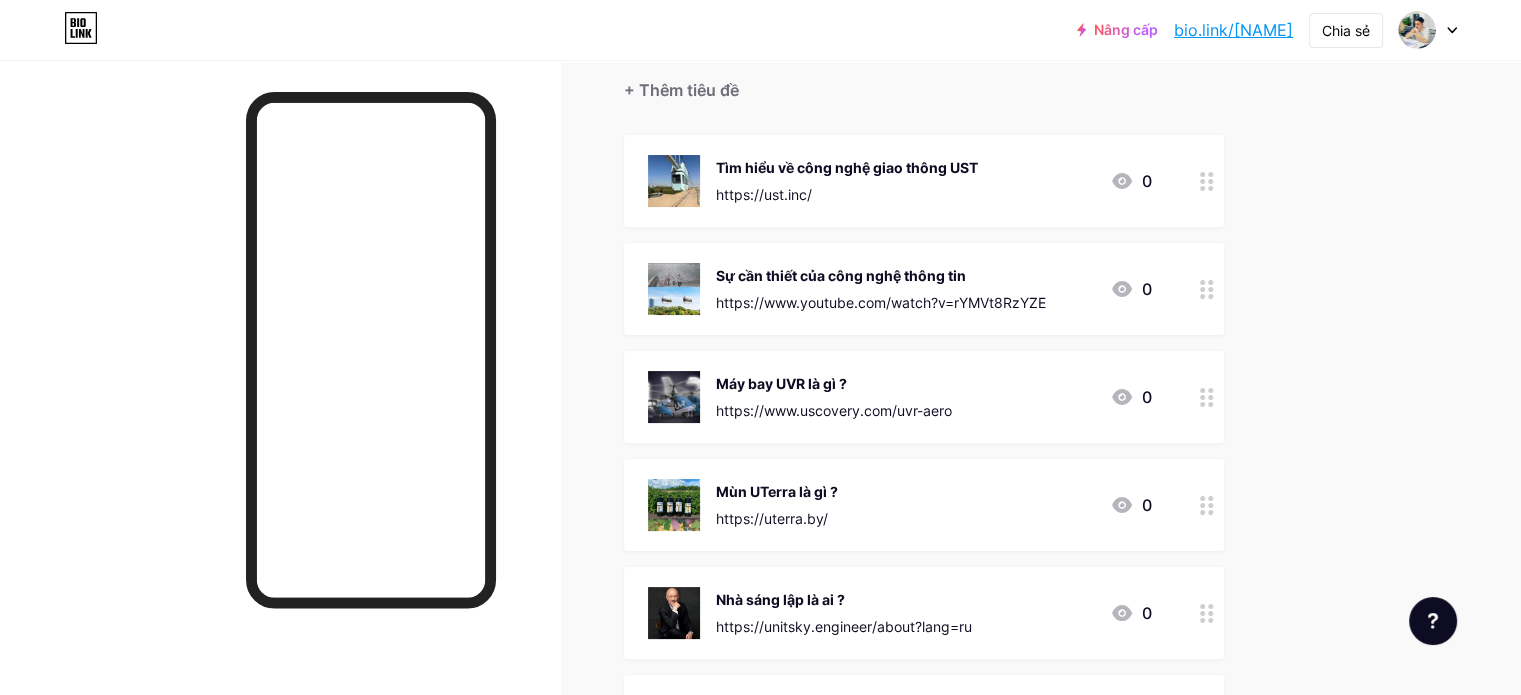 click at bounding box center [1207, 181] 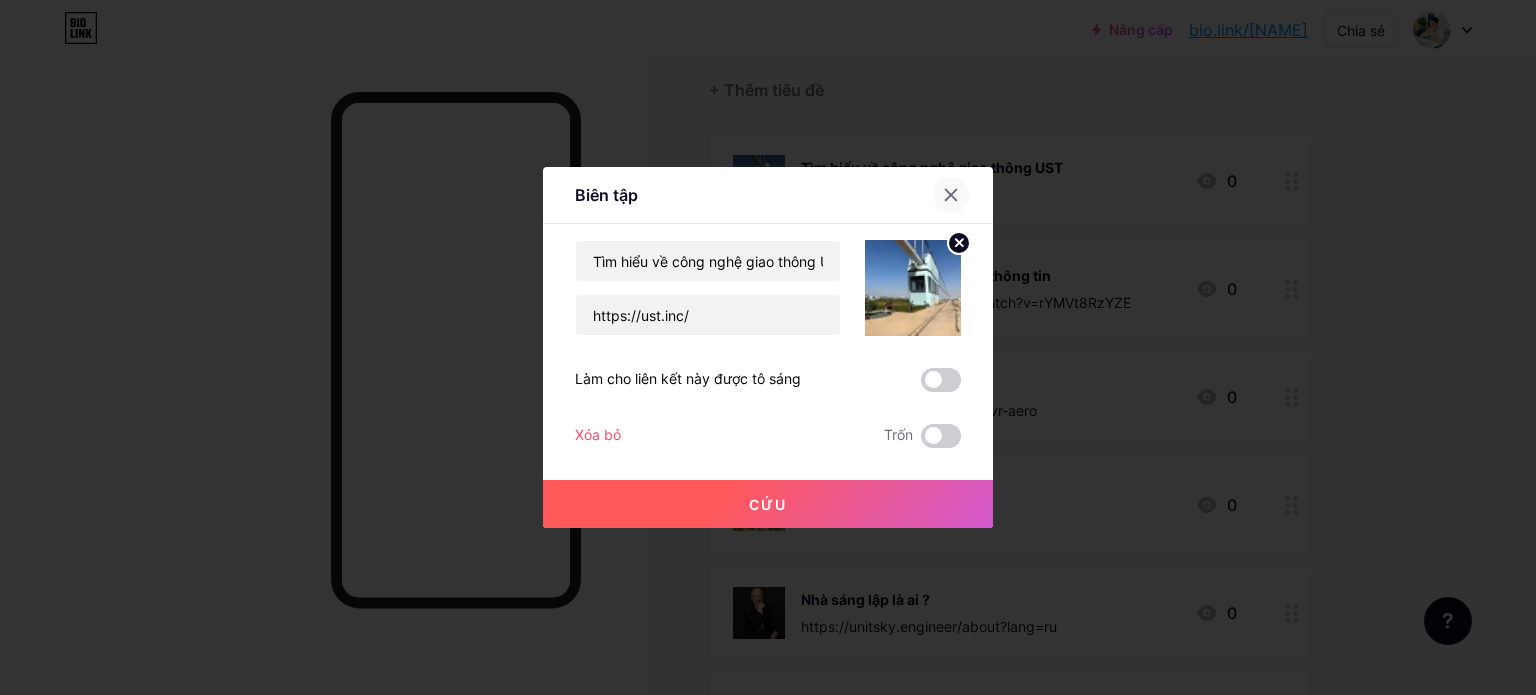 click at bounding box center [951, 195] 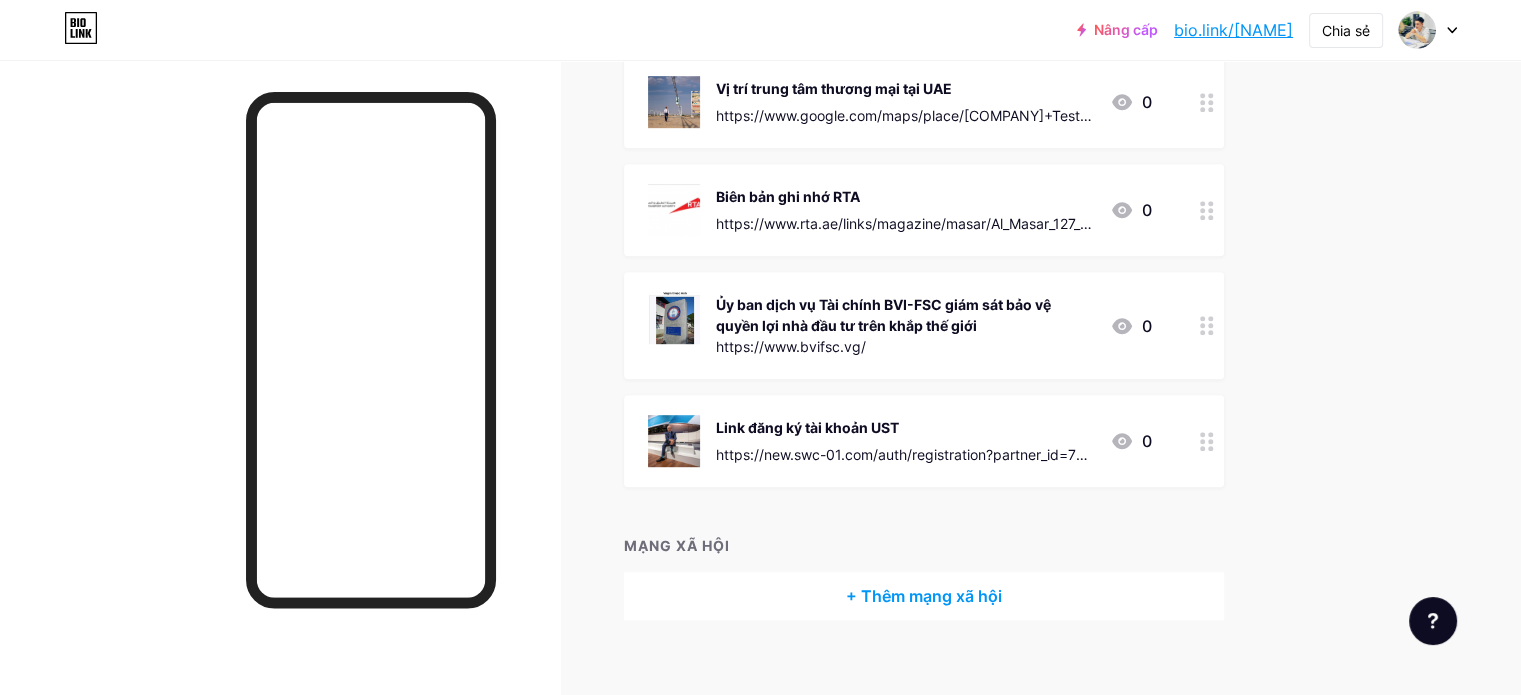 scroll, scrollTop: 1038, scrollLeft: 0, axis: vertical 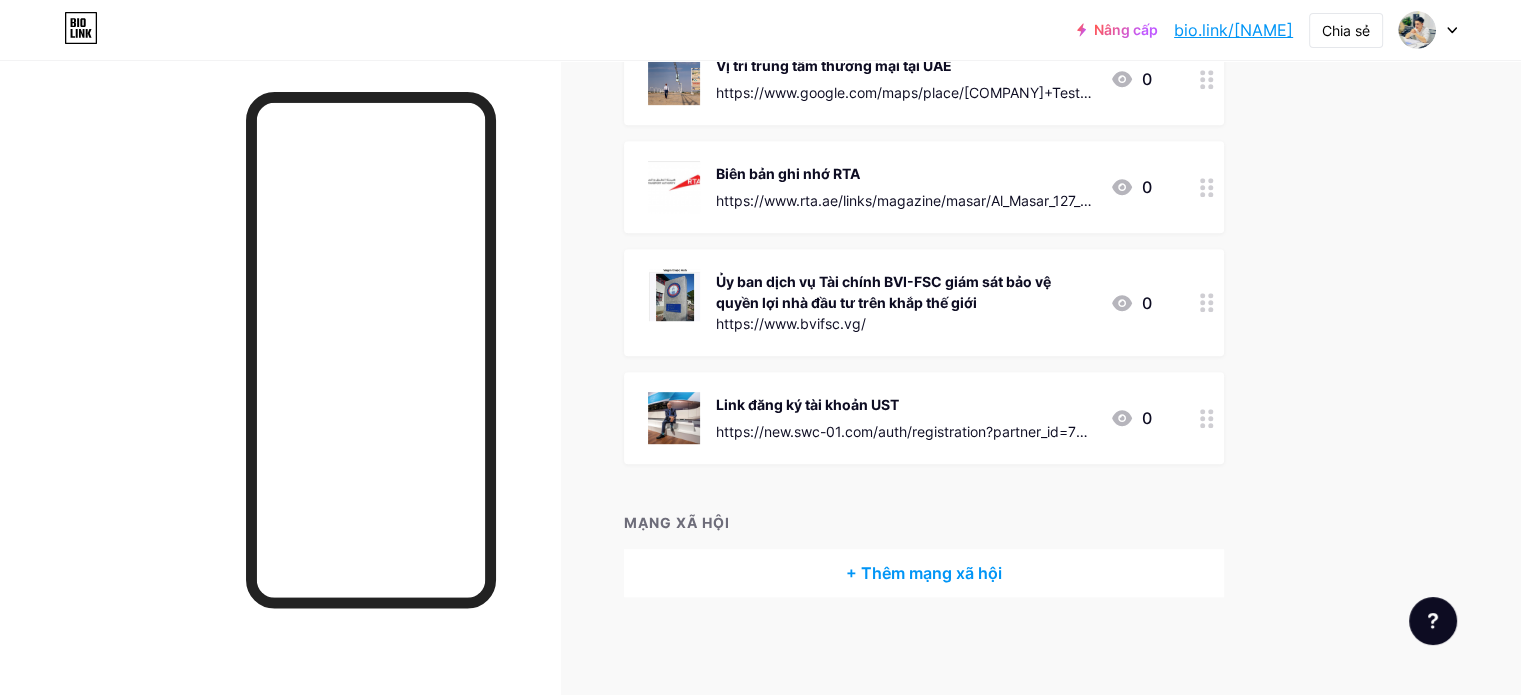 click 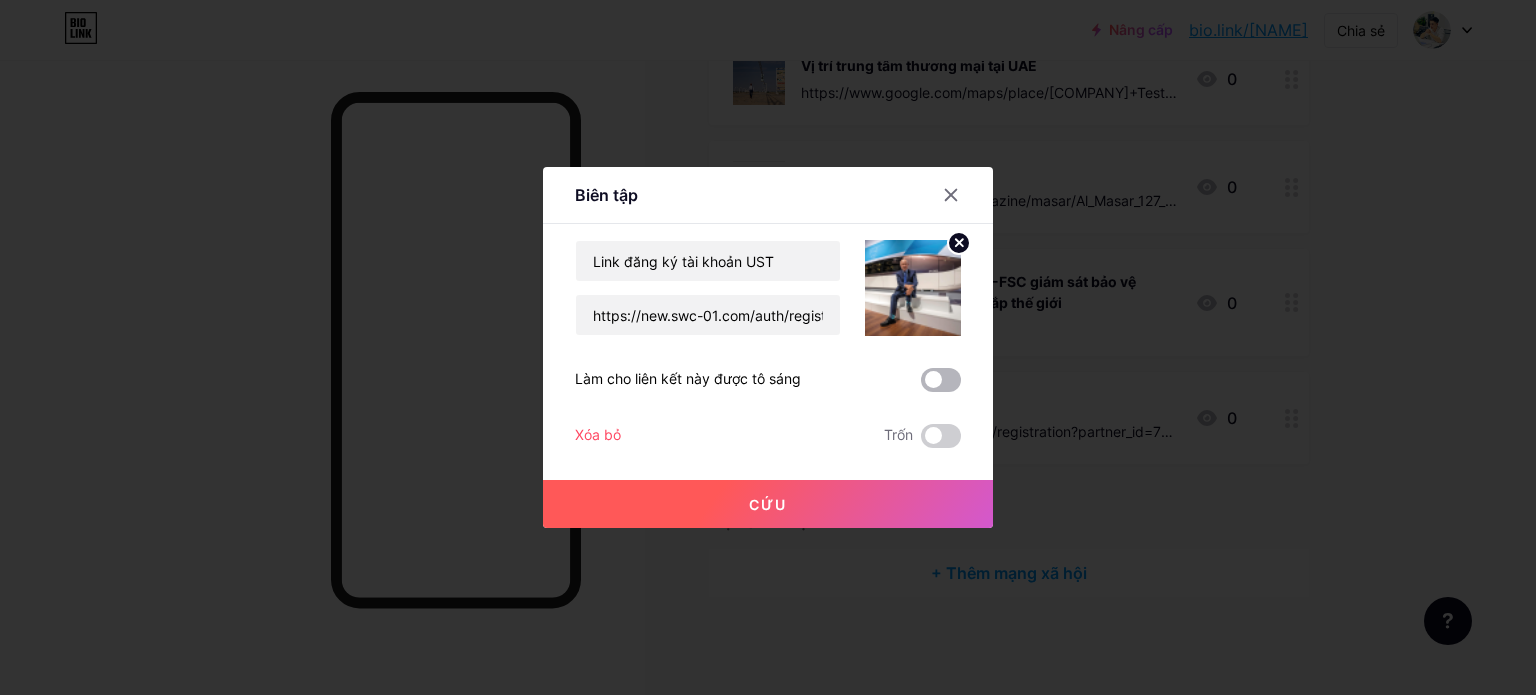 click at bounding box center [941, 380] 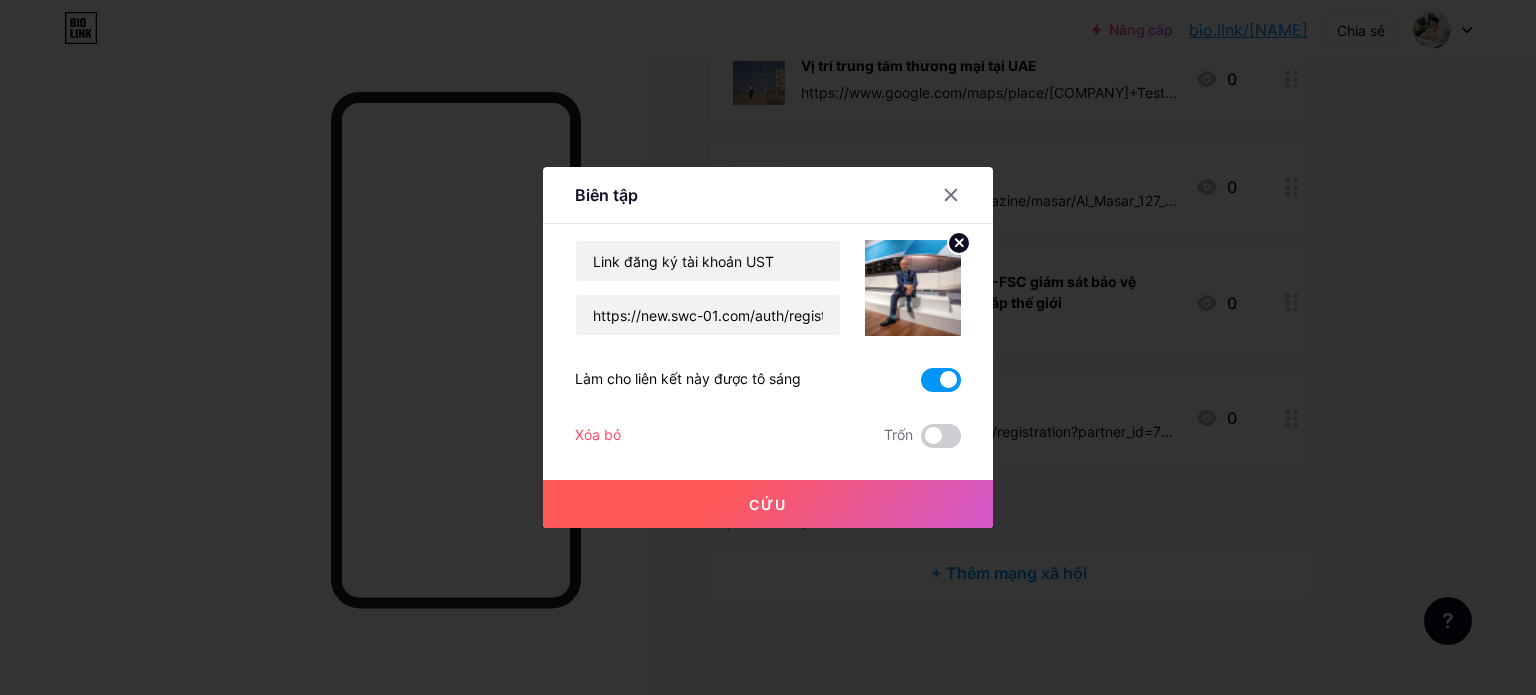 click on "Cứu" at bounding box center (768, 504) 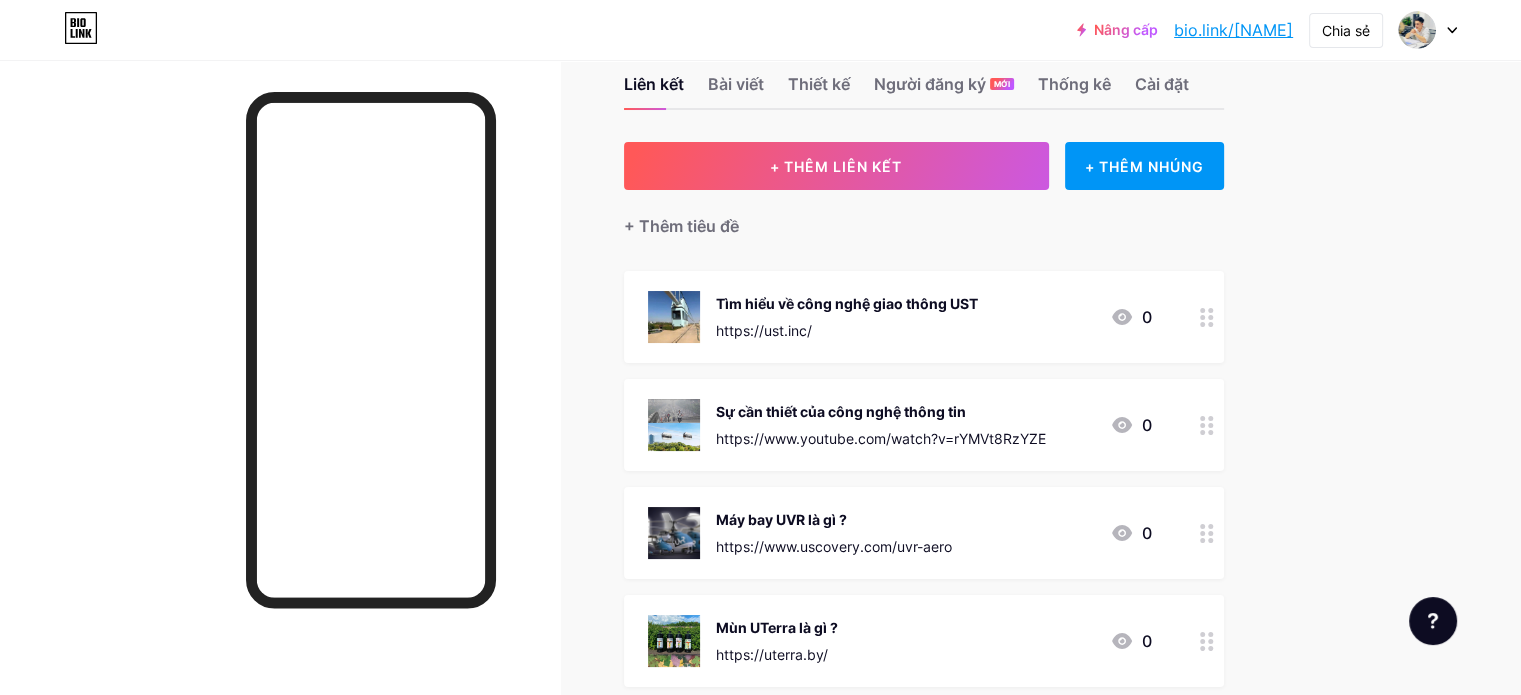 scroll, scrollTop: 0, scrollLeft: 0, axis: both 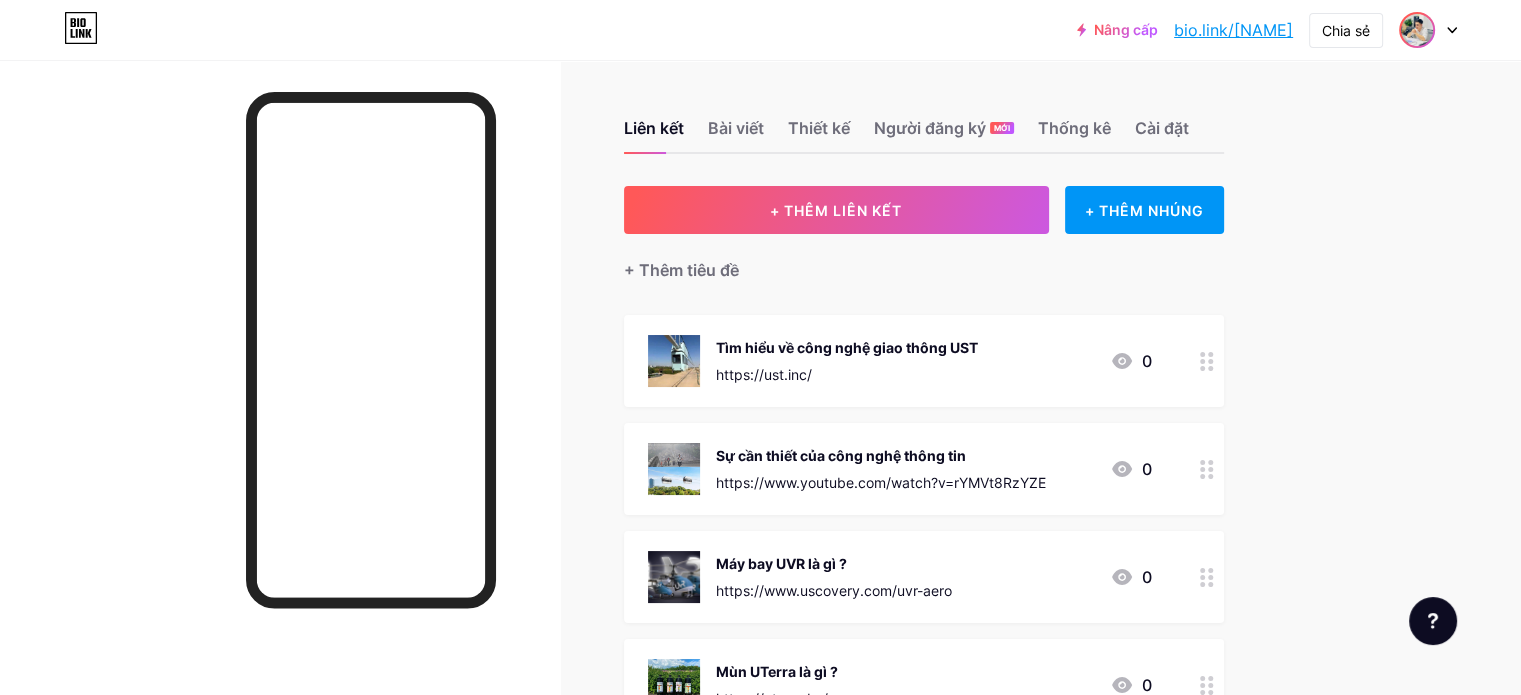click at bounding box center (1417, 30) 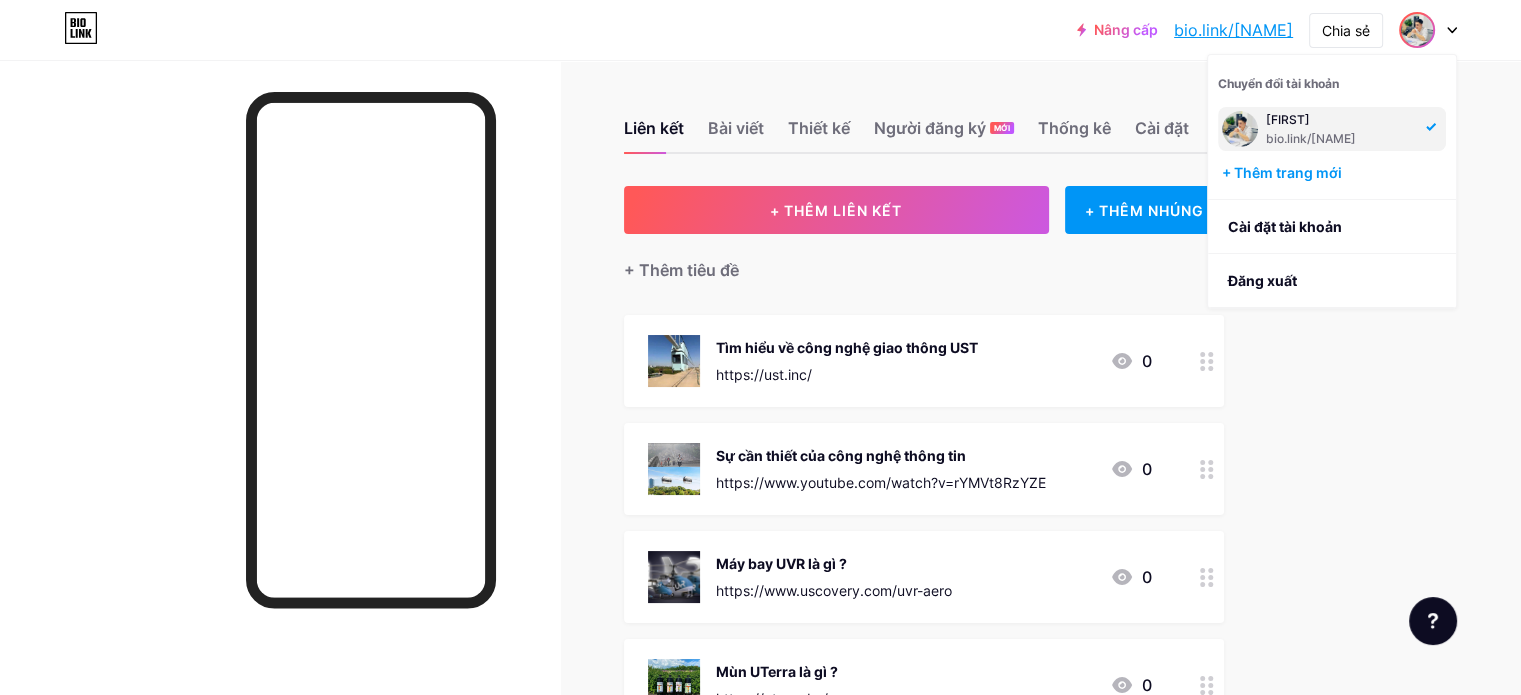 click on "Liên kết
Bài viết
Thiết kế
Người đăng ký
MỚI
Thống kê
Cài đặt       + THÊM LIÊN KẾT     + THÊM NHÚNG
+ Thêm tiêu đề
Tìm hiểu về công nghệ giao thông UST
https://ust.inc/
0
Sự cần thiết của công nghệ thông tin
https://www.youtube.com/watch?v=rYMVt8RzYZE
0
Máy bay UVR là gì ?
https://www.uscovery.com/uvr-aero
0
Mùn UTerra là gì ?
https://uterra.by/
0
Nhà sáng lập là ai ?
https://unitsky.engineer/about?lang=ru
0
0" at bounding box center [654, 897] 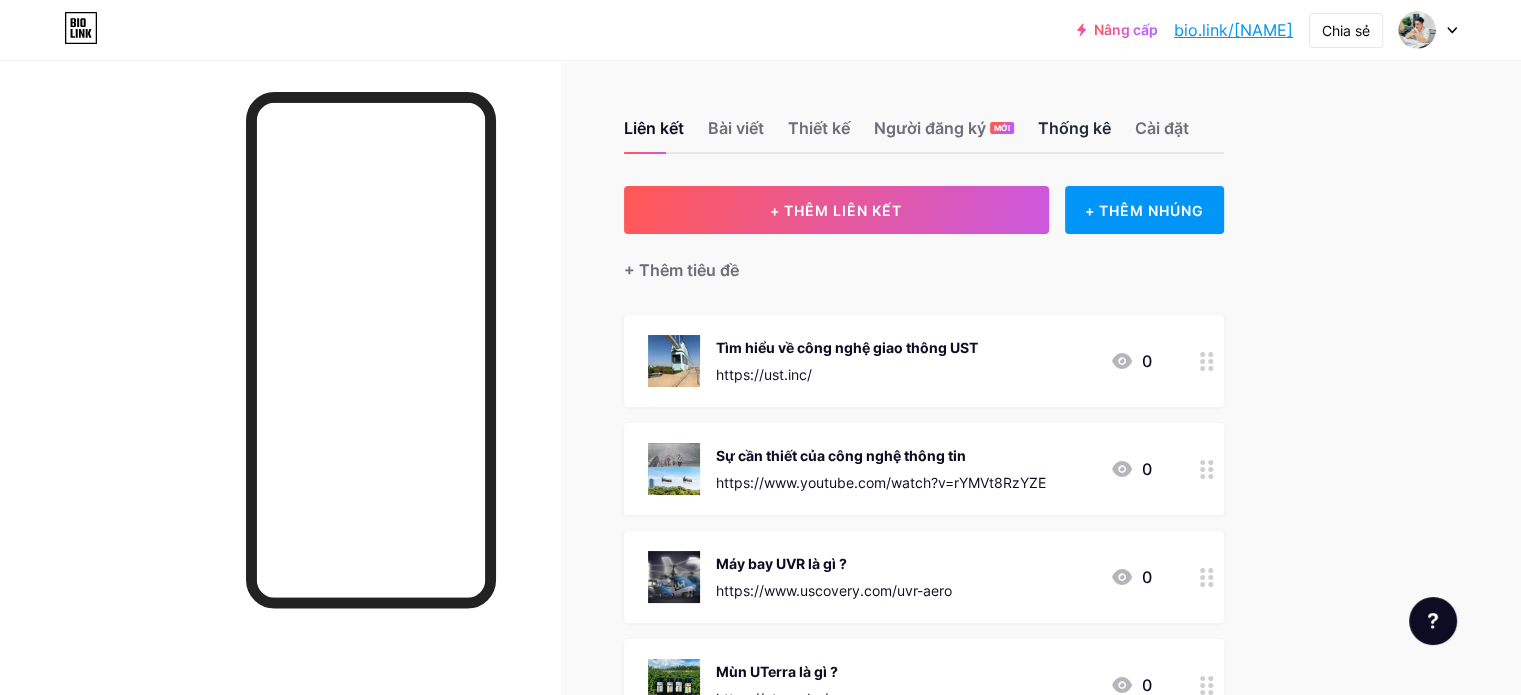 click on "Thống kê" at bounding box center (1074, 128) 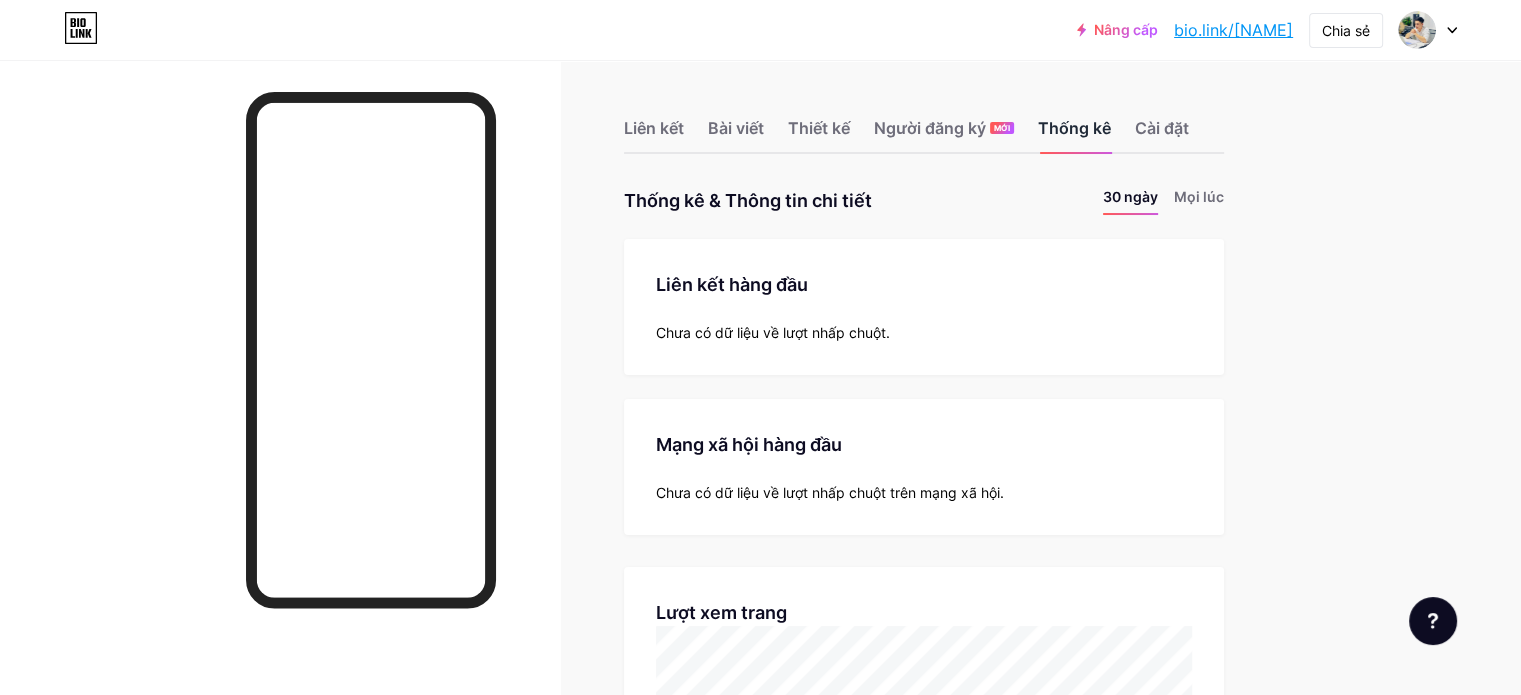 scroll, scrollTop: 999304, scrollLeft: 998479, axis: both 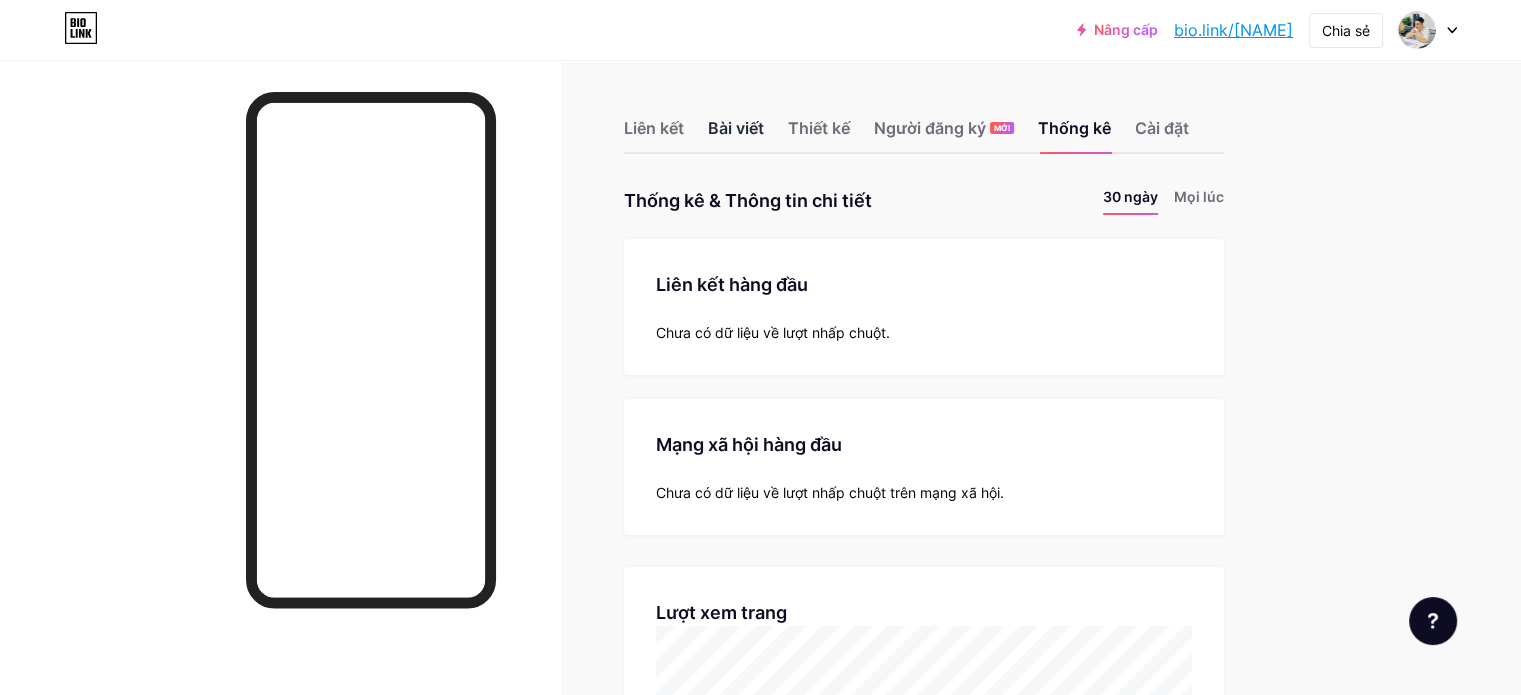 click on "Bài viết" at bounding box center (736, 128) 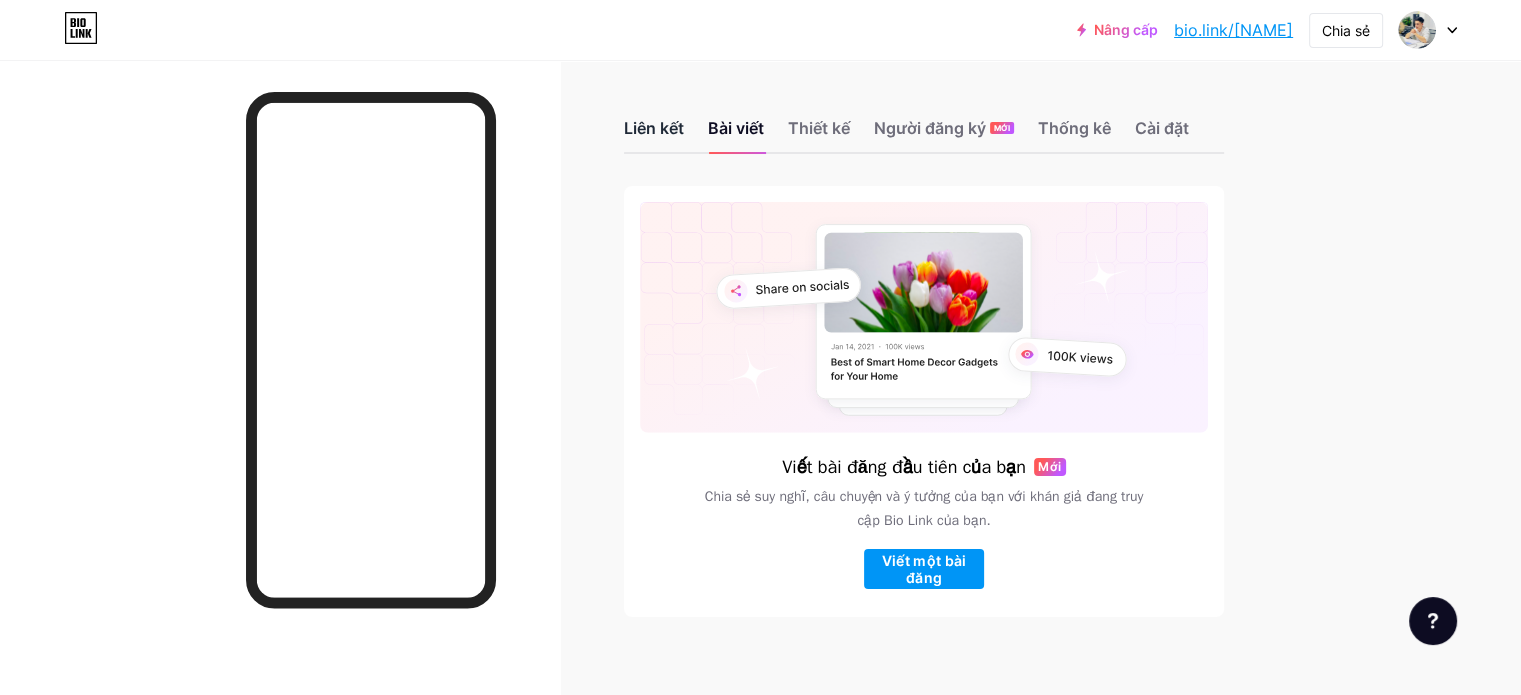 click on "Liên kết" at bounding box center (654, 128) 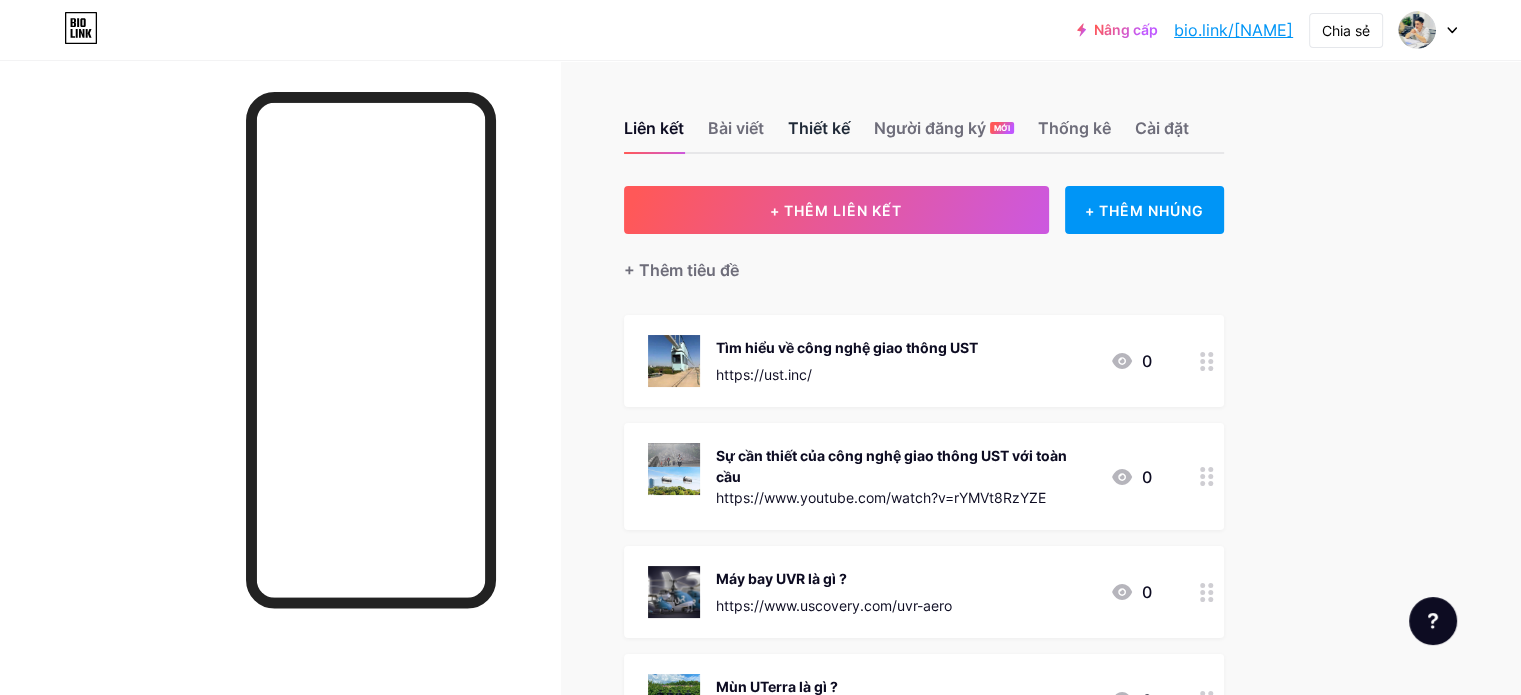 click on "Thiết kế" at bounding box center [819, 128] 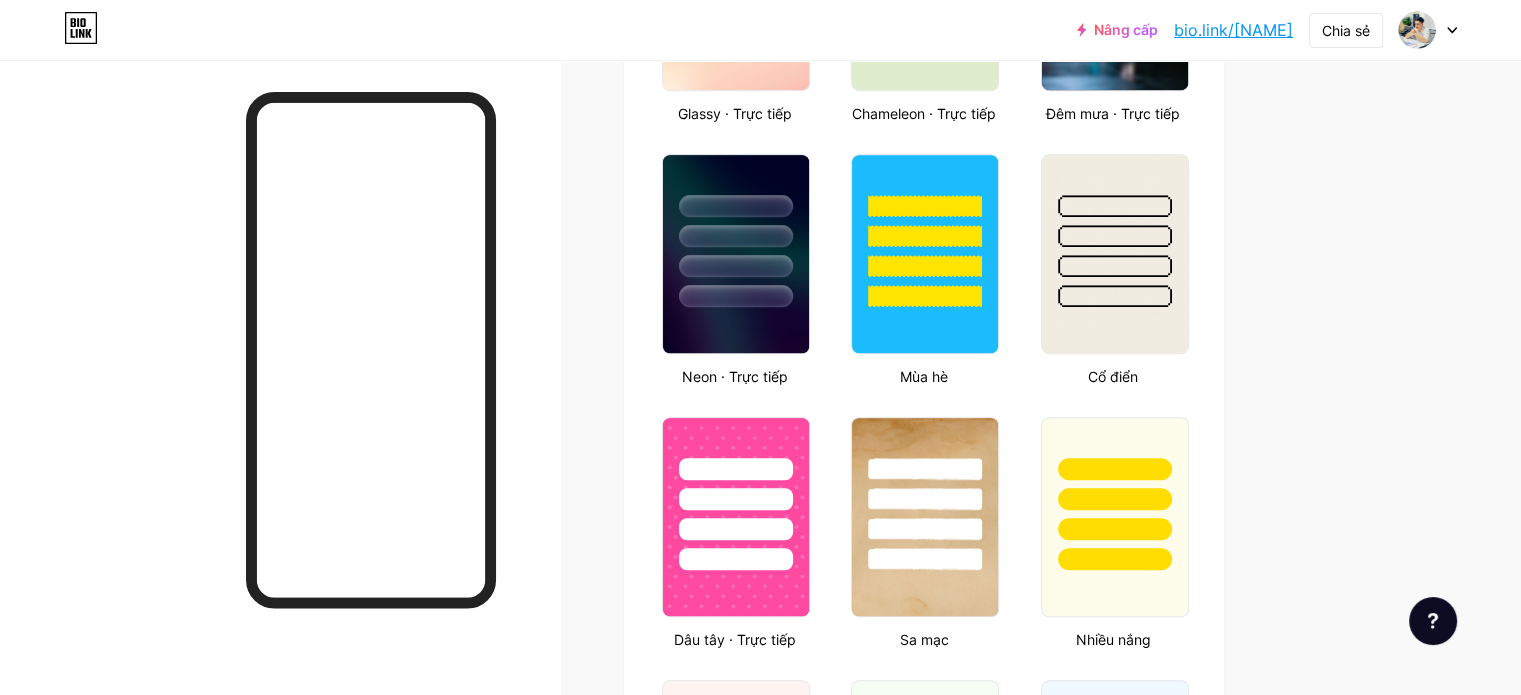 scroll, scrollTop: 1242, scrollLeft: 0, axis: vertical 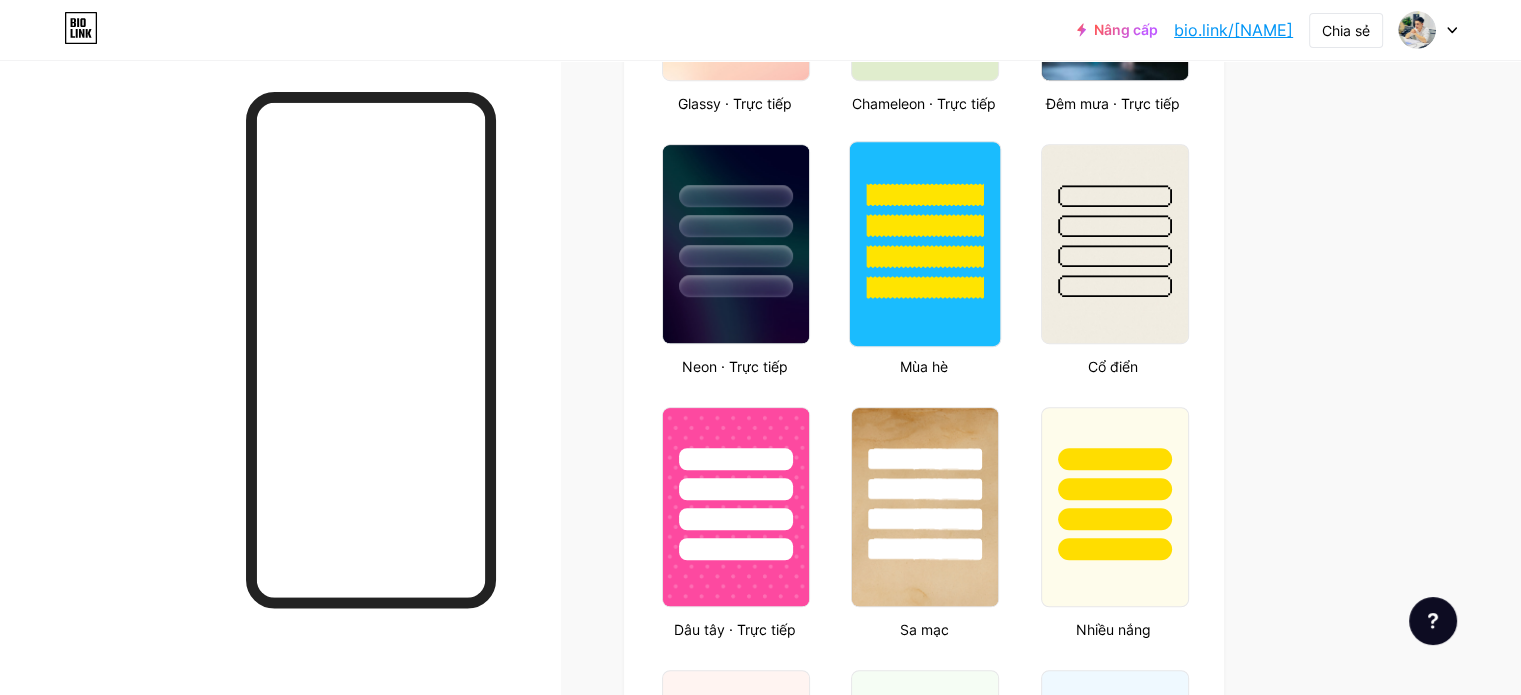 click at bounding box center (925, 244) 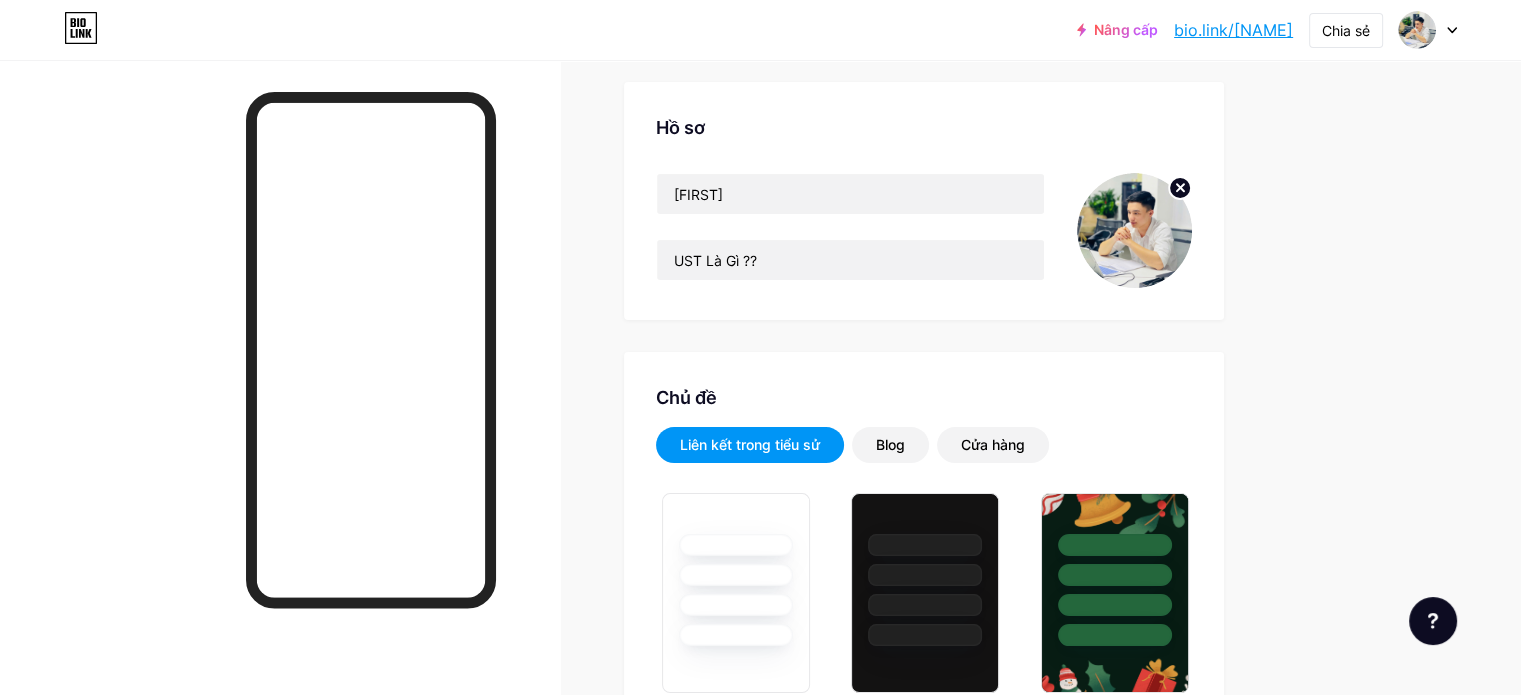 scroll, scrollTop: 0, scrollLeft: 0, axis: both 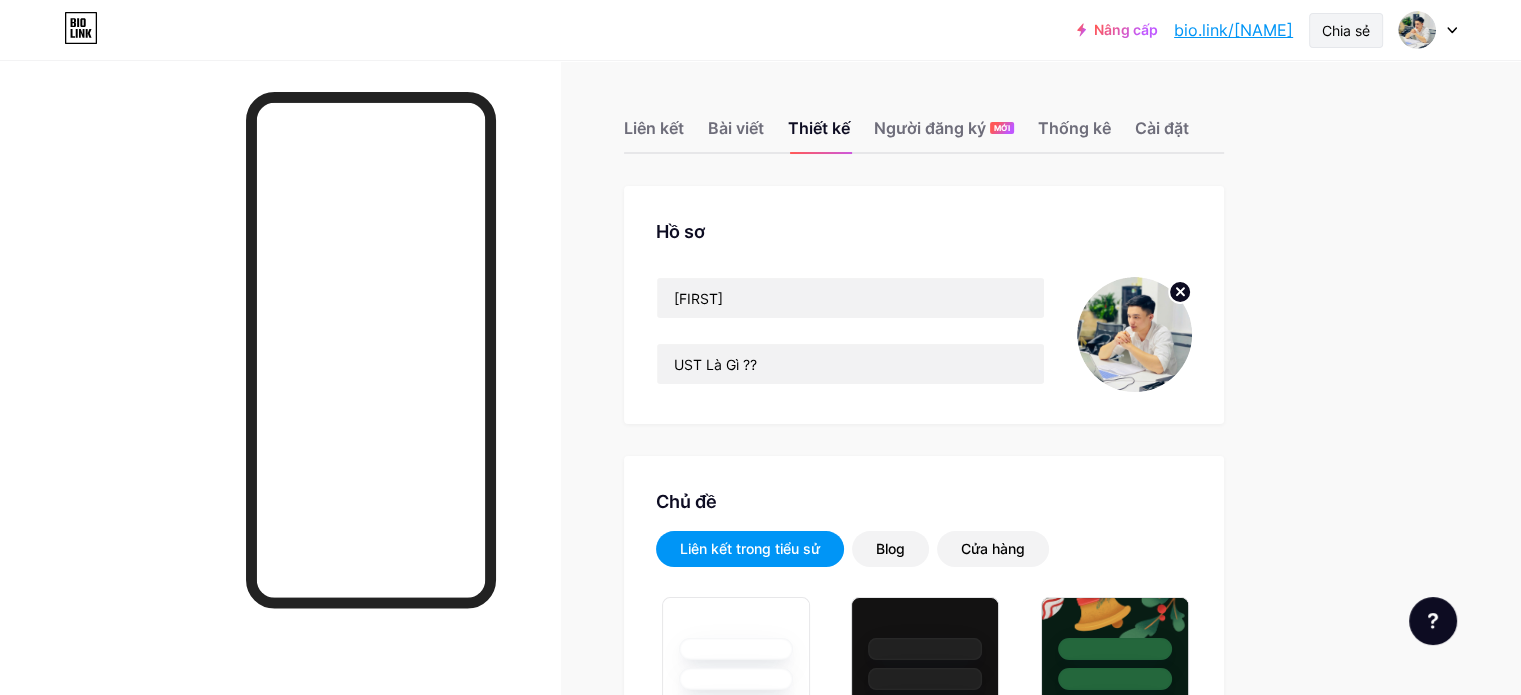 click on "Chia sẻ" at bounding box center (1346, 30) 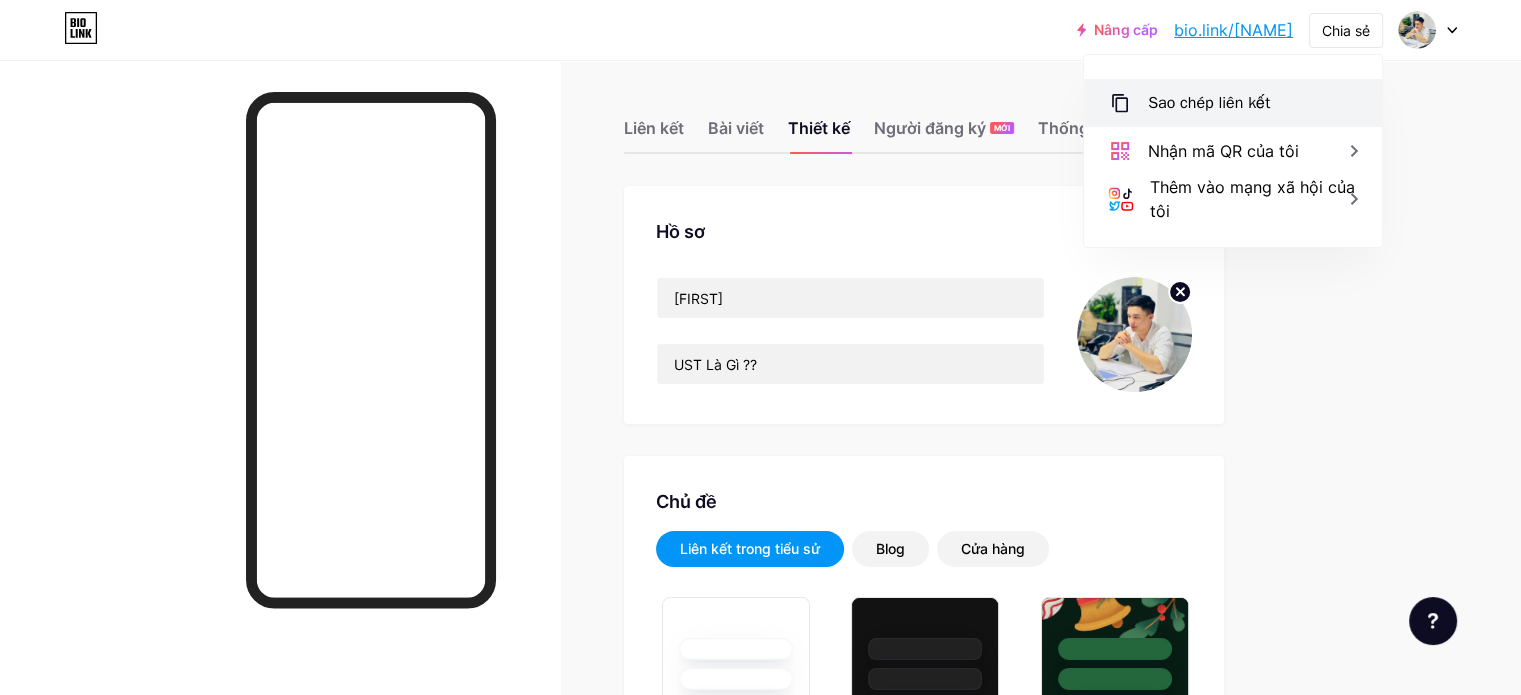 click on "Sao chép liên kết" at bounding box center [1209, 103] 